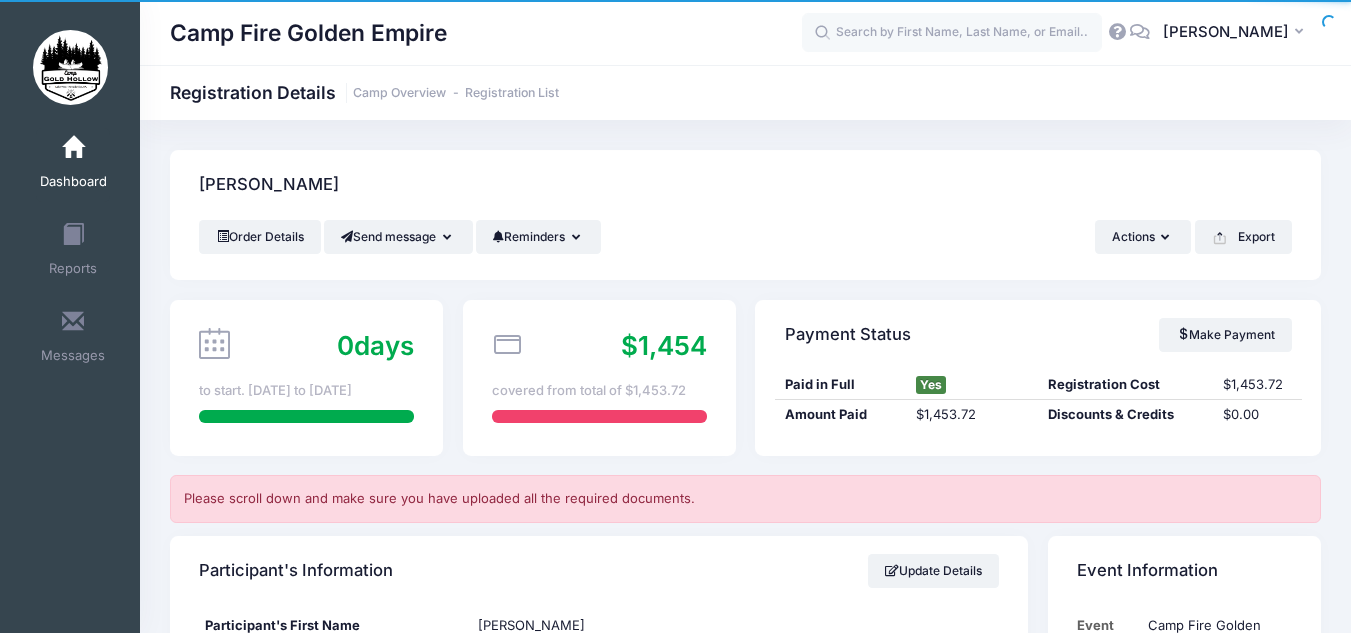 scroll, scrollTop: 1018, scrollLeft: 0, axis: vertical 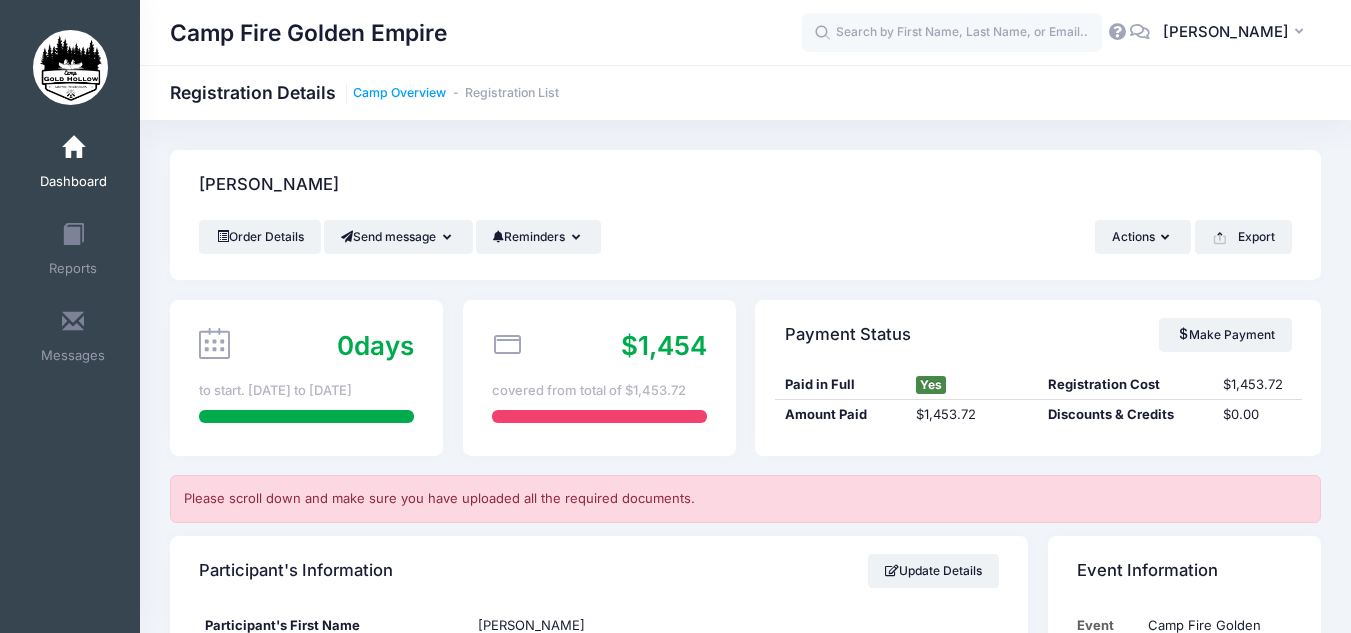 click on "Camp Overview" at bounding box center [399, 93] 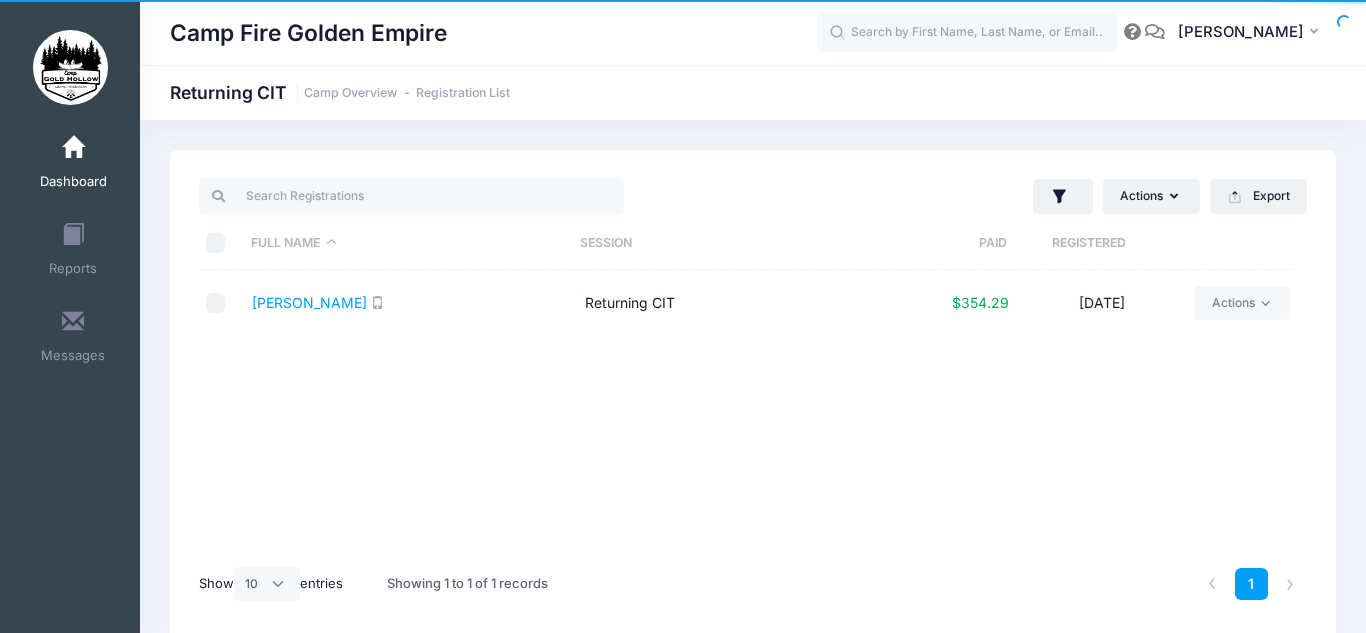 select on "10" 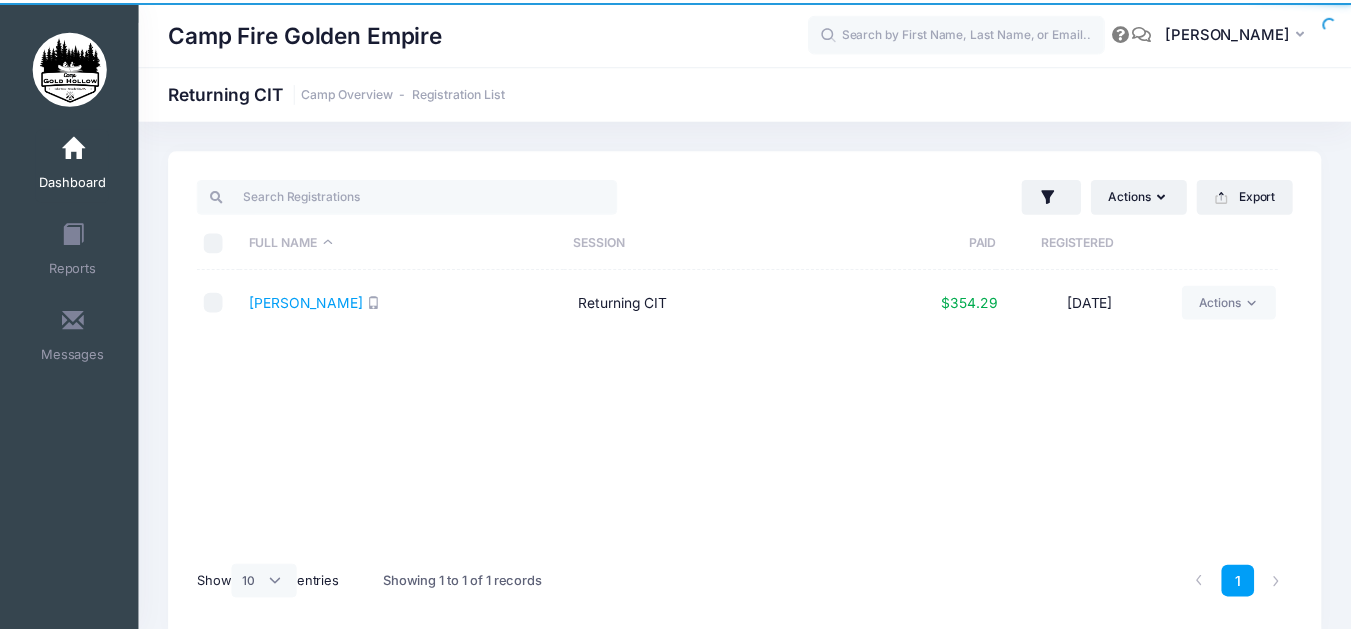 scroll, scrollTop: 0, scrollLeft: 0, axis: both 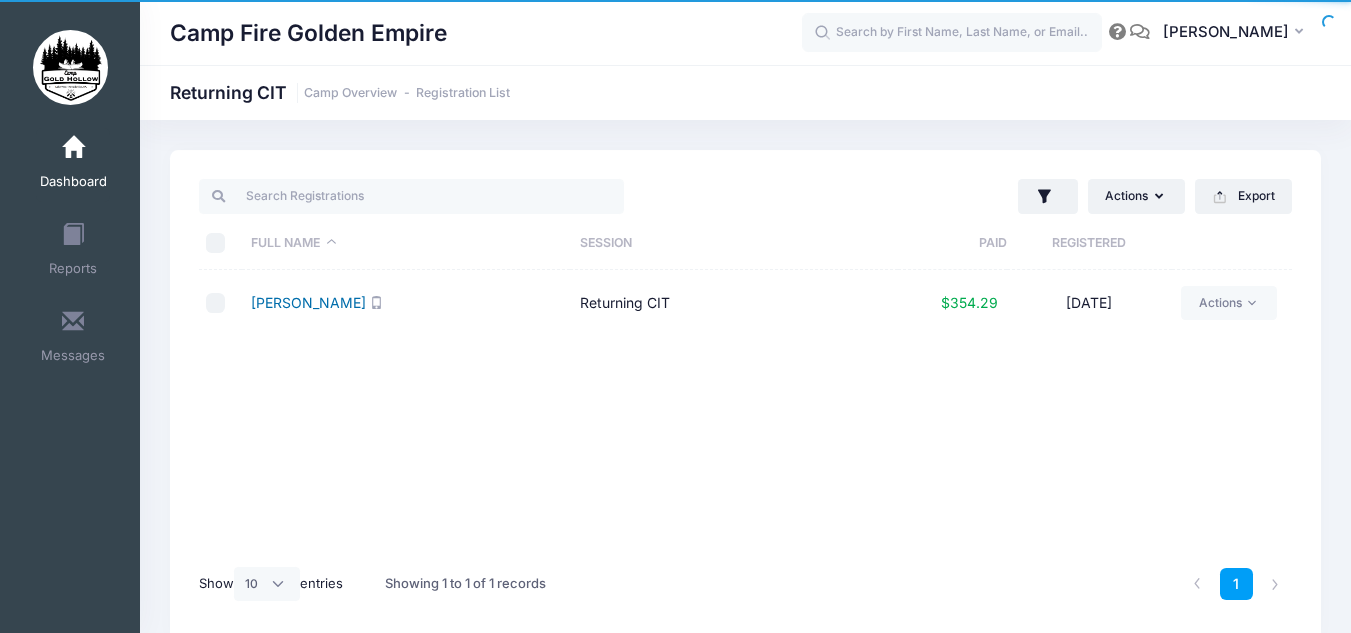 click on "Feldheim, Autumn" at bounding box center [308, 302] 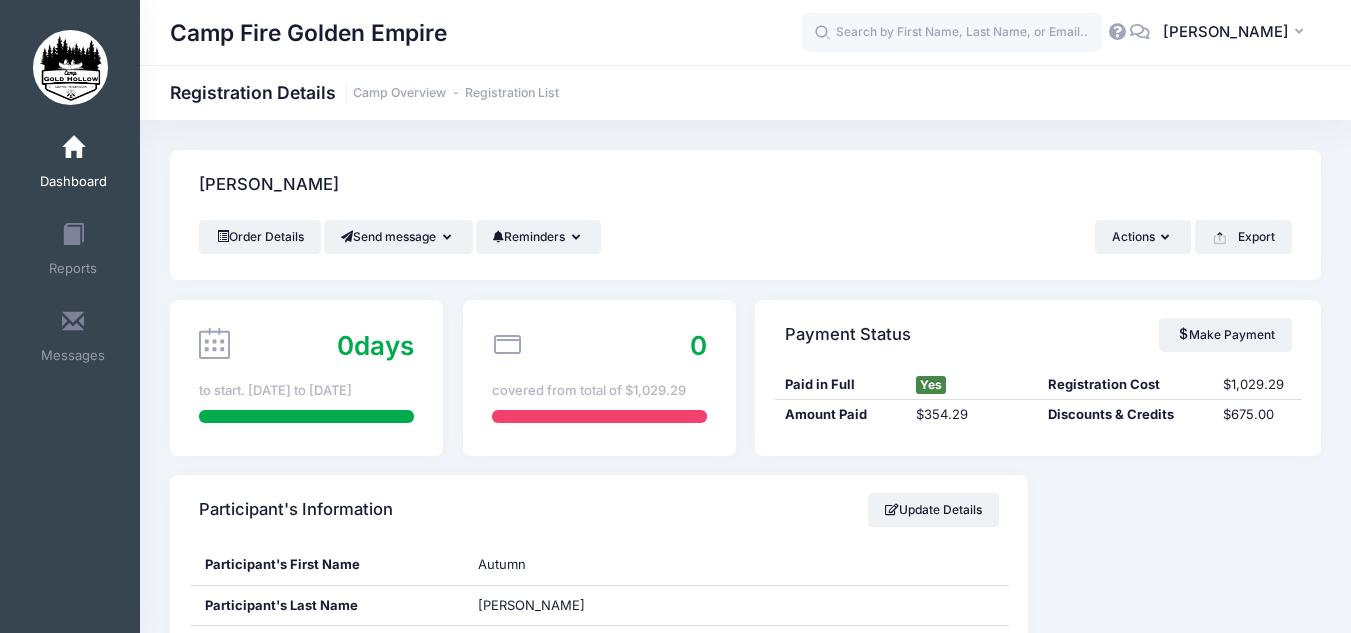 scroll, scrollTop: 0, scrollLeft: 0, axis: both 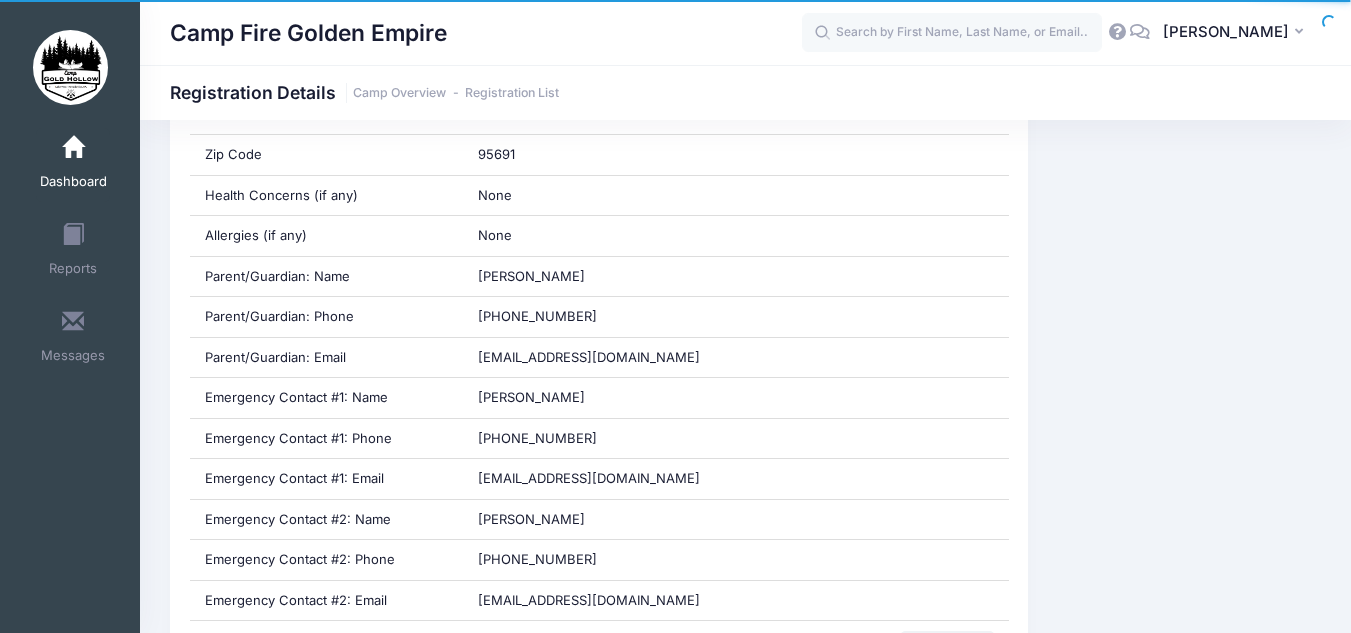 click on "(541) 404-7073" at bounding box center [736, 560] 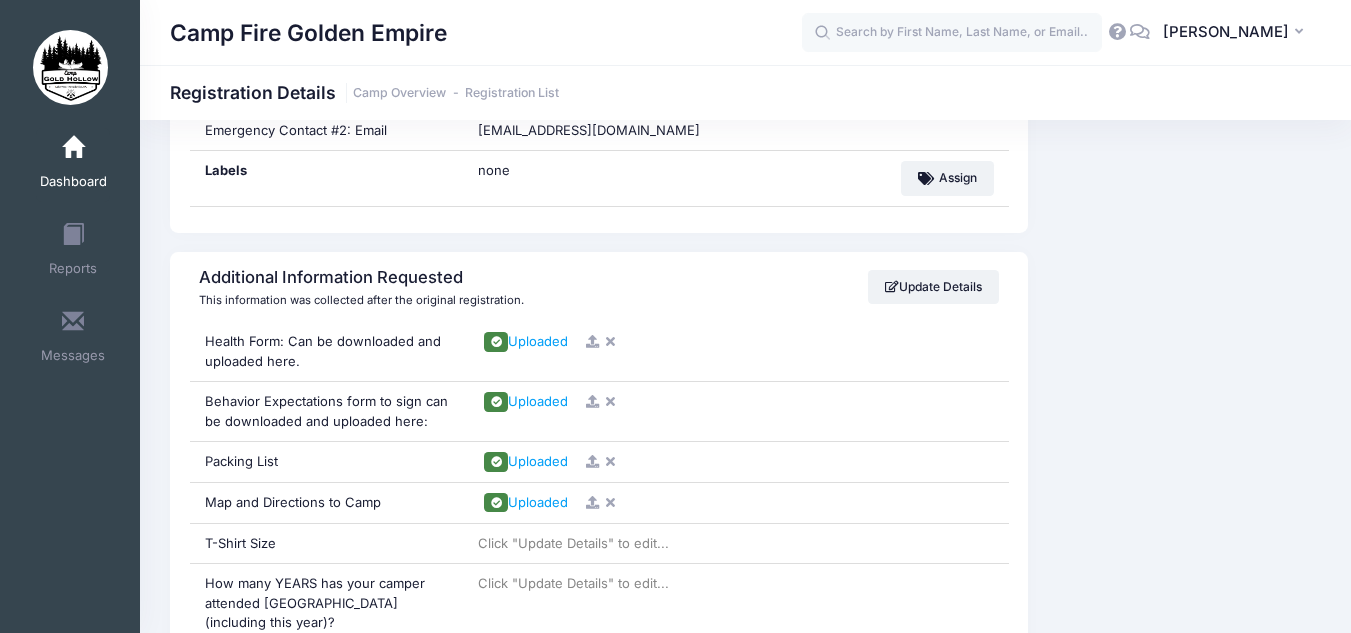 scroll, scrollTop: 1200, scrollLeft: 0, axis: vertical 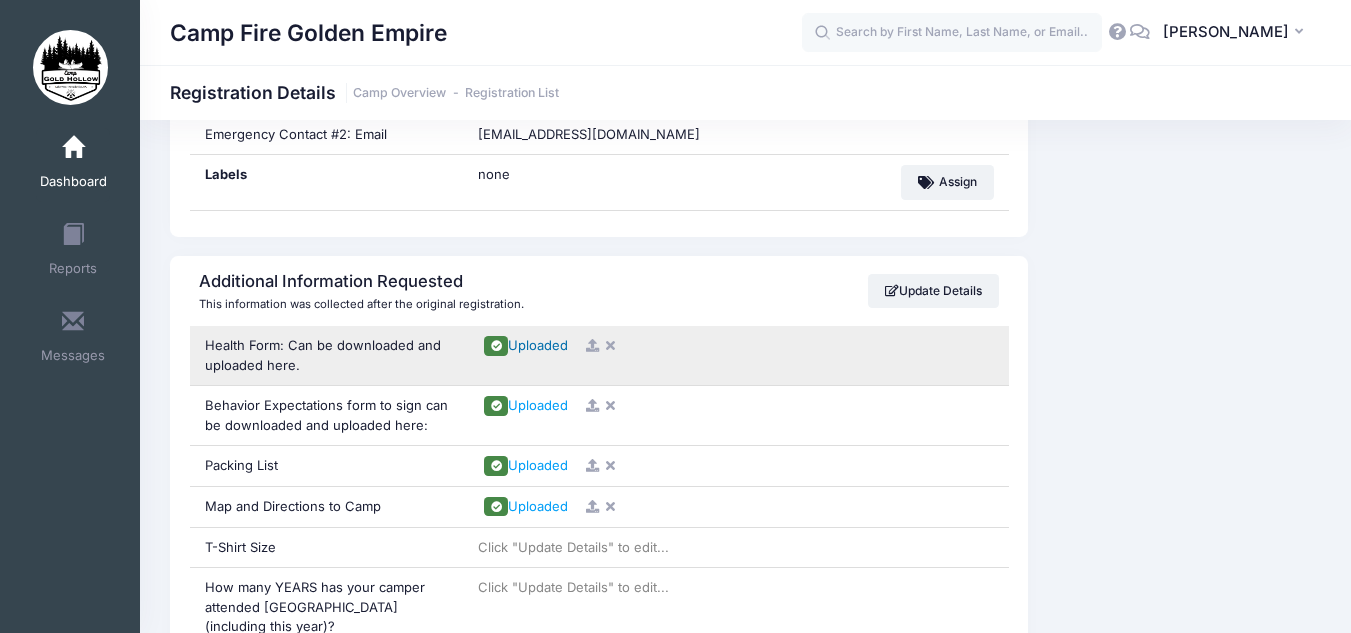 click on "Uploaded" at bounding box center (538, 345) 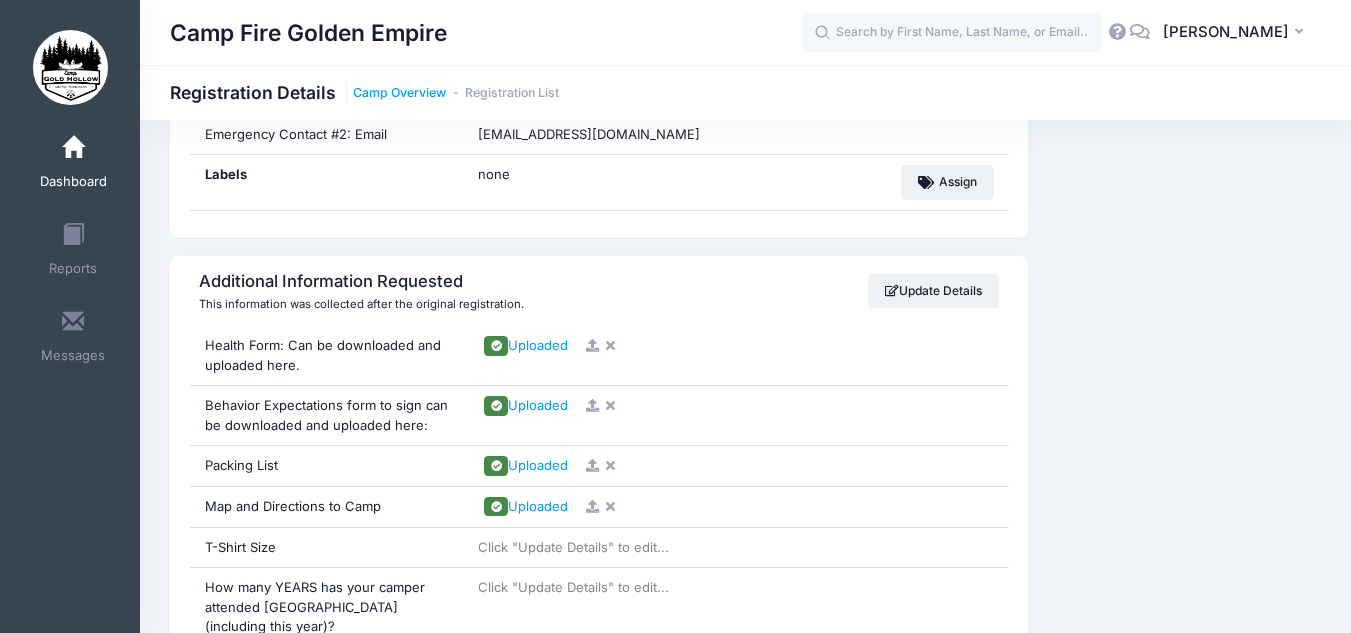 click on "Camp Overview" at bounding box center [399, 93] 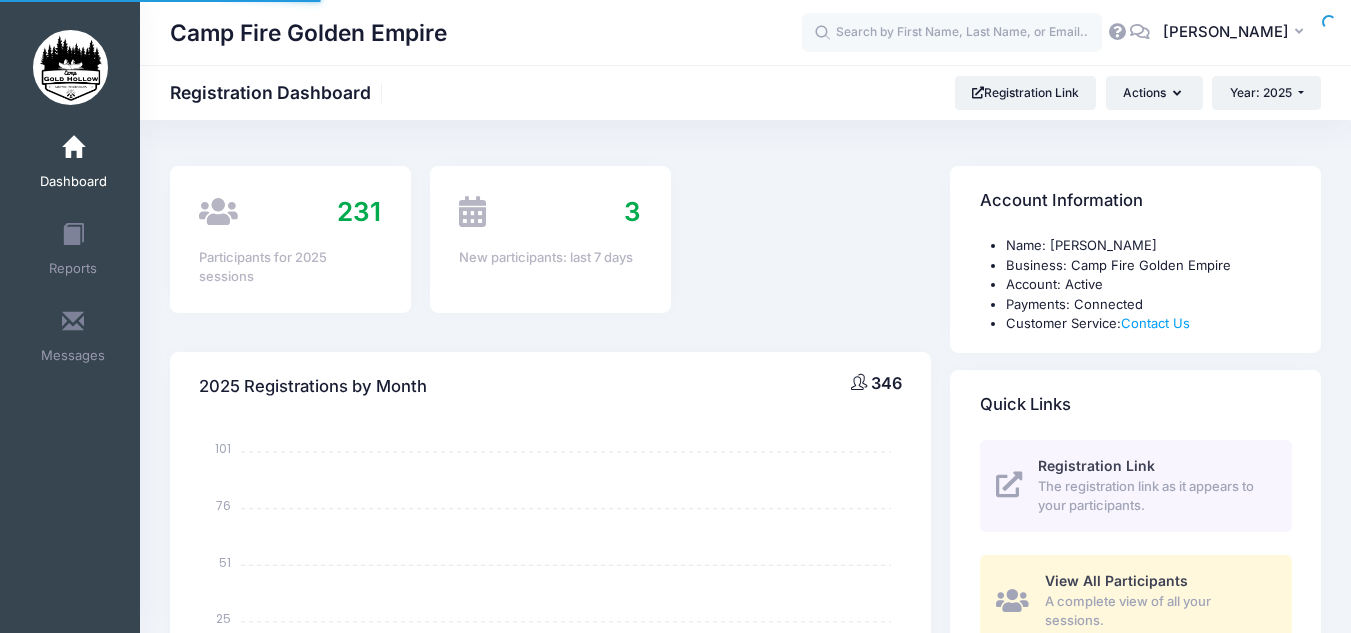 scroll, scrollTop: 0, scrollLeft: 0, axis: both 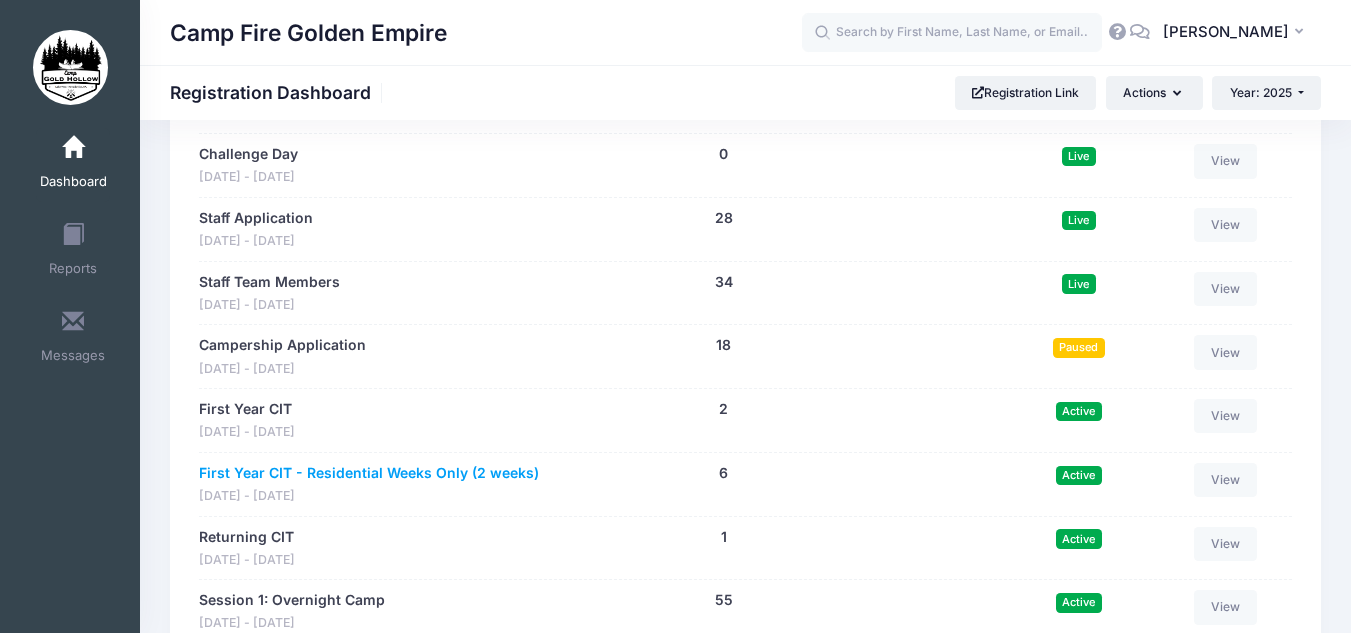 click on "First Year CIT - Residential Weeks Only (2 weeks)" at bounding box center [369, 473] 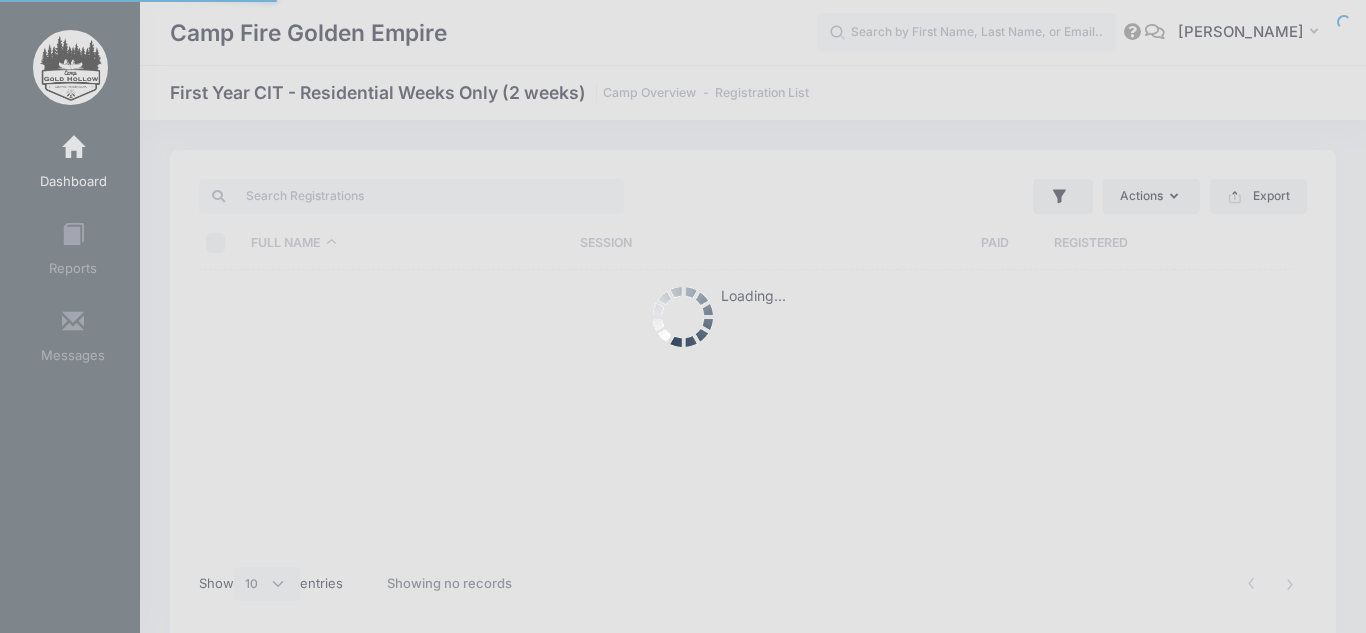 select on "10" 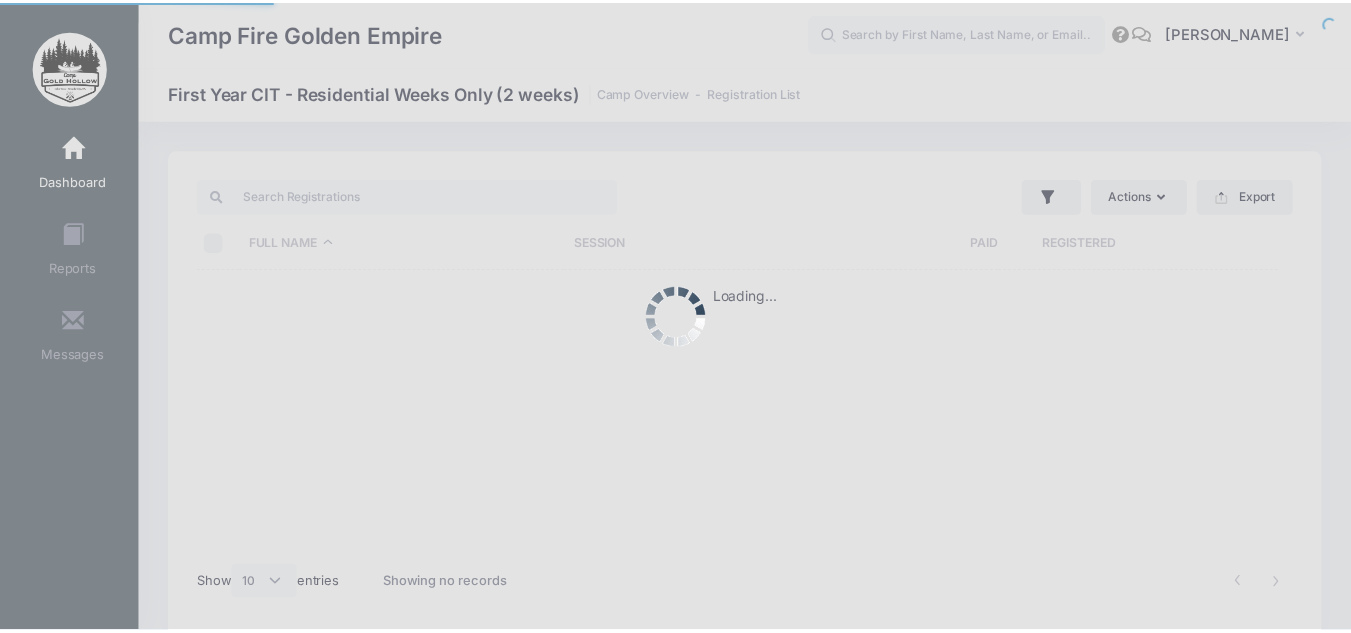 scroll, scrollTop: 0, scrollLeft: 0, axis: both 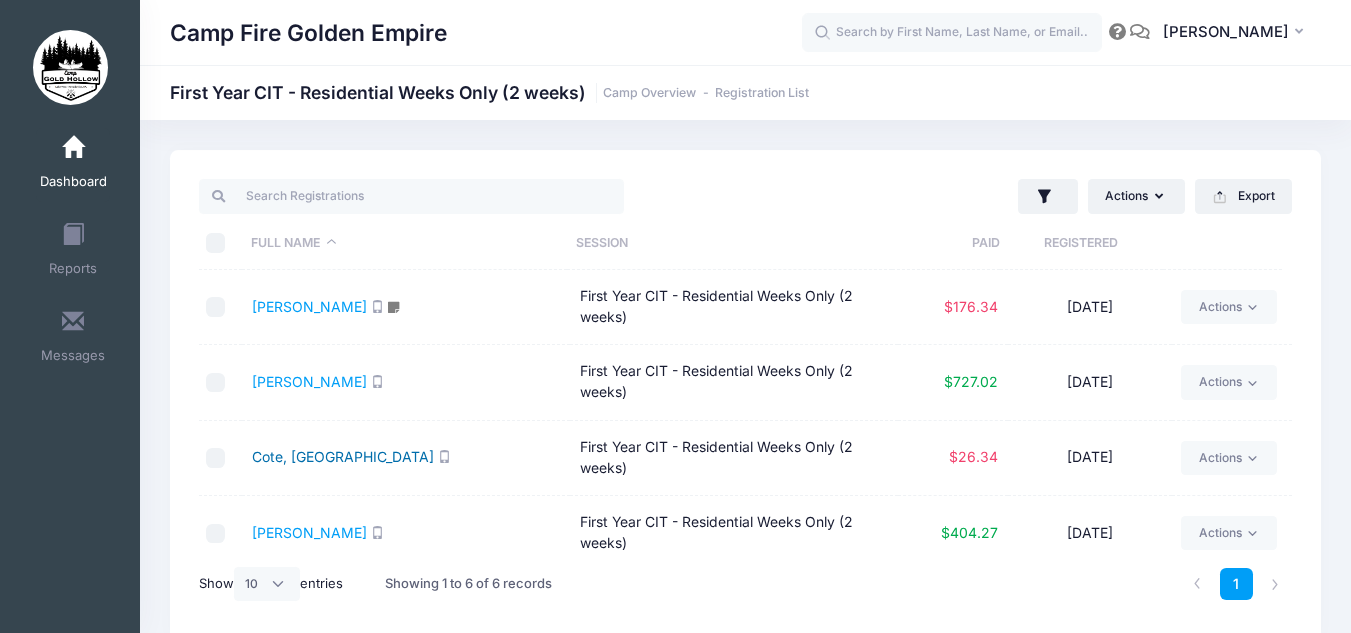 click on "Cote, Madison" at bounding box center (343, 456) 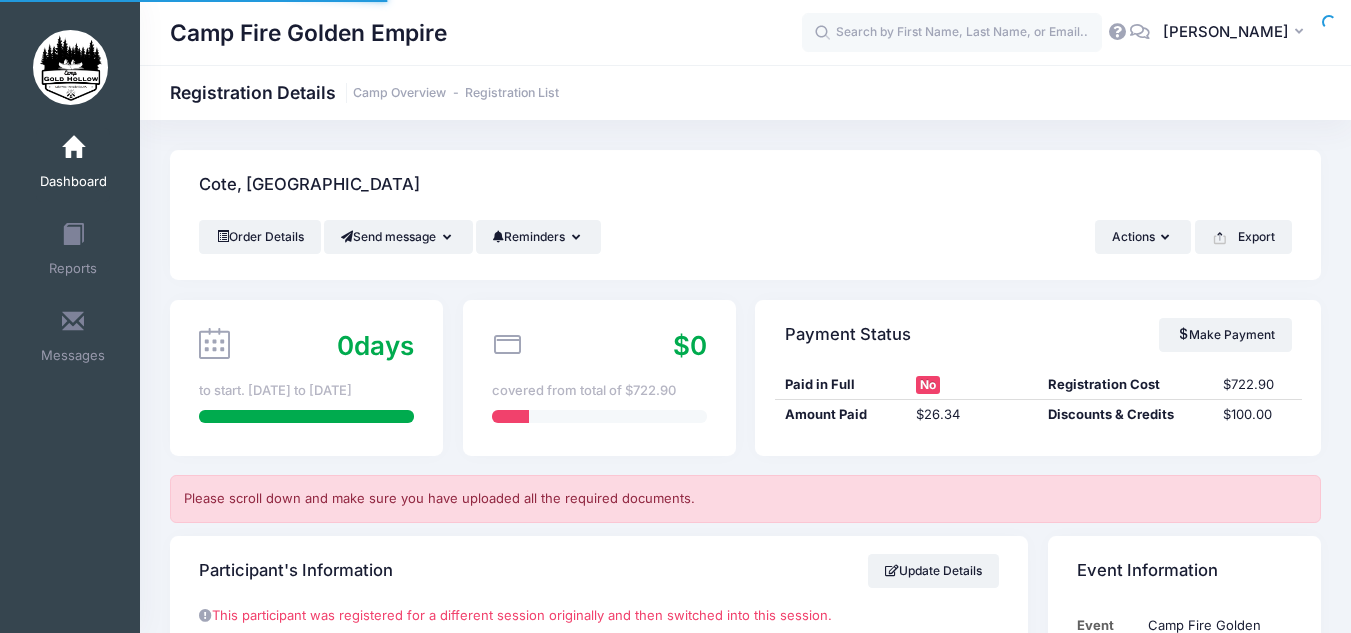 scroll, scrollTop: 0, scrollLeft: 0, axis: both 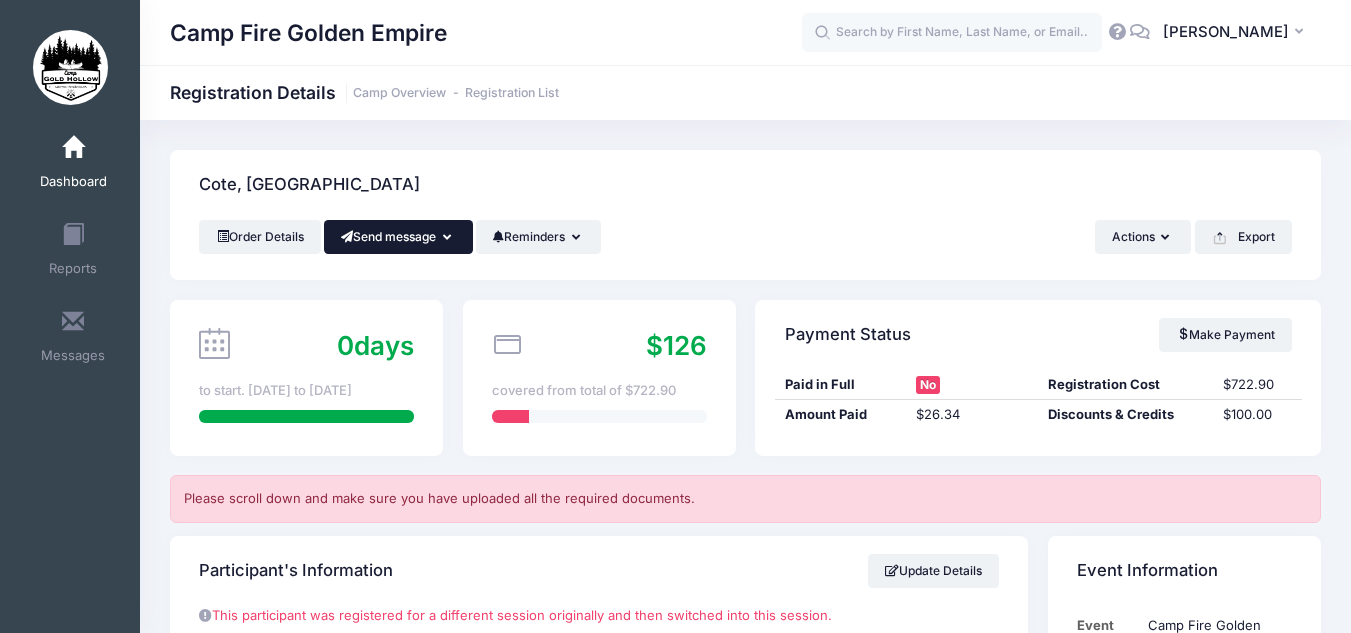 click on "Send message" at bounding box center [398, 237] 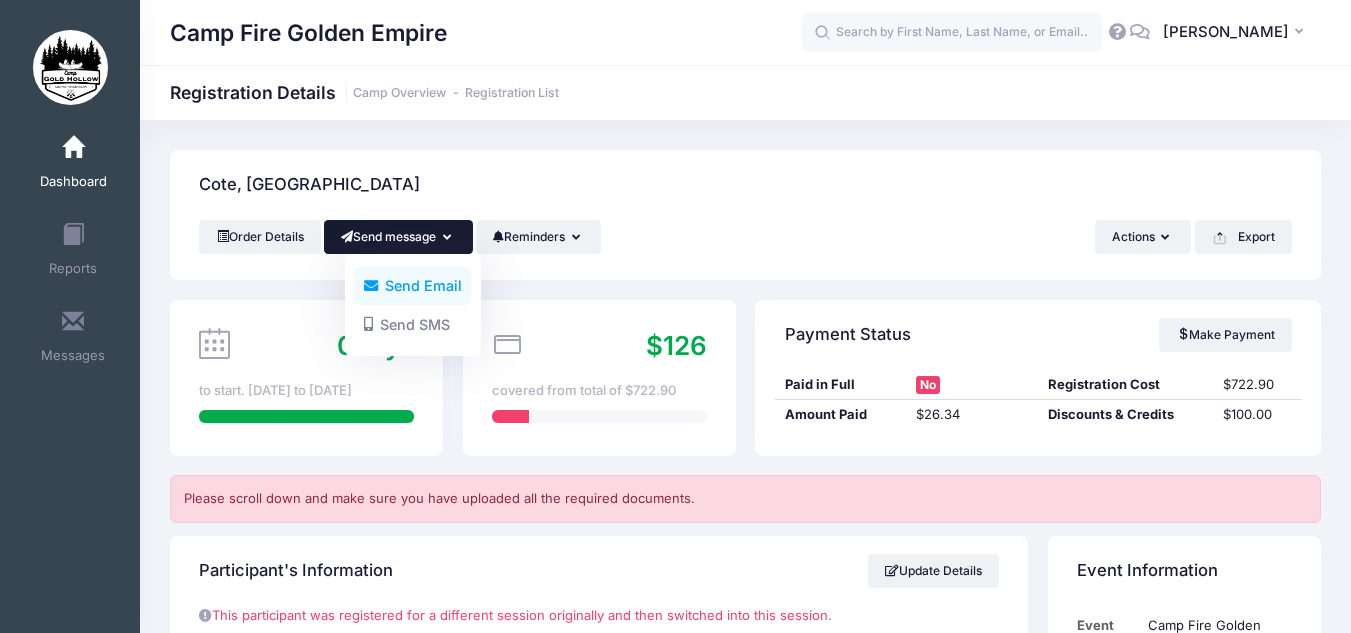 click on "Send Email" at bounding box center [412, 286] 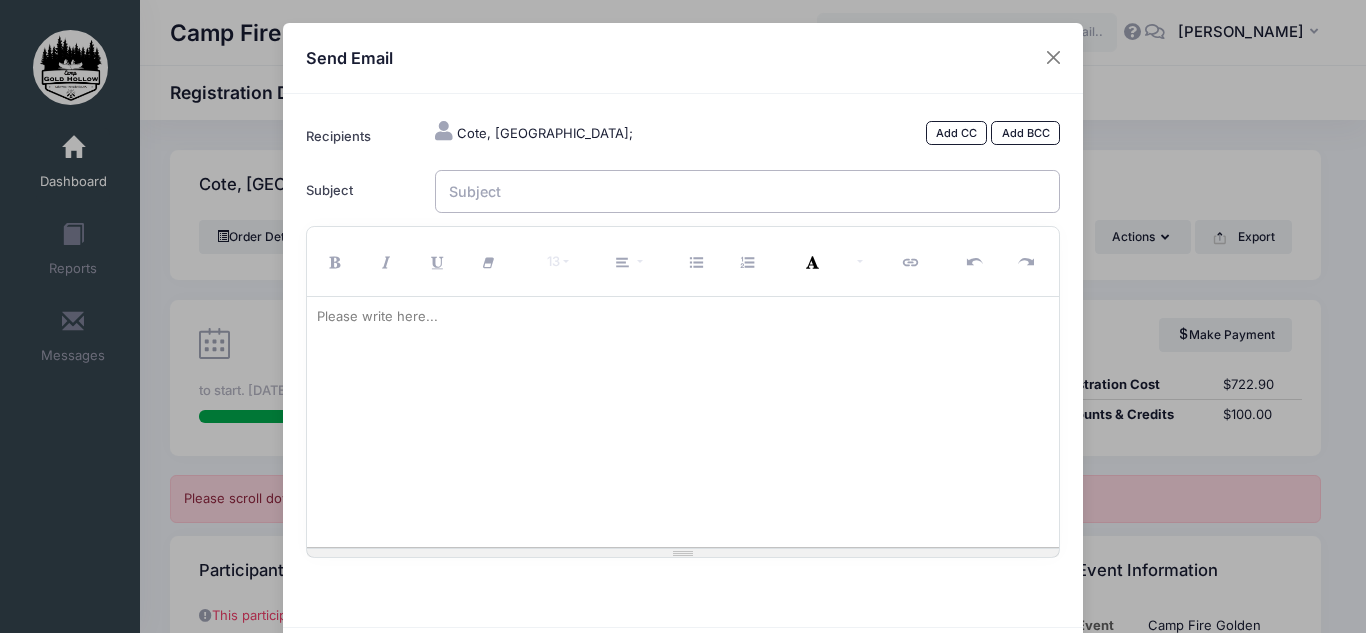 click on "Subject" at bounding box center [748, 191] 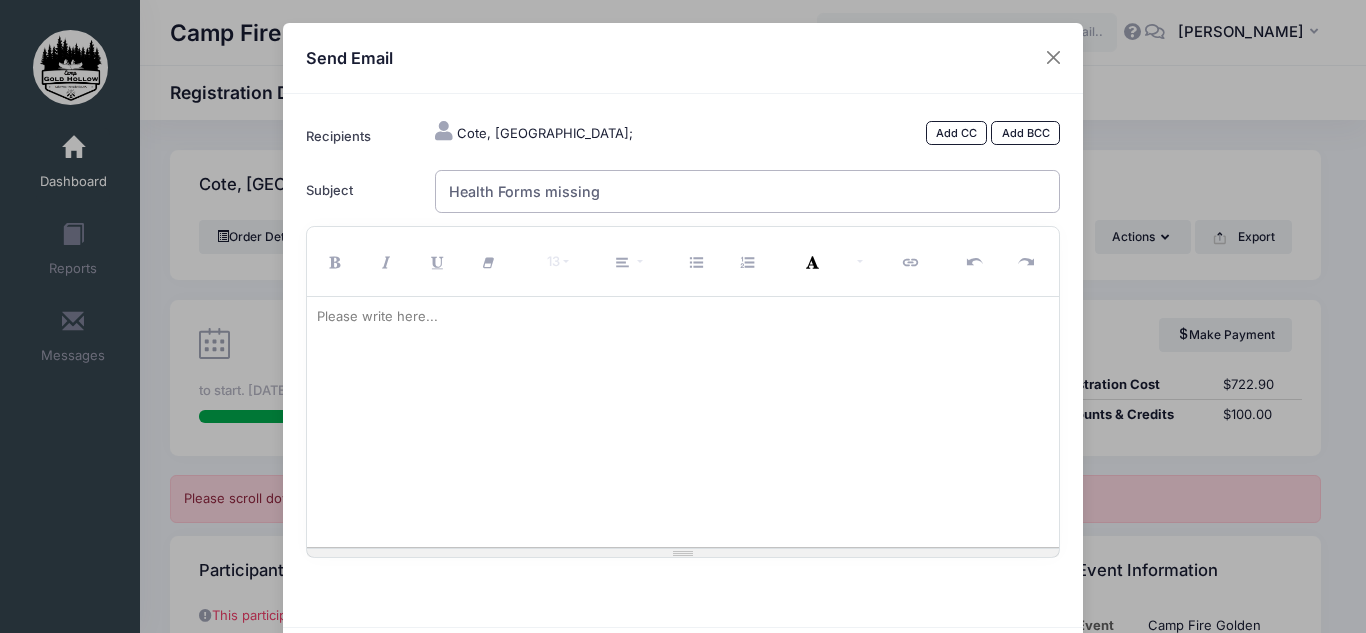 click on "Health Forms missing" at bounding box center [748, 191] 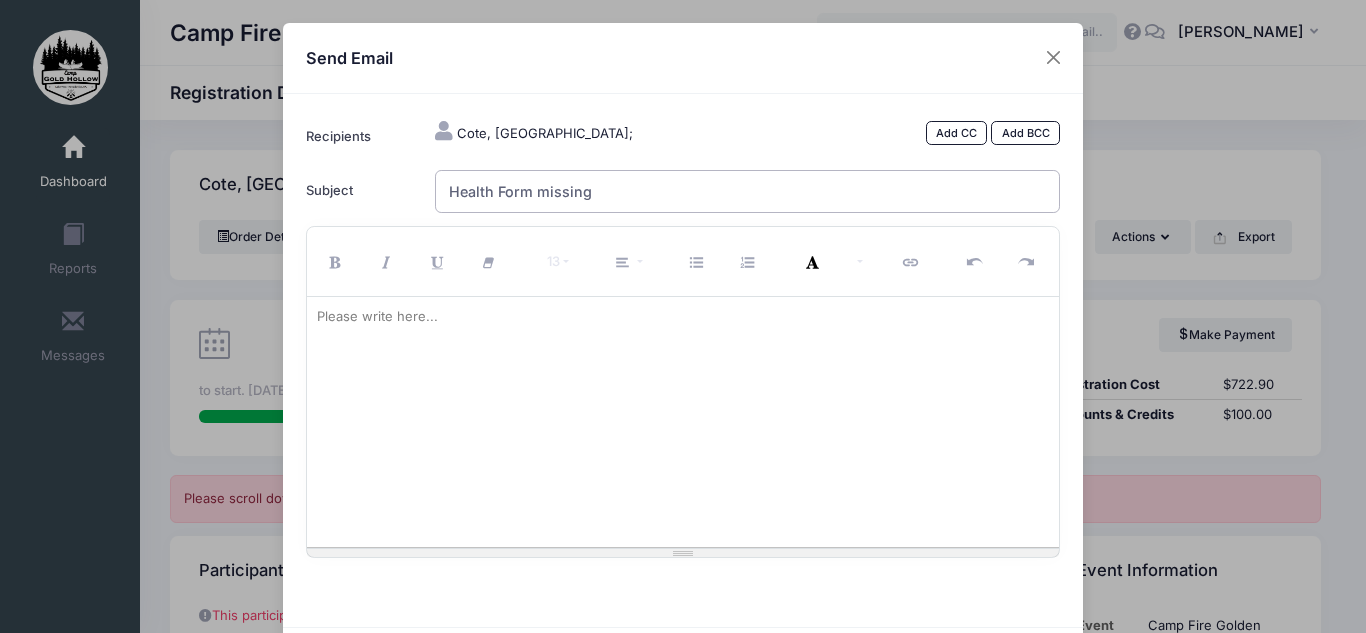 type on "Health Form missing" 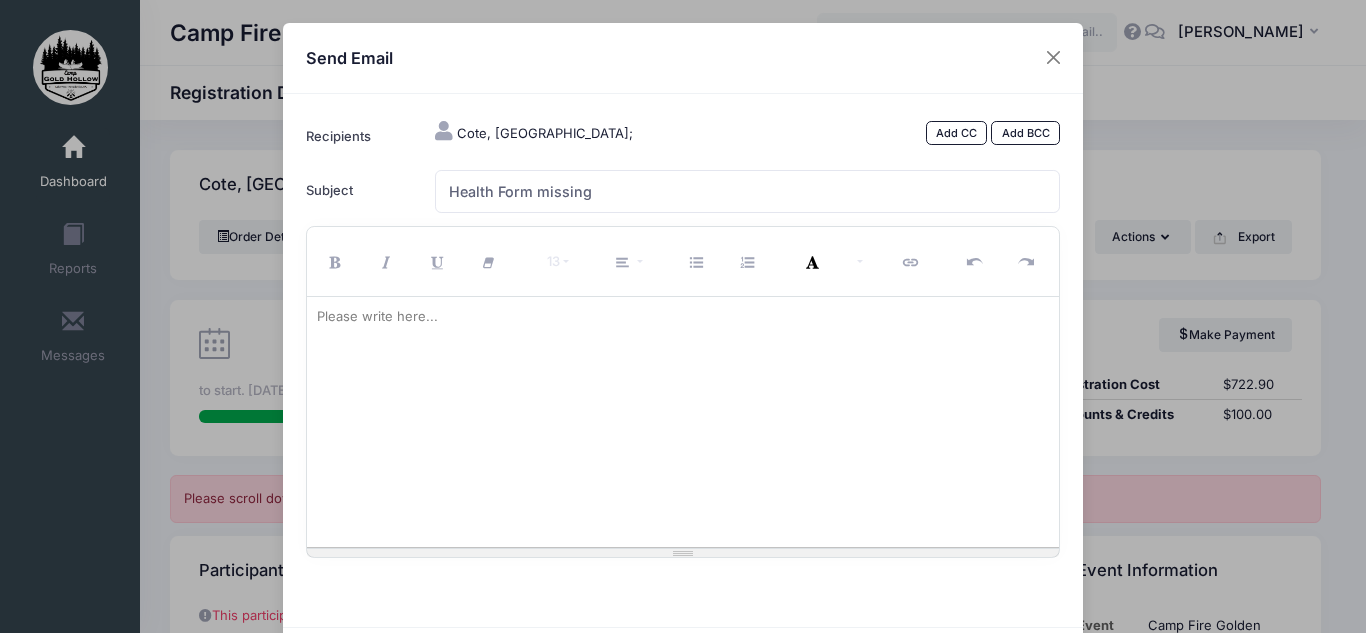 click at bounding box center [683, 422] 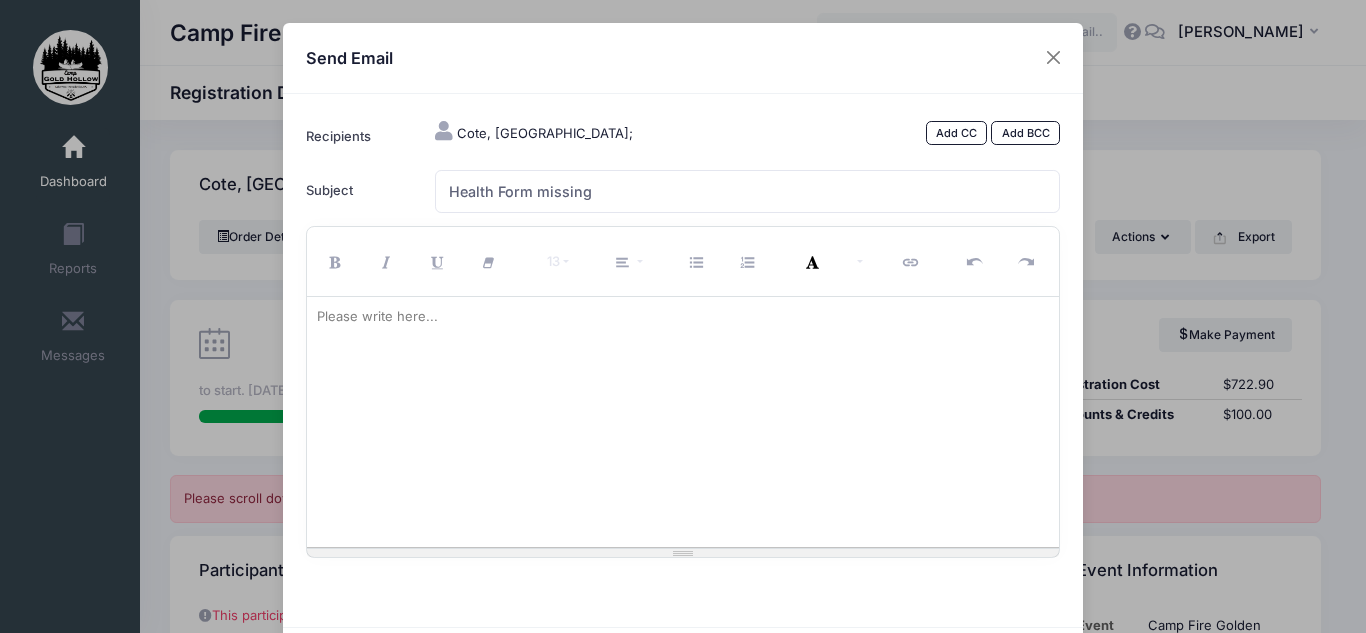 type 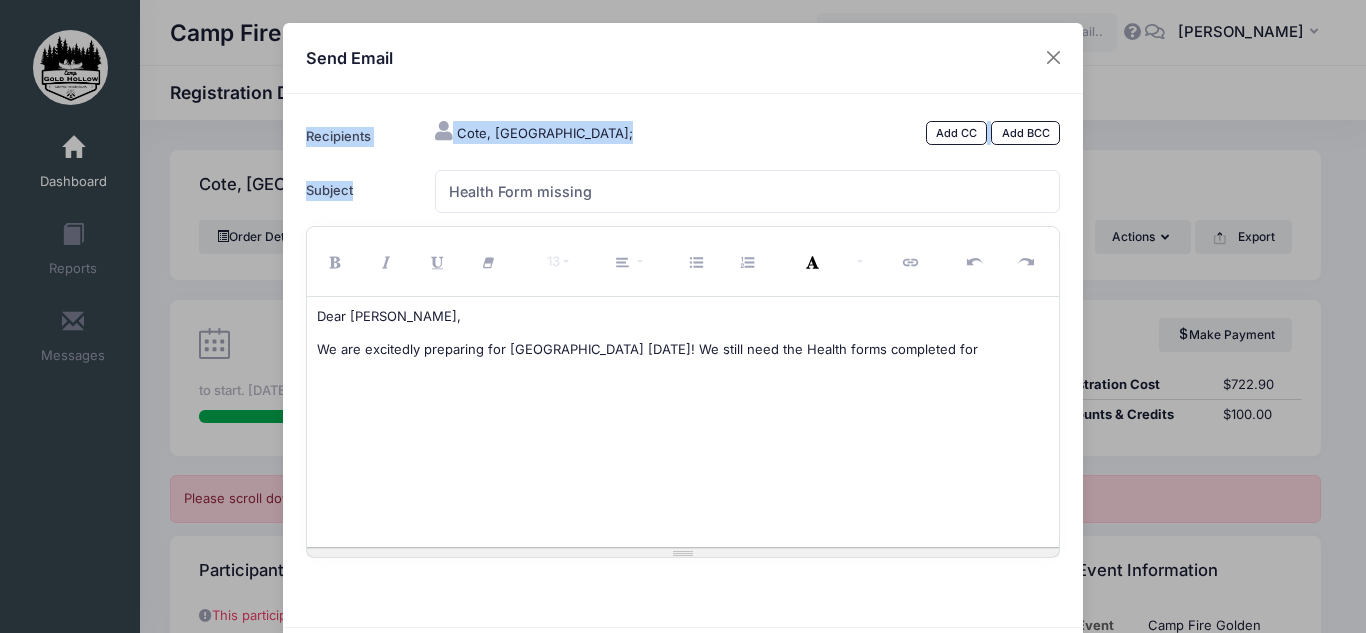 drag, startPoint x: 584, startPoint y: 68, endPoint x: 751, endPoint y: 202, distance: 214.11446 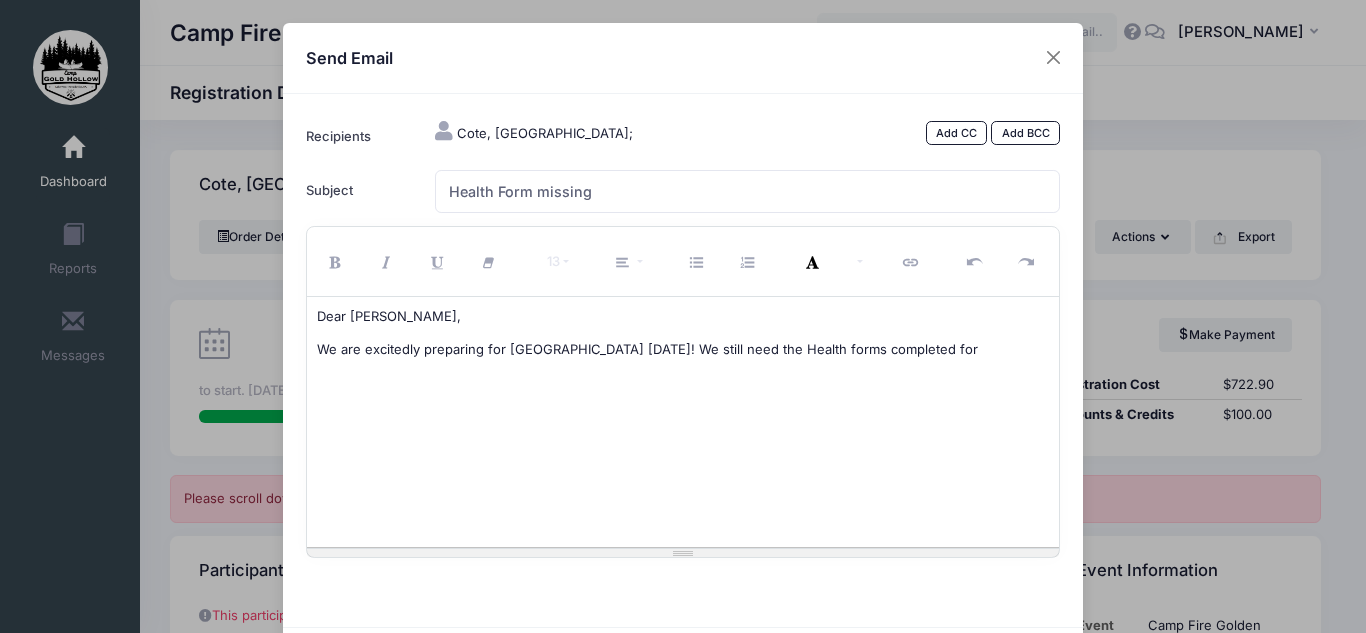 click on "We are excitedly preparing for Camp Gold Hollow tomorrow! We still need the Health forms completed for" at bounding box center (683, 350) 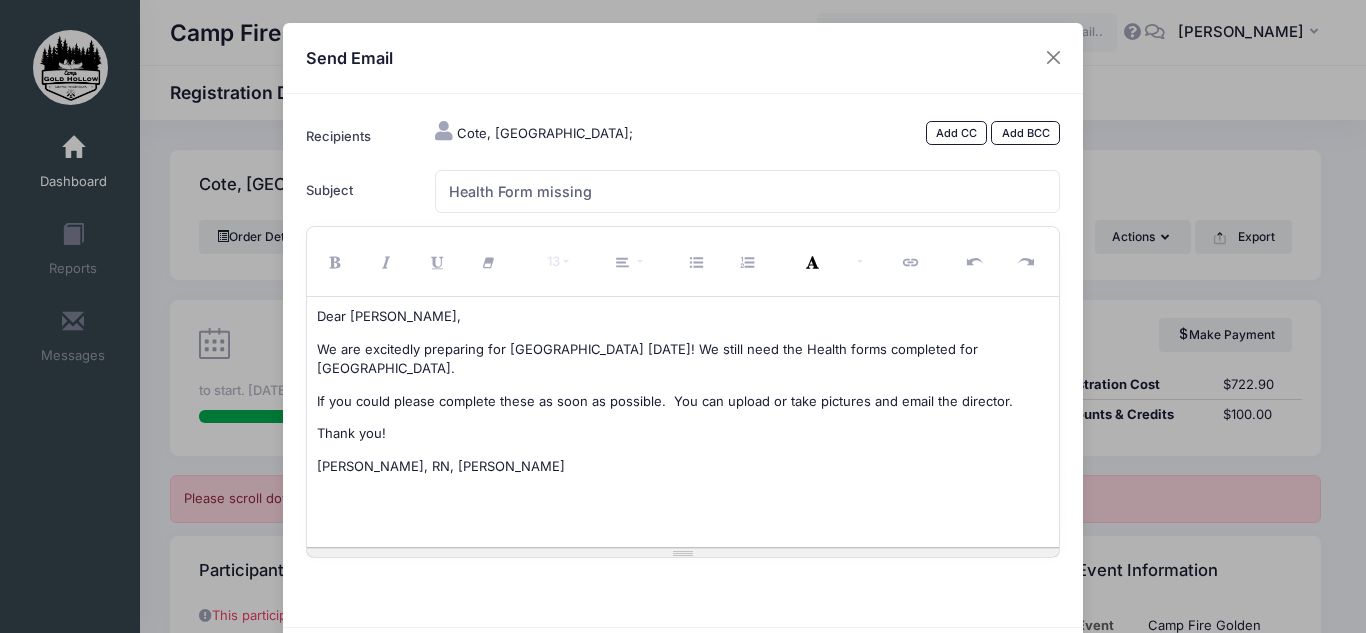 drag, startPoint x: 585, startPoint y: 462, endPoint x: 255, endPoint y: 261, distance: 386.39487 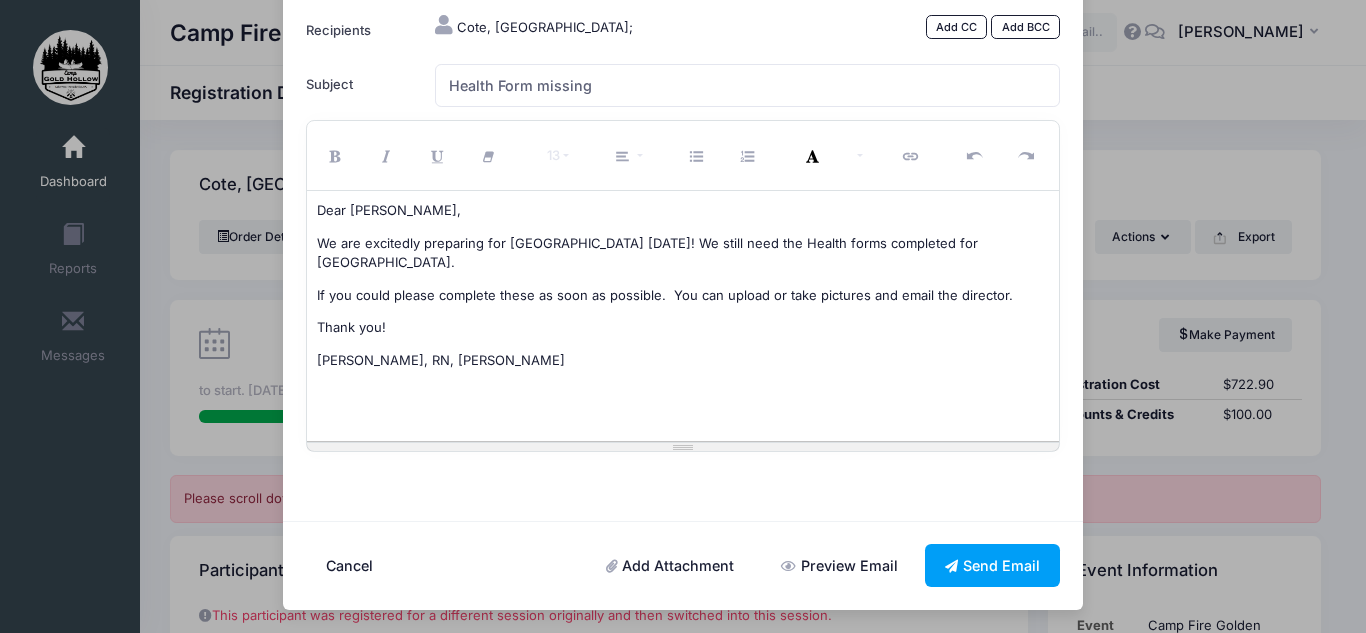 click on "Add Attachment" at bounding box center (670, 565) 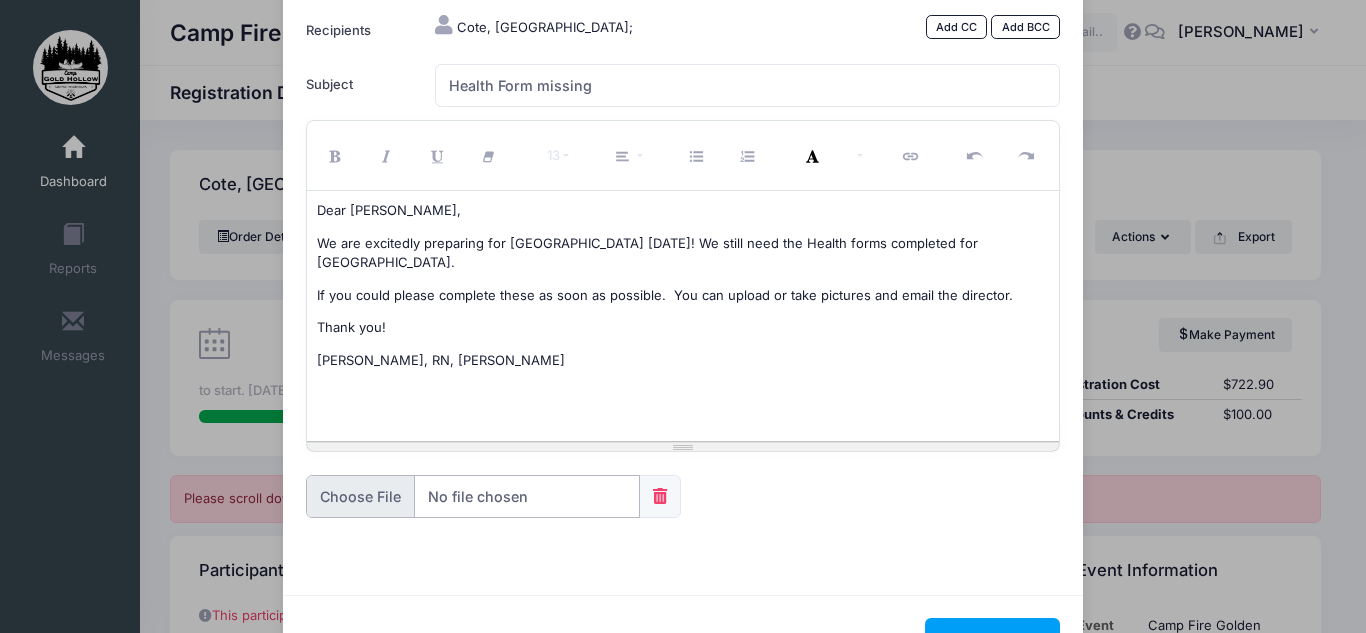 click at bounding box center (473, 496) 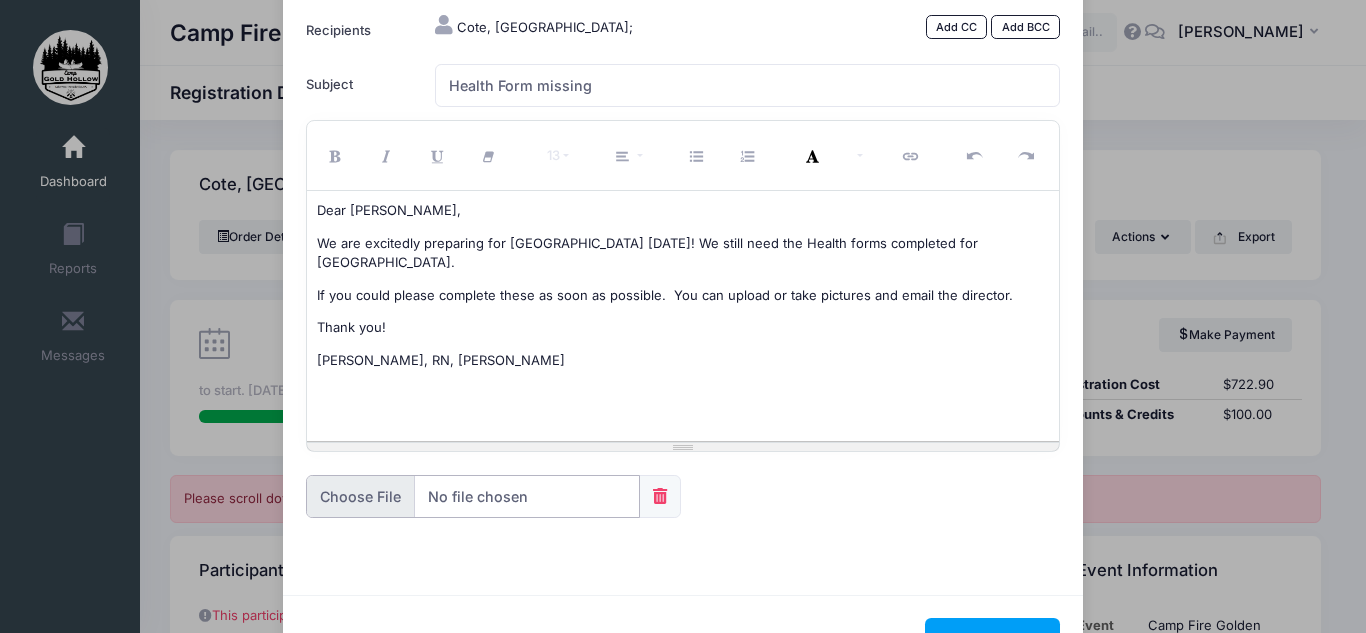type on "C:\fakepath\Camp Gold Hollow Health Form.pdf" 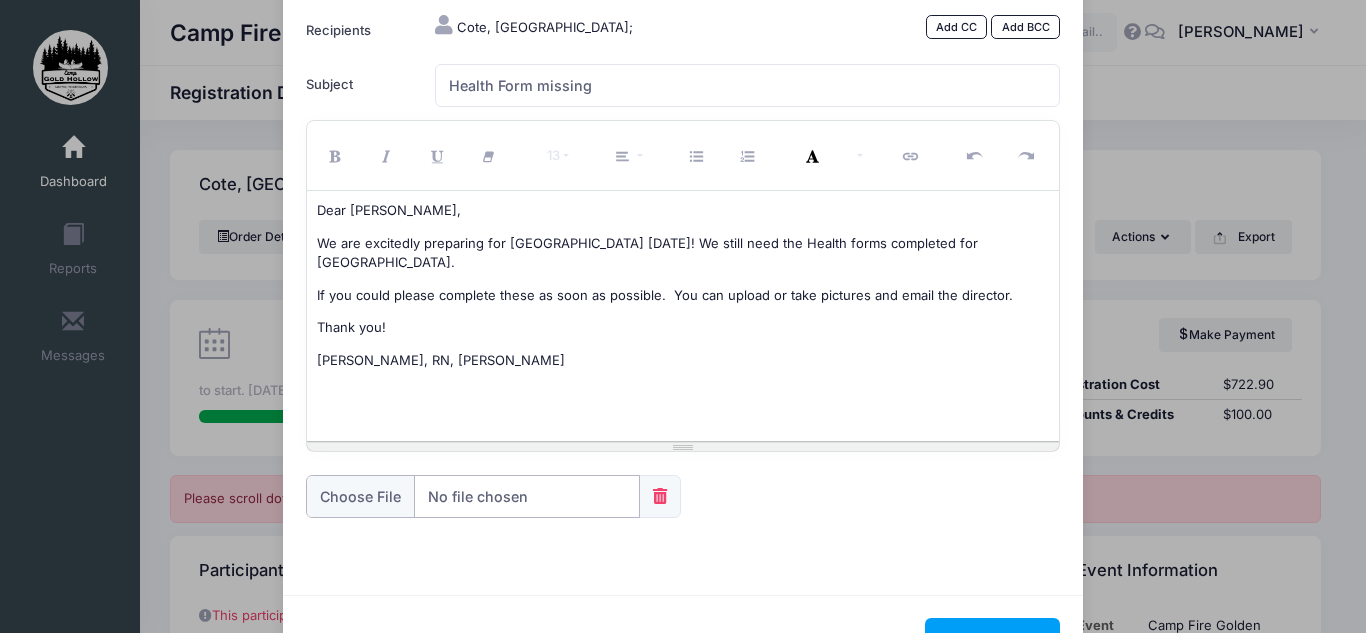 scroll, scrollTop: 180, scrollLeft: 0, axis: vertical 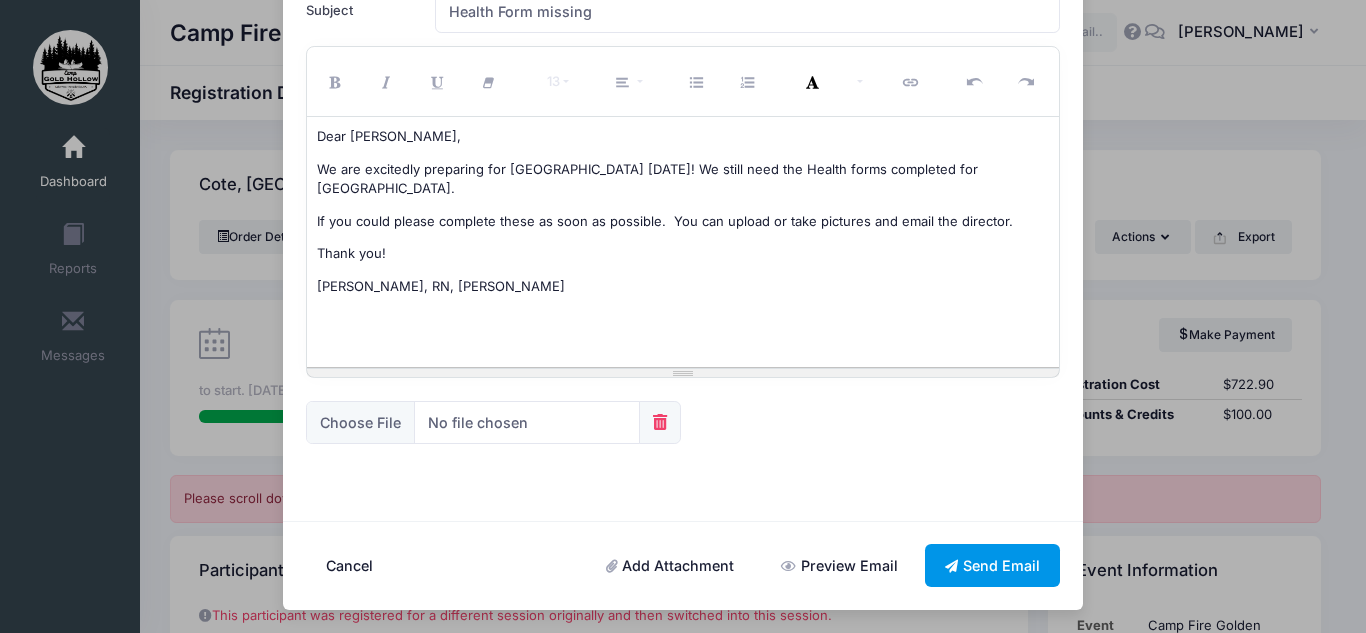 click on "Send Email" at bounding box center (993, 565) 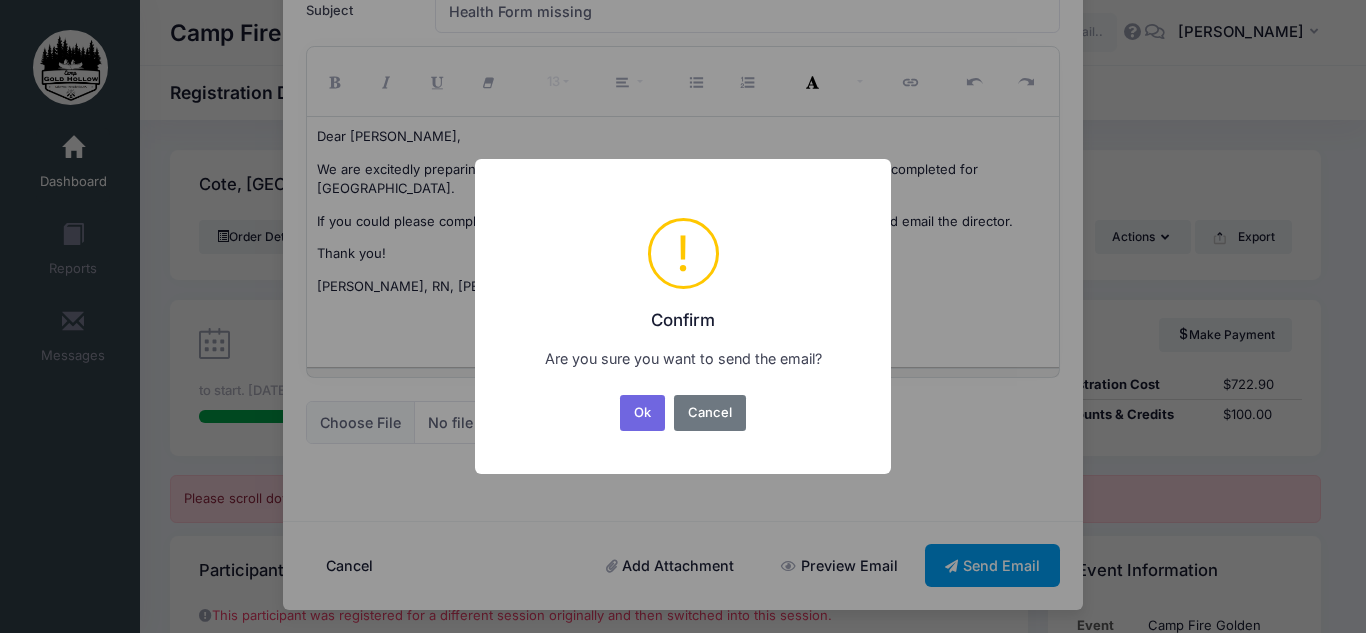 scroll, scrollTop: 0, scrollLeft: 0, axis: both 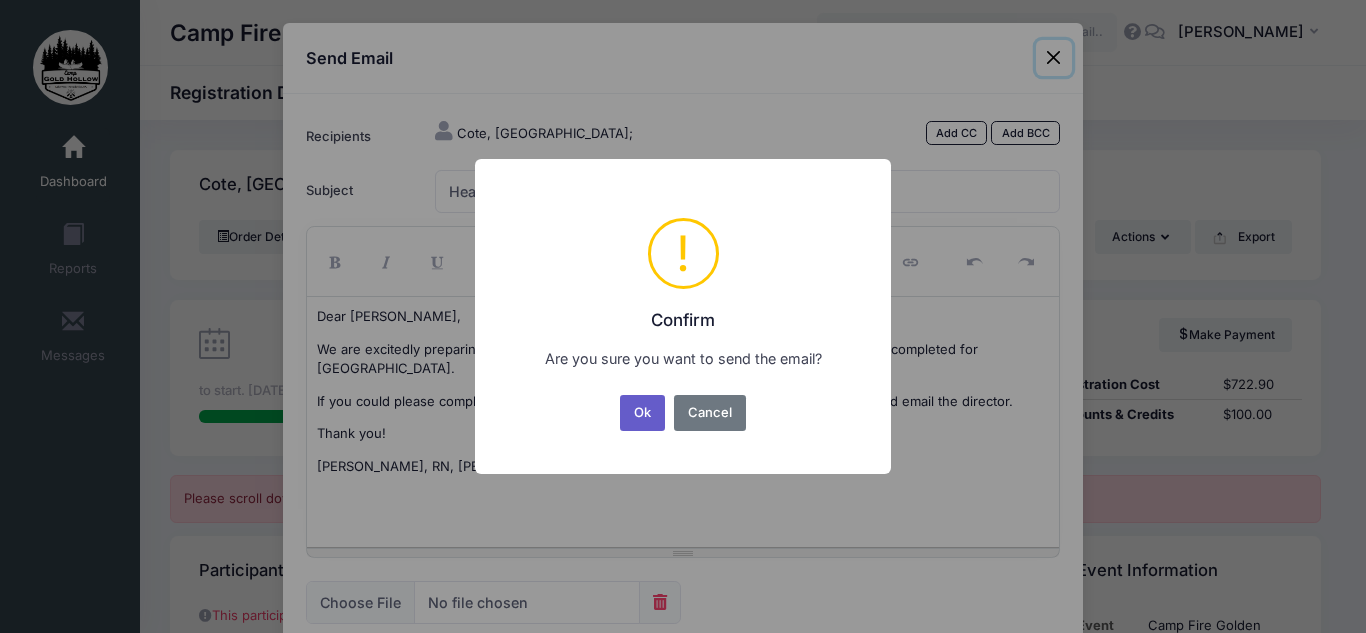 click on "Ok" at bounding box center (643, 413) 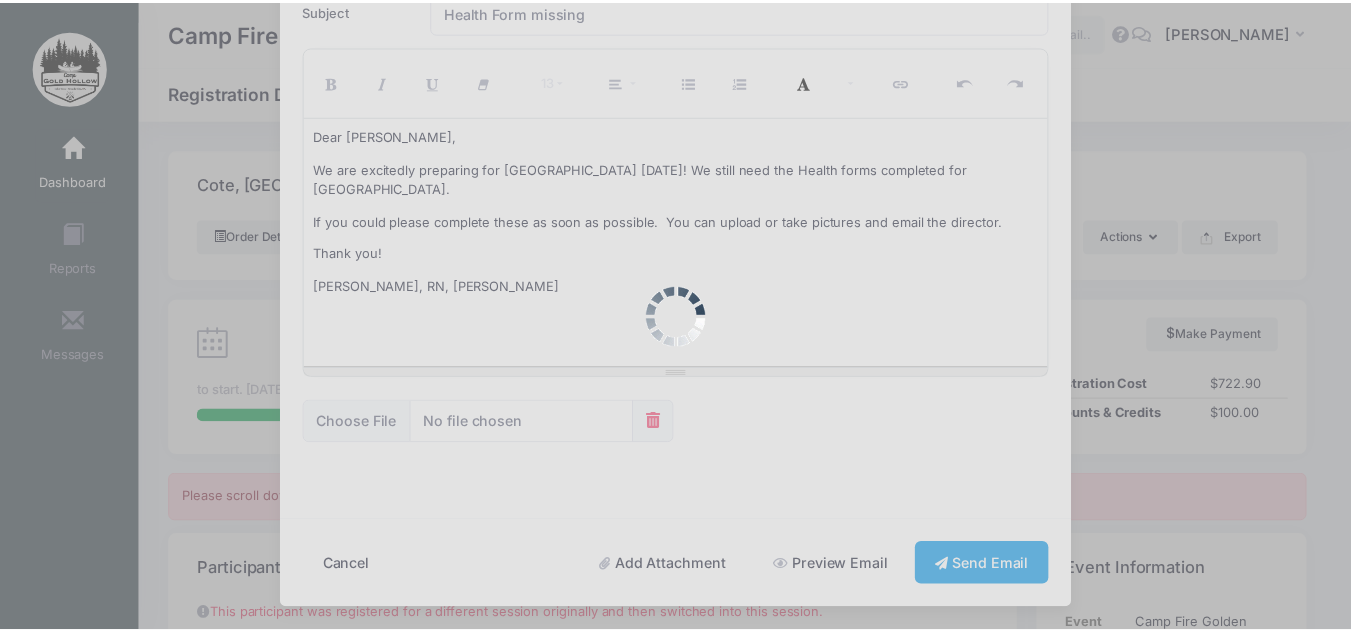 scroll, scrollTop: 106, scrollLeft: 0, axis: vertical 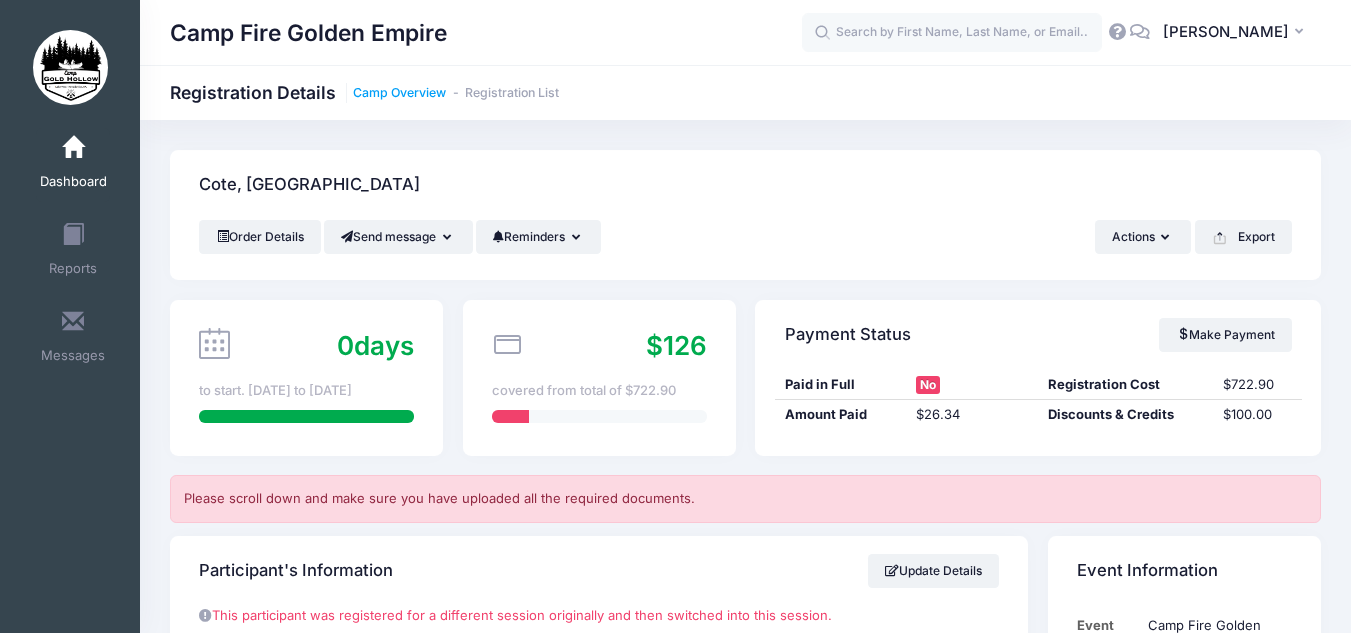 drag, startPoint x: 254, startPoint y: 96, endPoint x: 425, endPoint y: 85, distance: 171.35344 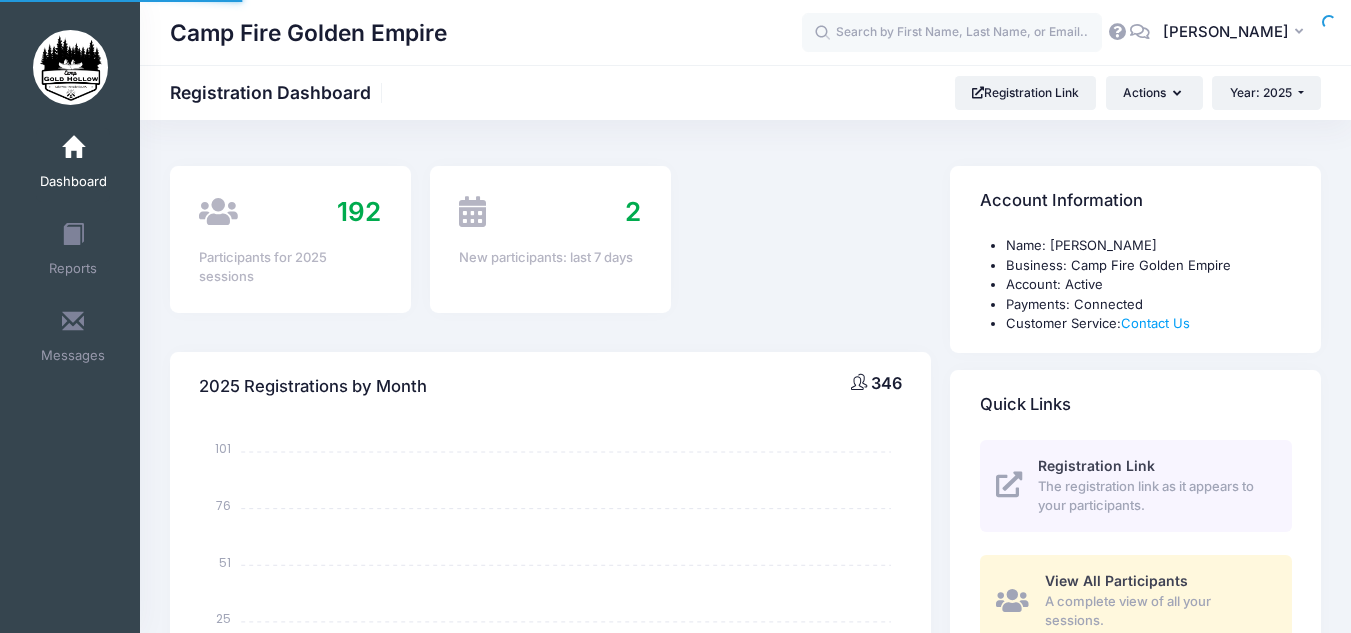 scroll, scrollTop: 0, scrollLeft: 0, axis: both 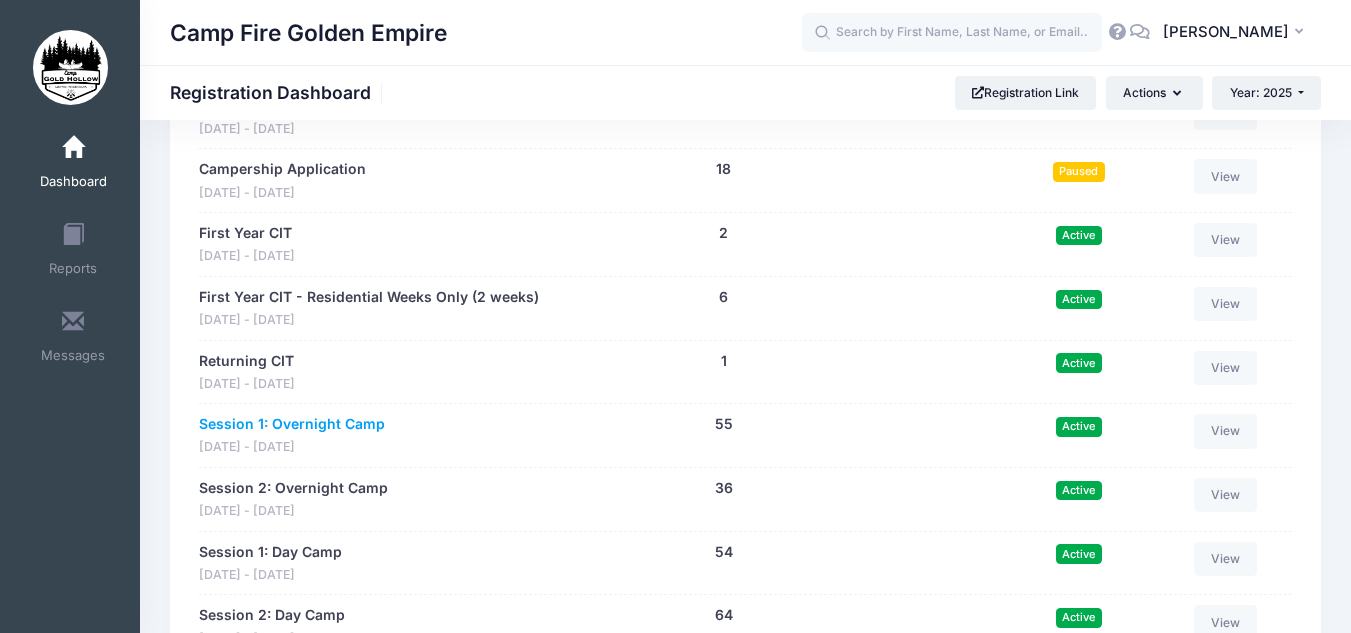 click on "Session 1: Overnight Camp" at bounding box center [292, 424] 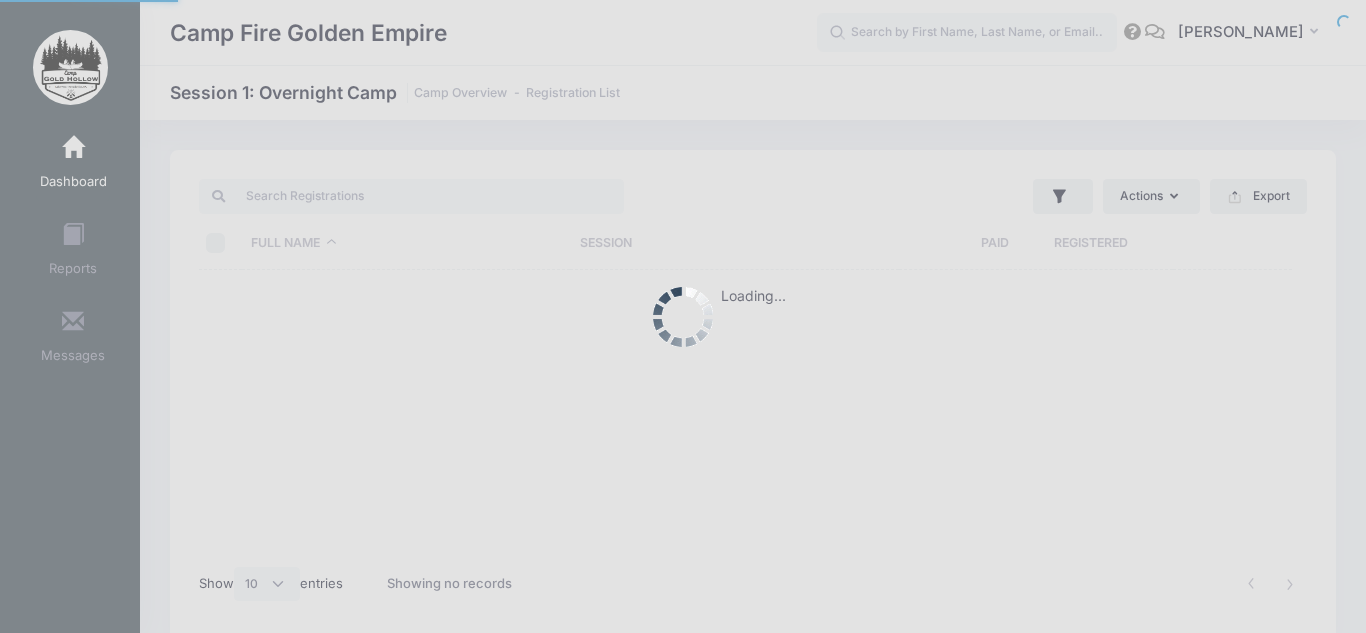 select on "10" 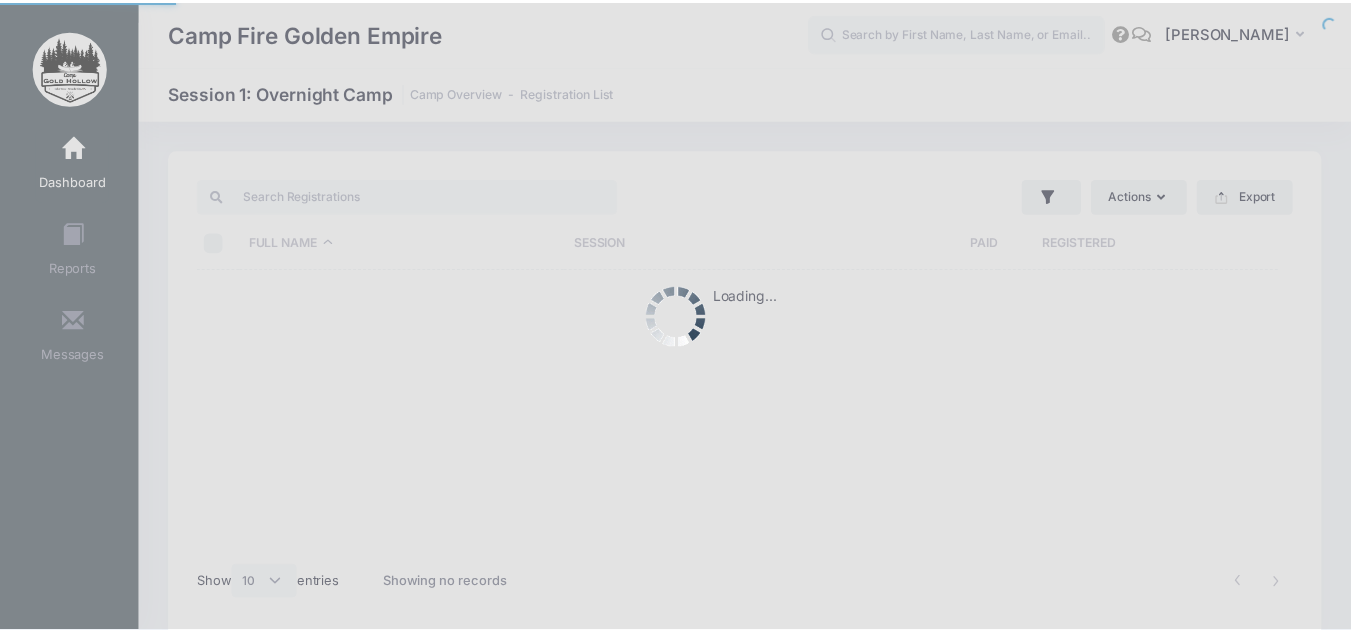 scroll, scrollTop: 0, scrollLeft: 0, axis: both 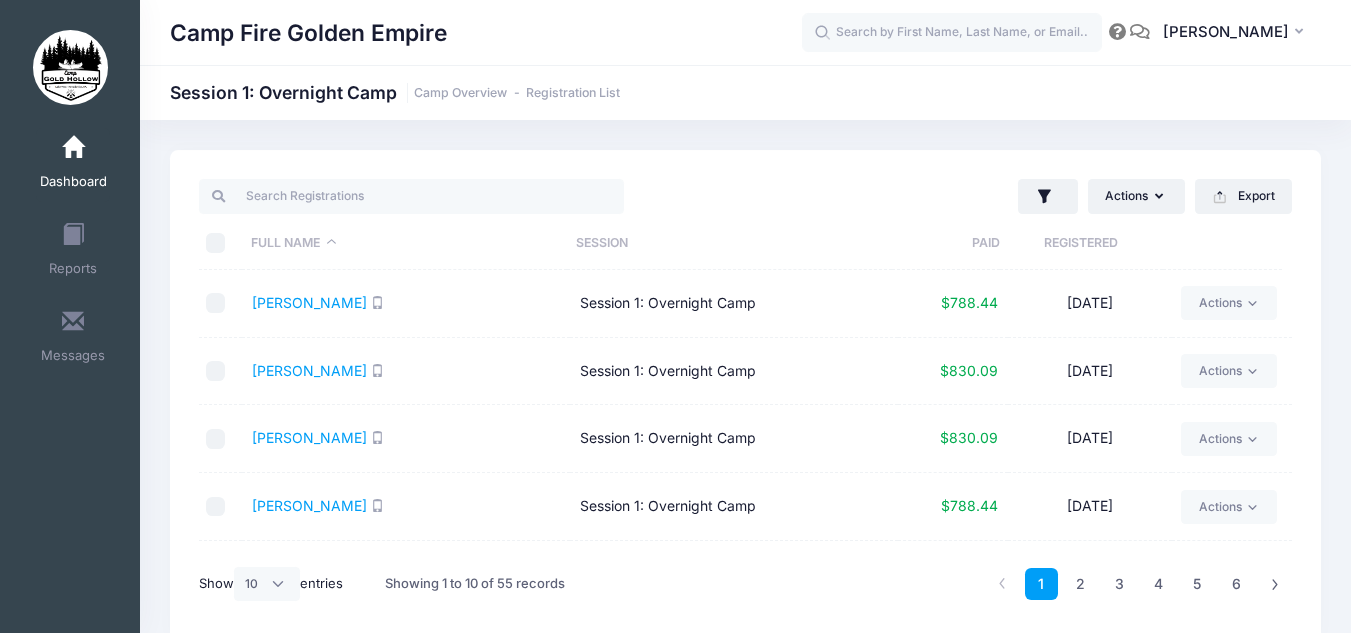 click at bounding box center (73, 148) 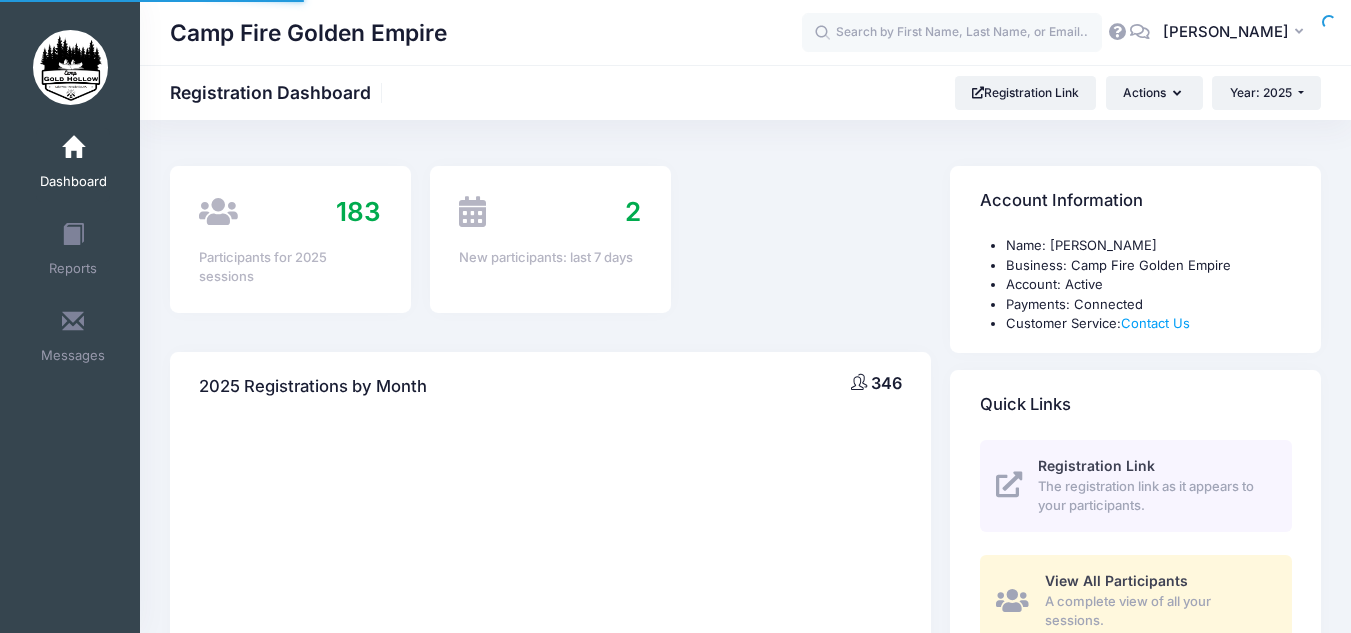 scroll, scrollTop: 0, scrollLeft: 0, axis: both 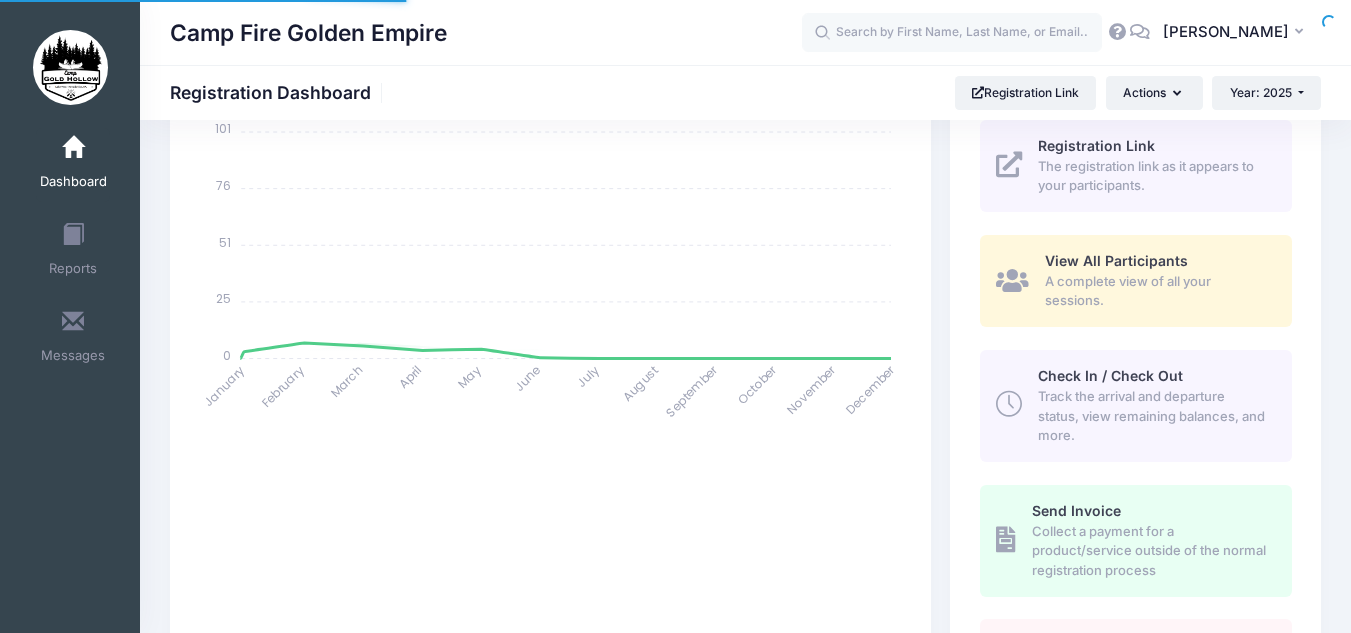 select 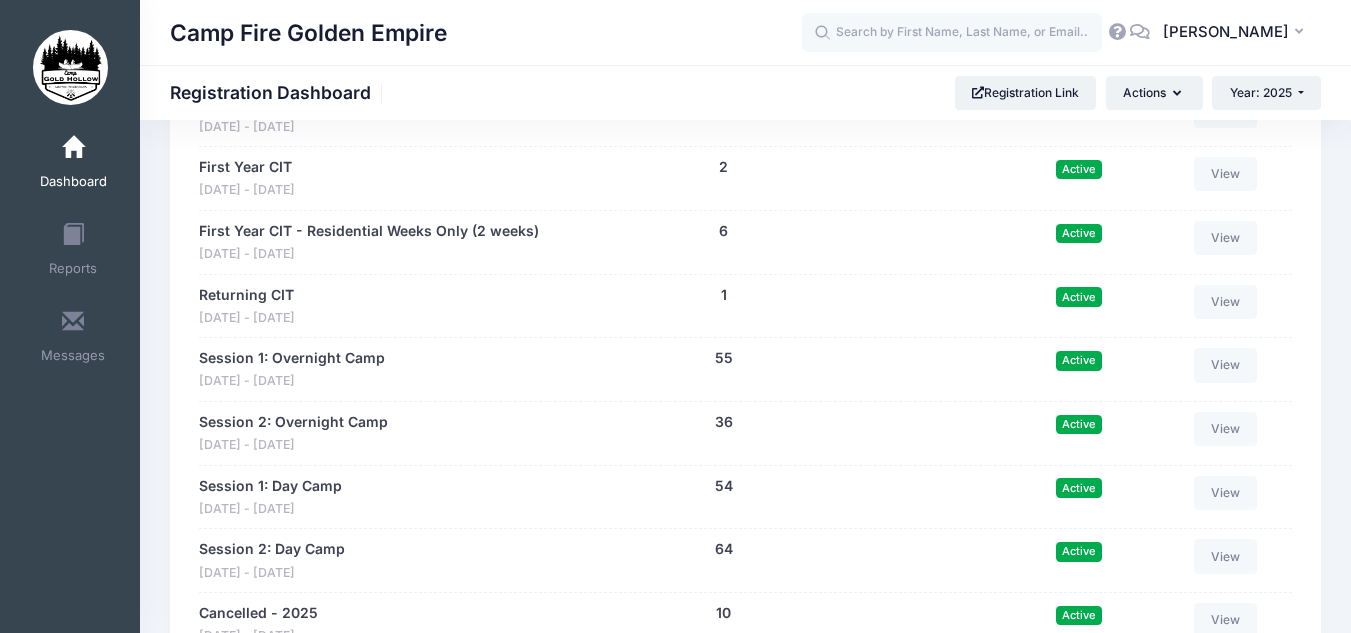 scroll, scrollTop: 1569, scrollLeft: 0, axis: vertical 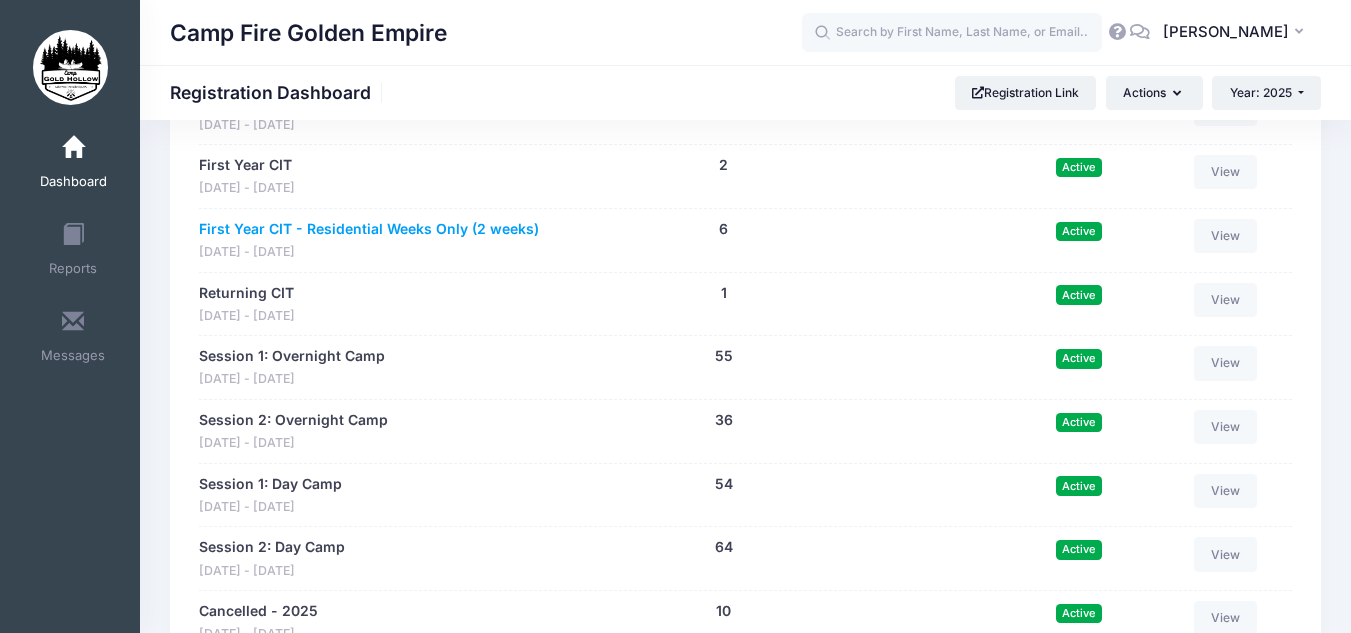 click on "First Year CIT - Residential Weeks Only (2 weeks)" at bounding box center [369, 229] 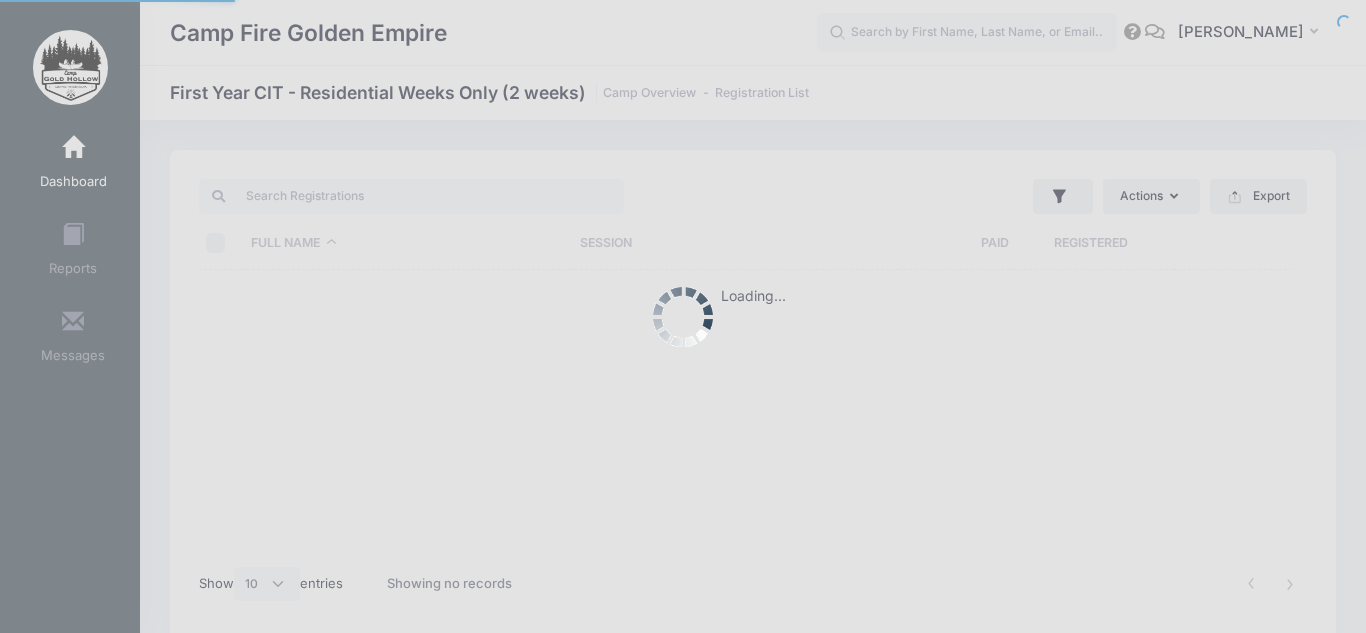 select on "10" 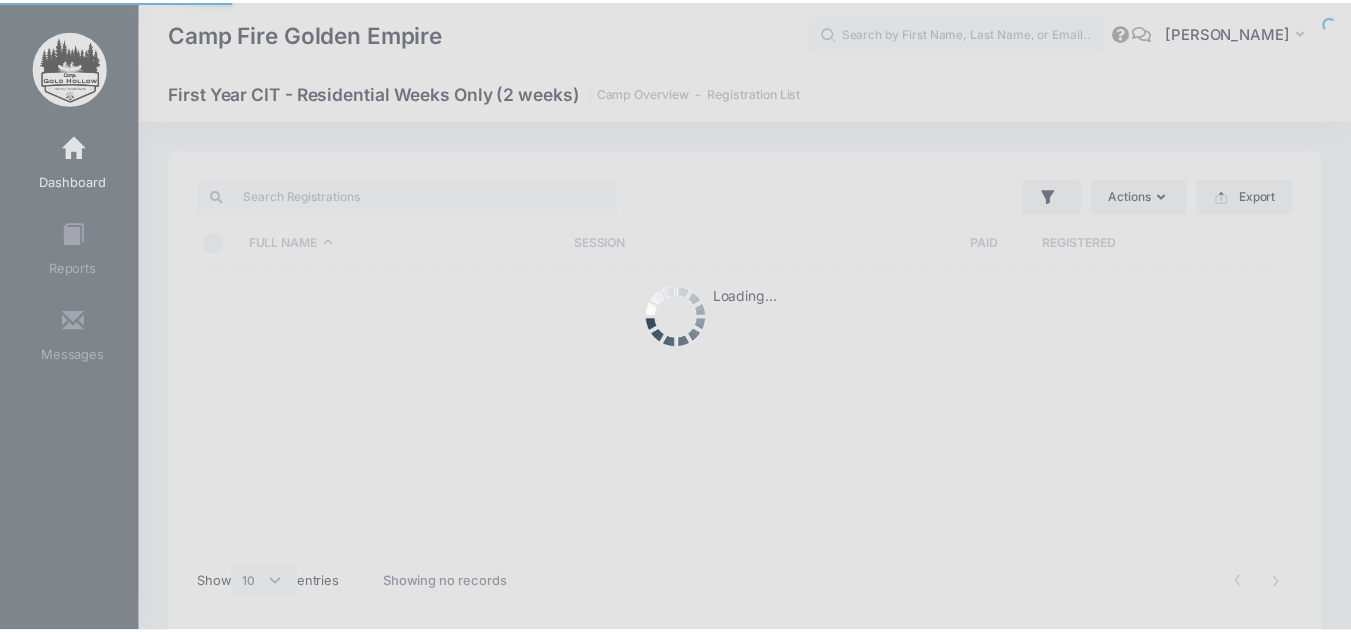 scroll, scrollTop: 0, scrollLeft: 0, axis: both 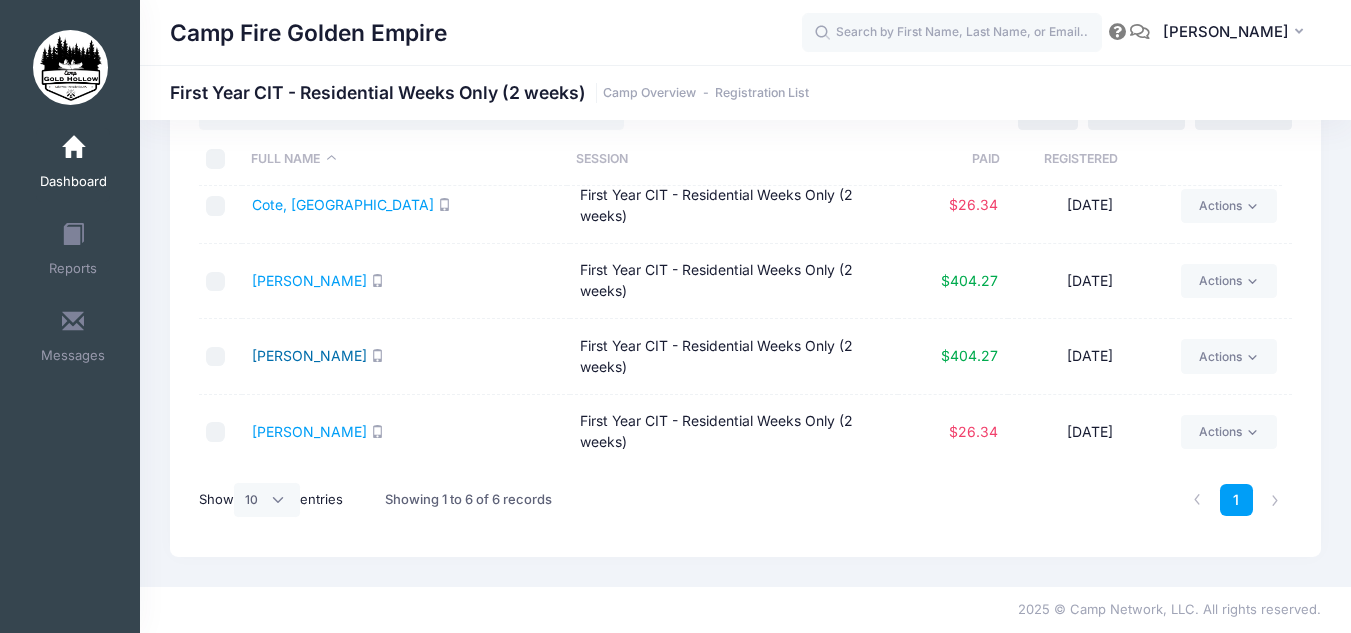 click on "[PERSON_NAME]" at bounding box center (309, 355) 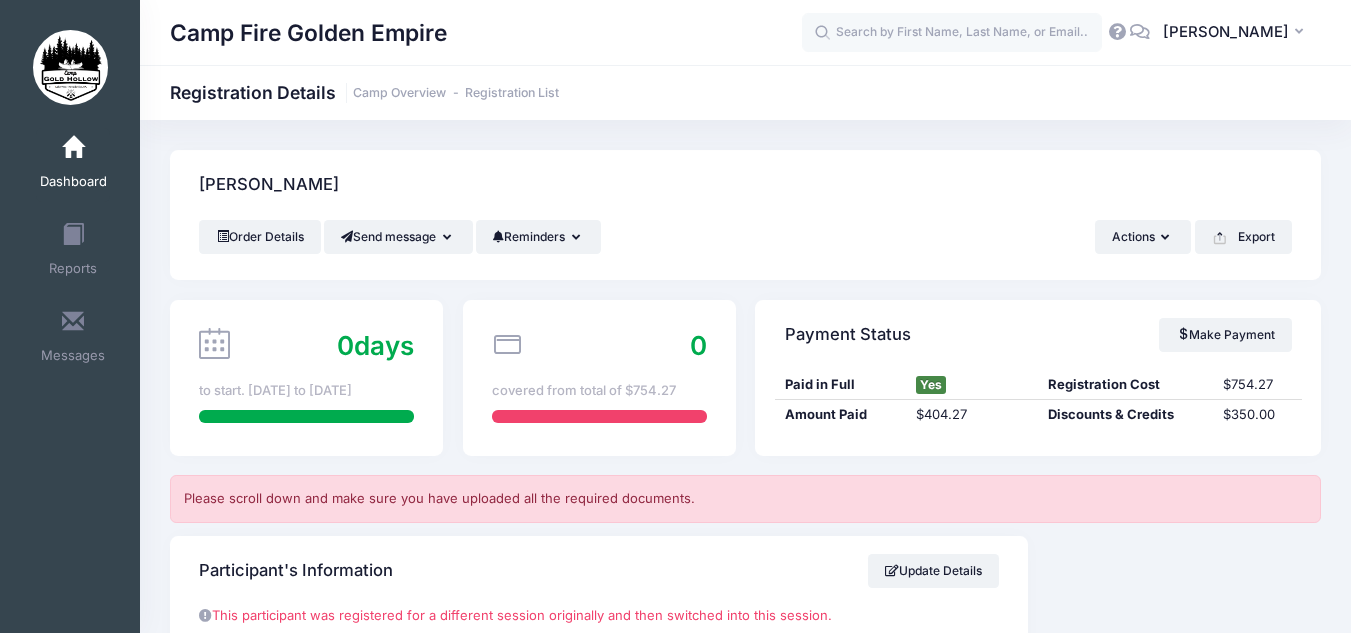 scroll, scrollTop: 0, scrollLeft: 0, axis: both 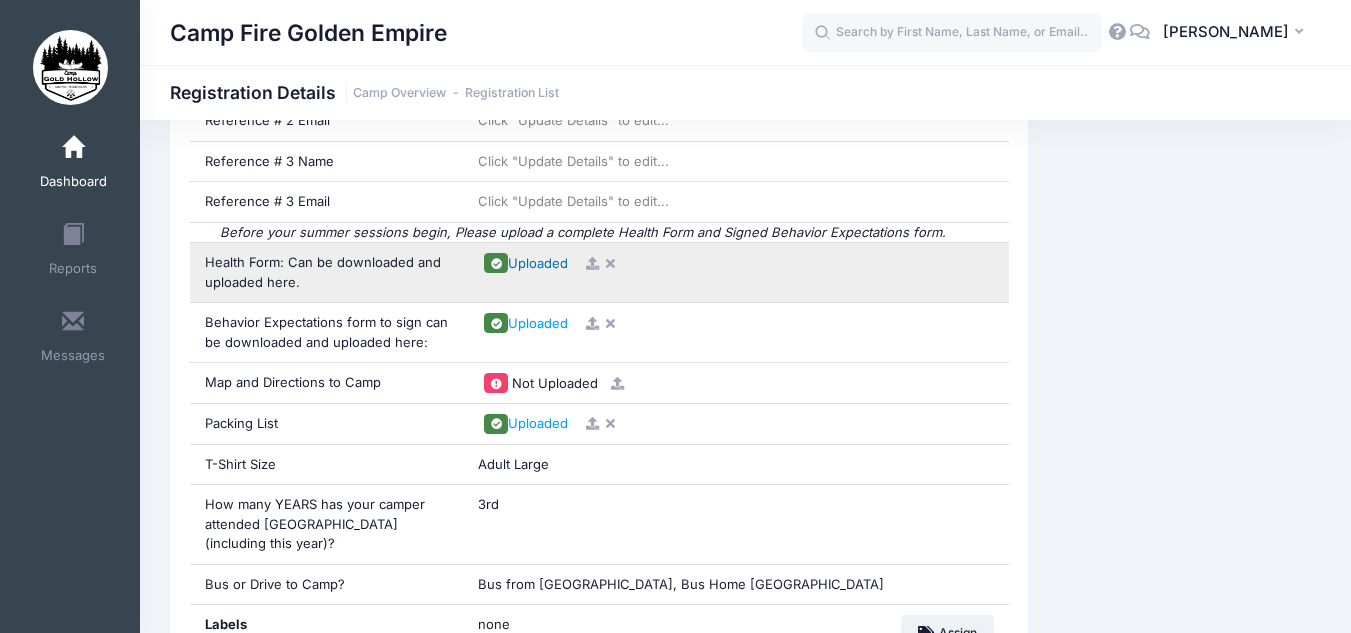 click on "Uploaded" at bounding box center [538, 263] 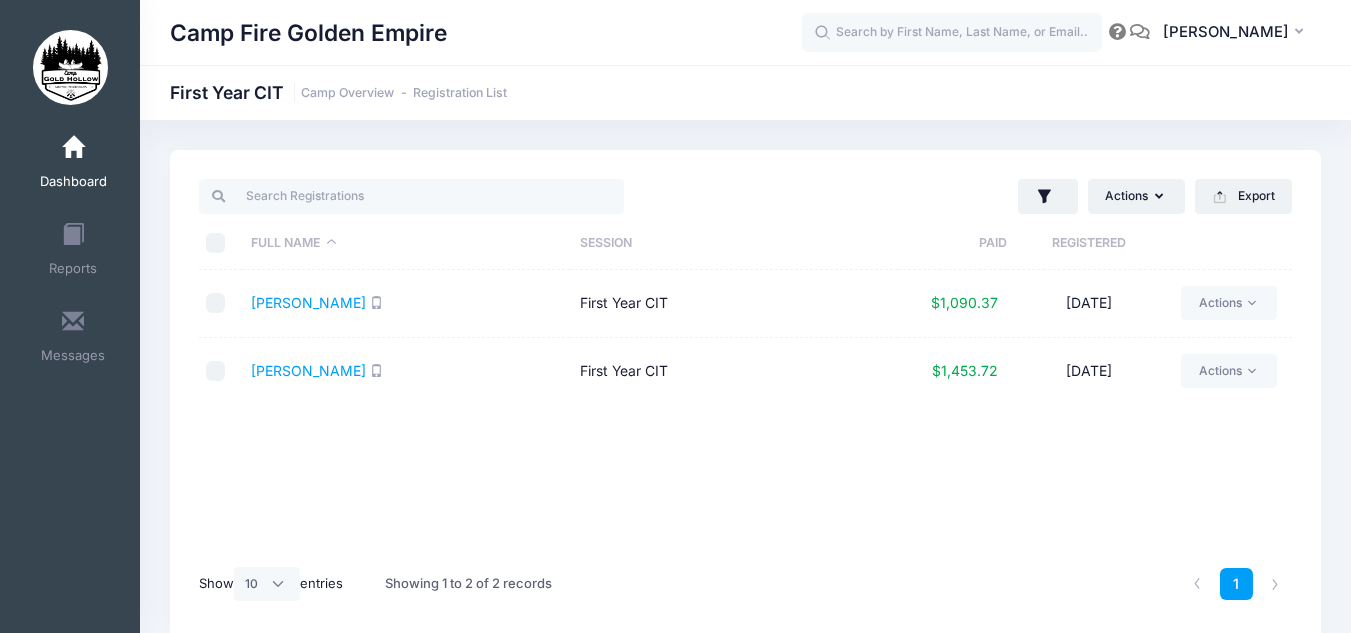 select on "10" 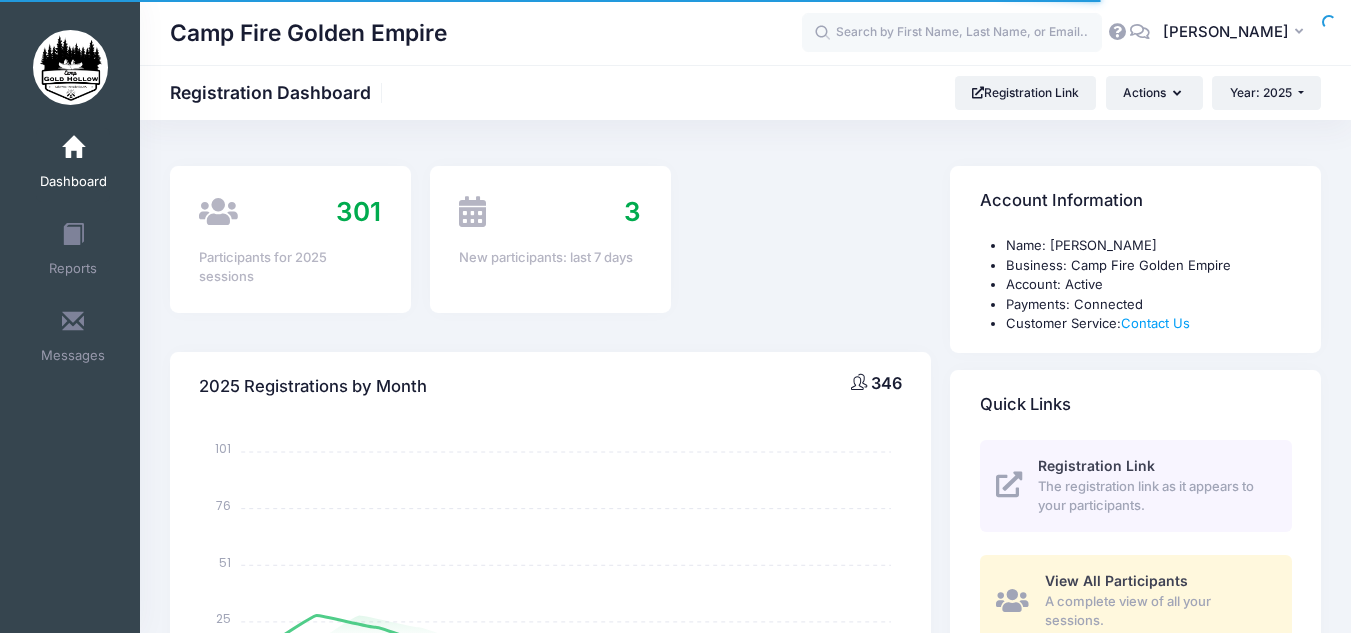 scroll, scrollTop: 0, scrollLeft: 0, axis: both 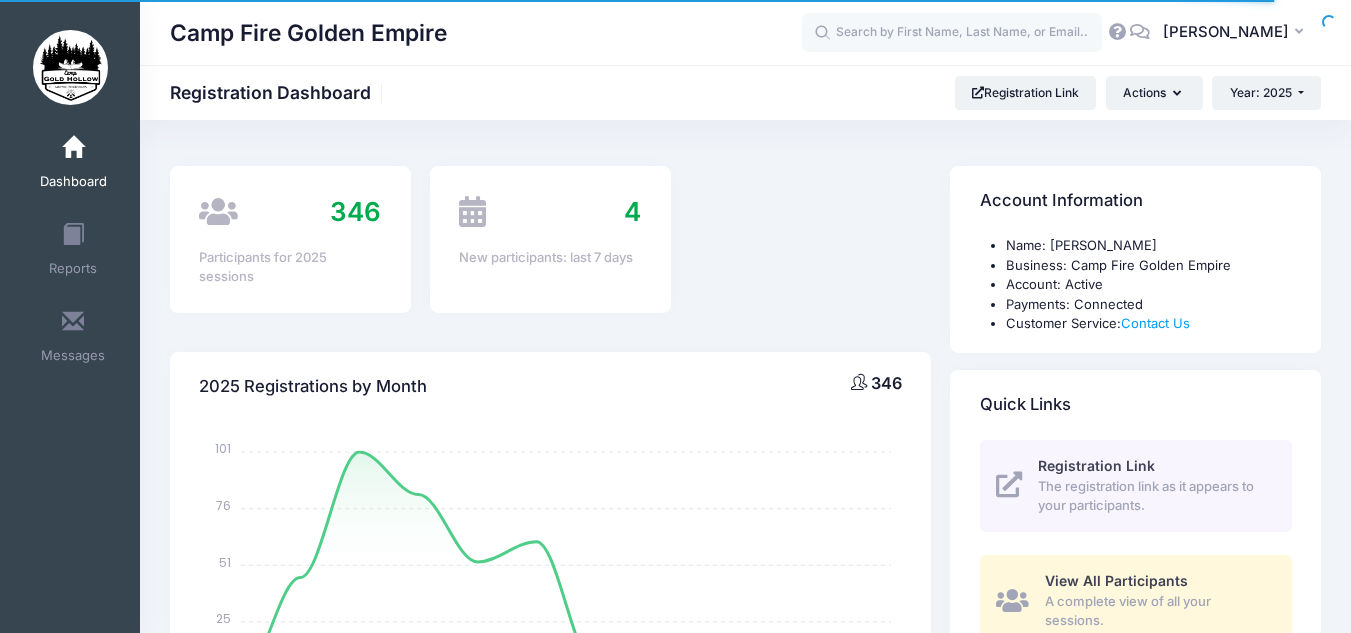 select 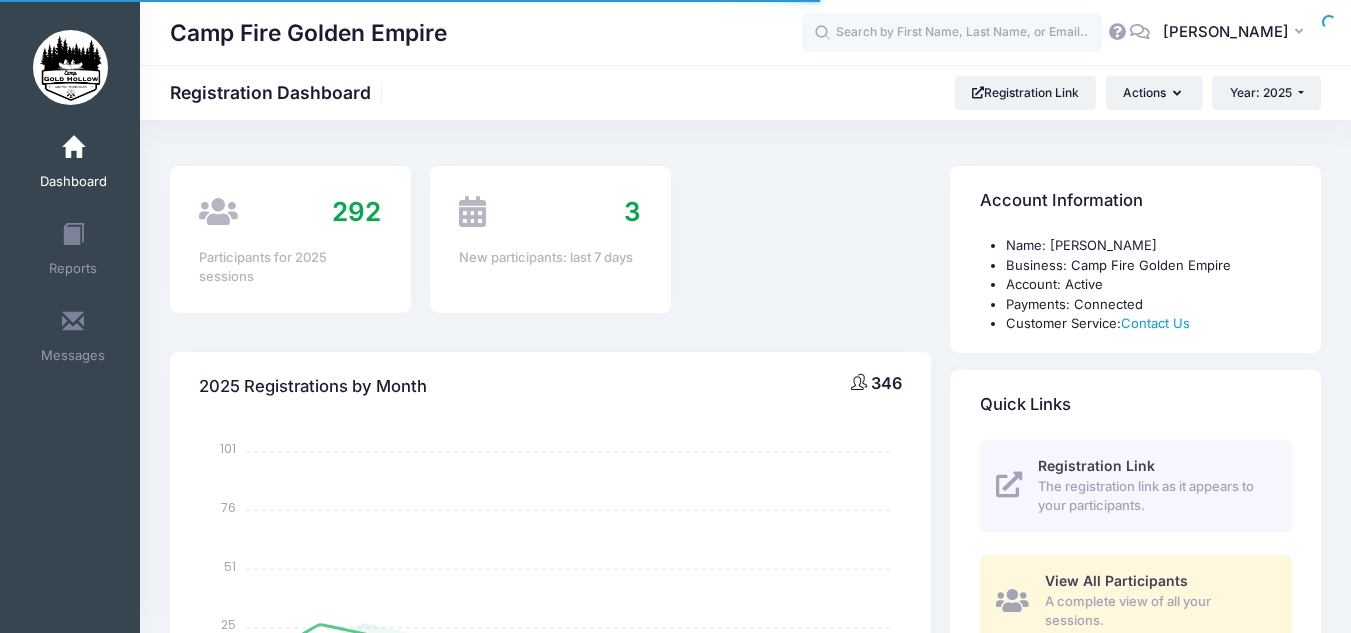 scroll, scrollTop: 0, scrollLeft: 0, axis: both 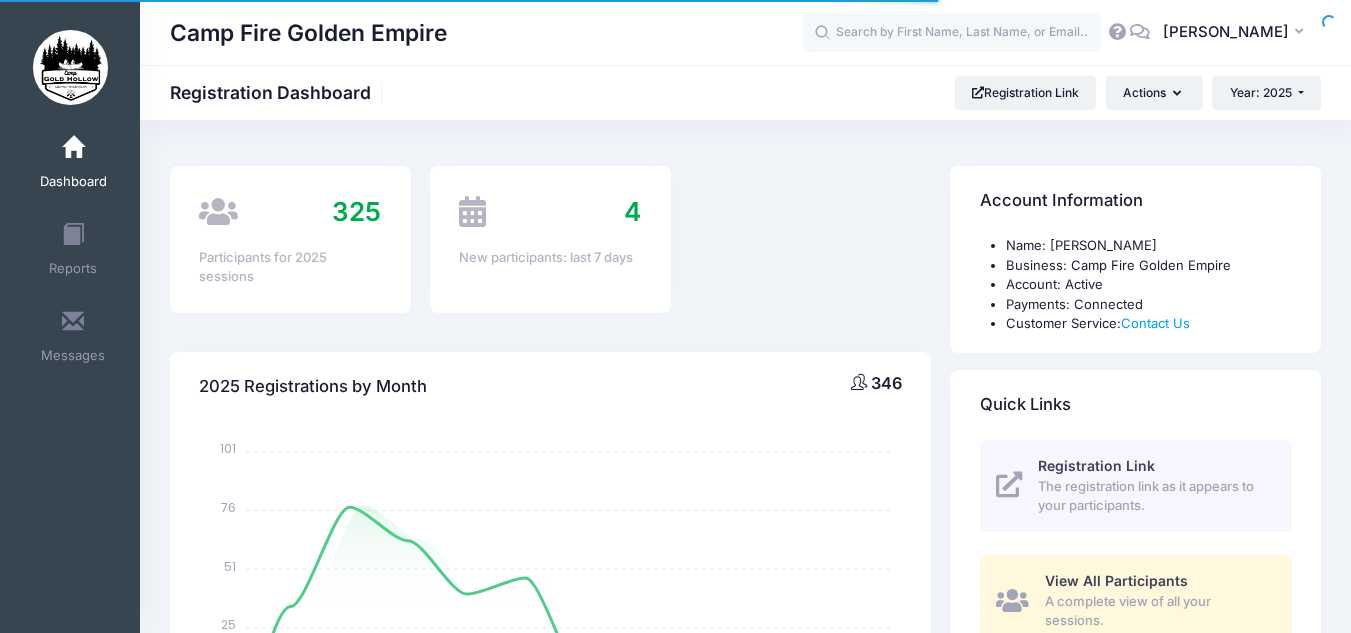 select 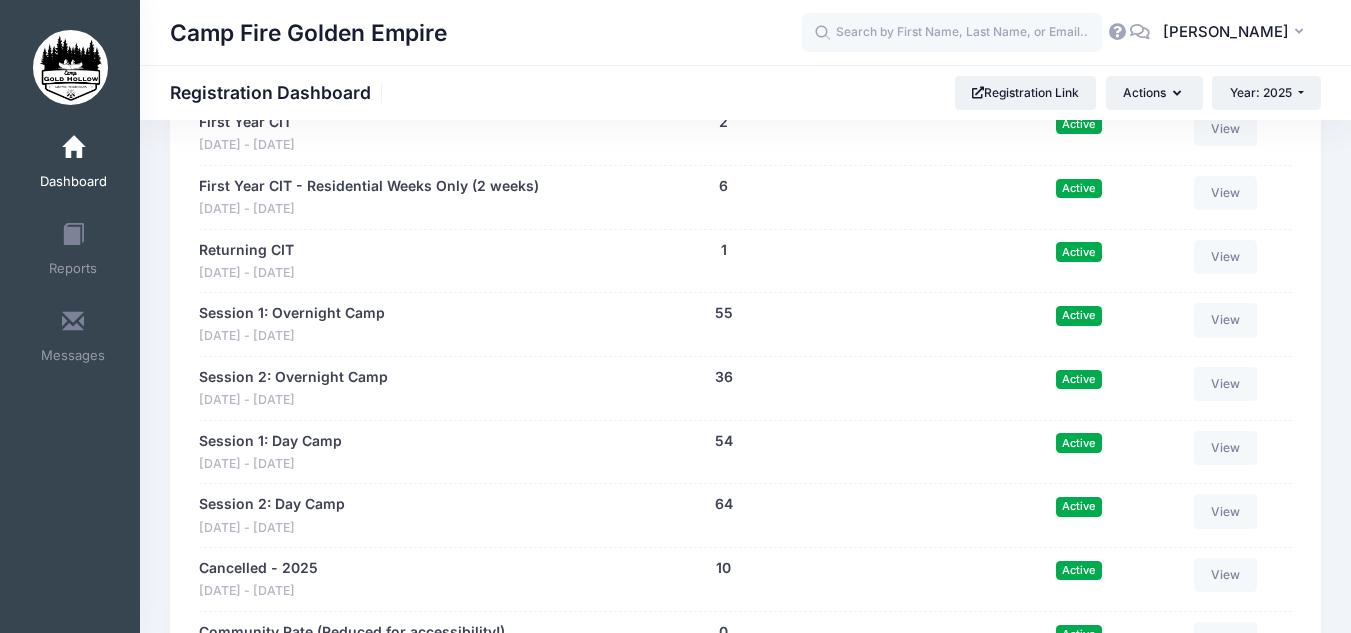 scroll, scrollTop: 1613, scrollLeft: 0, axis: vertical 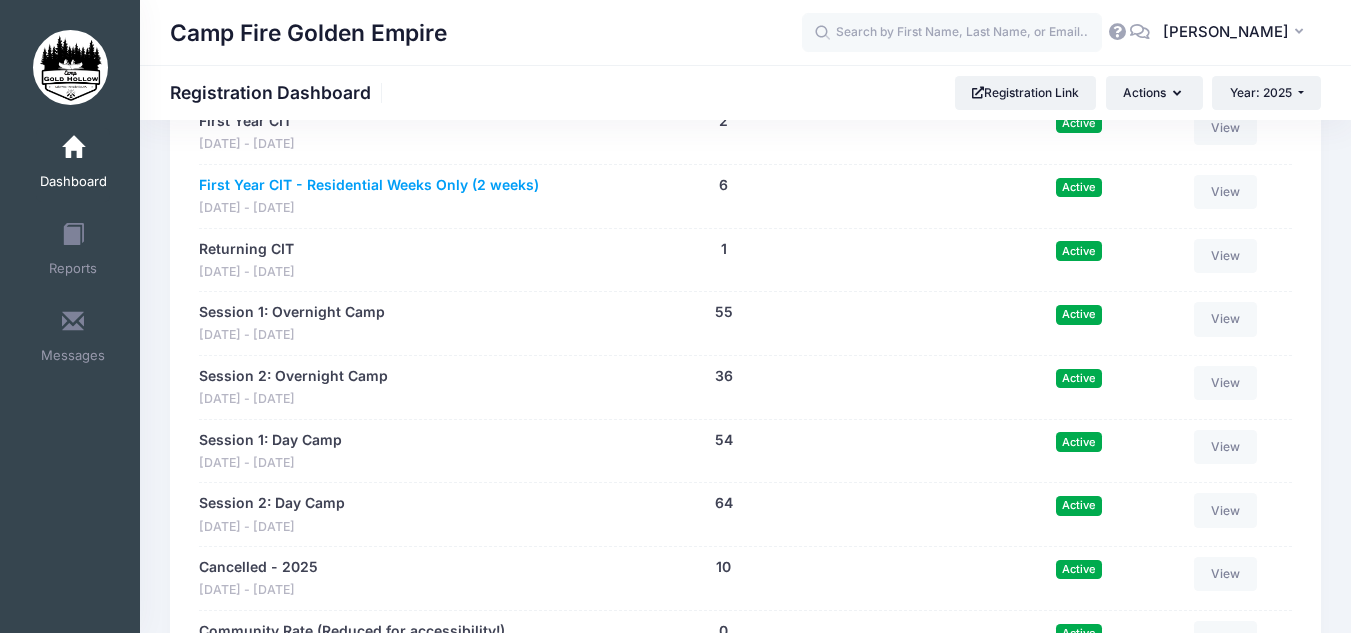 click on "First Year CIT - Residential Weeks Only (2 weeks)" at bounding box center [369, 185] 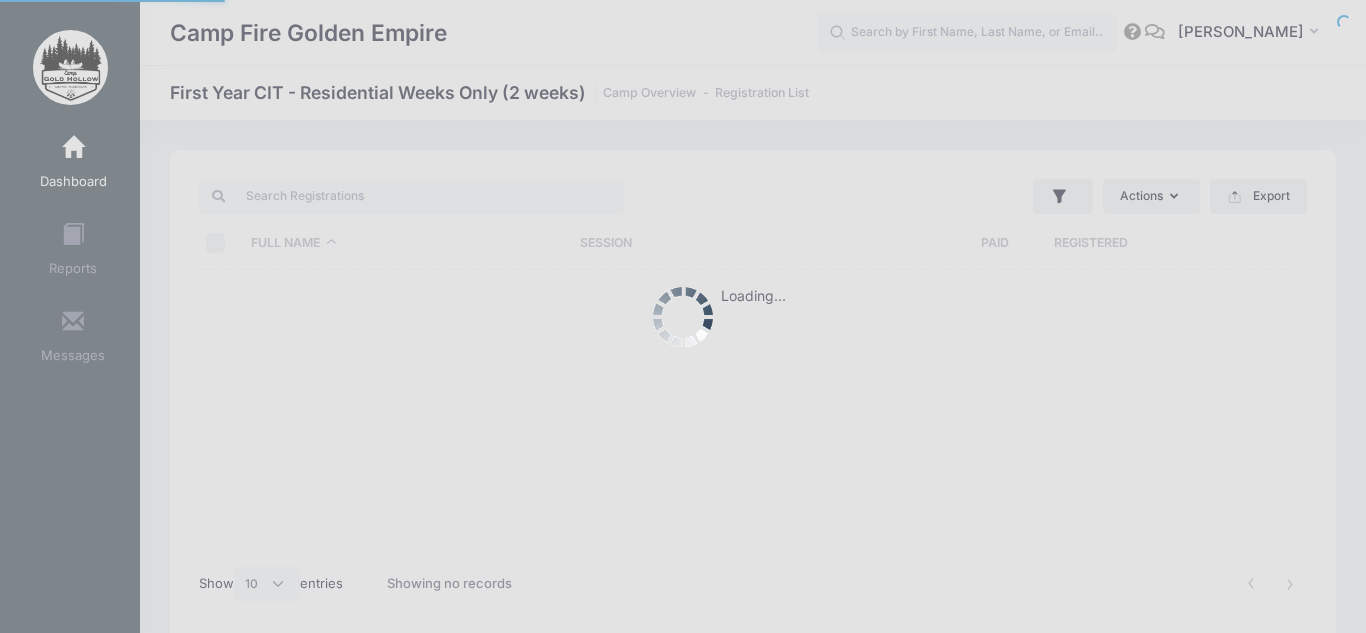 select on "10" 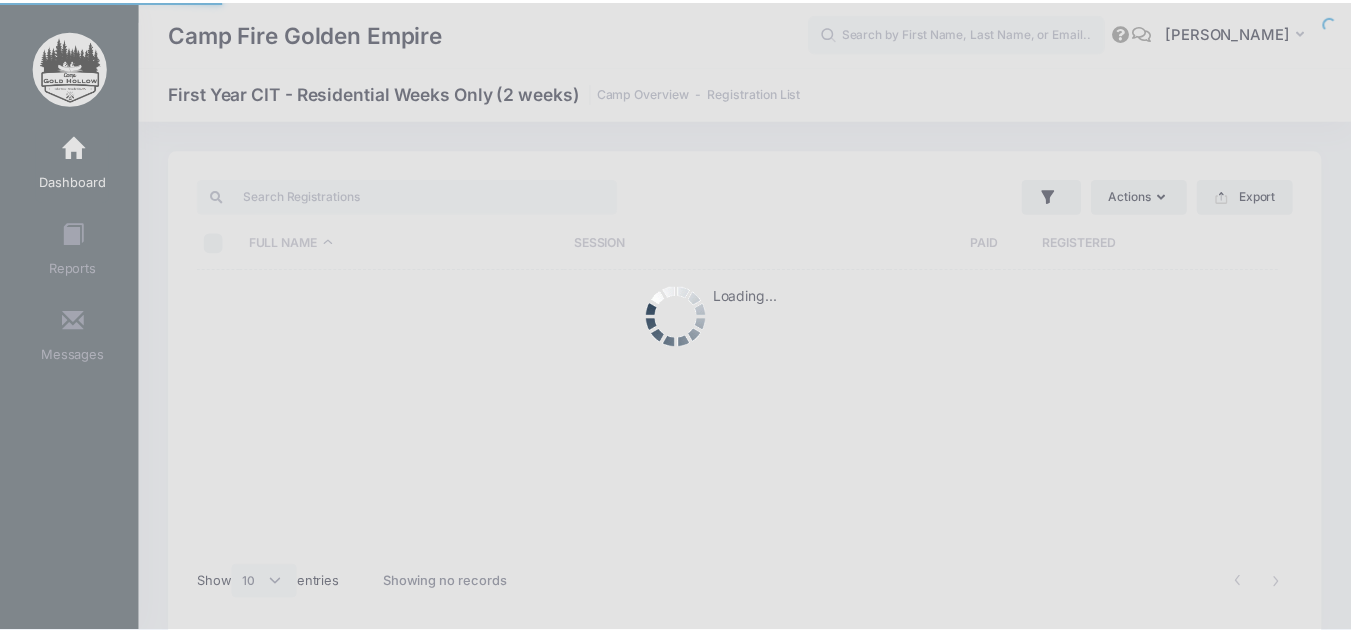 scroll, scrollTop: 0, scrollLeft: 0, axis: both 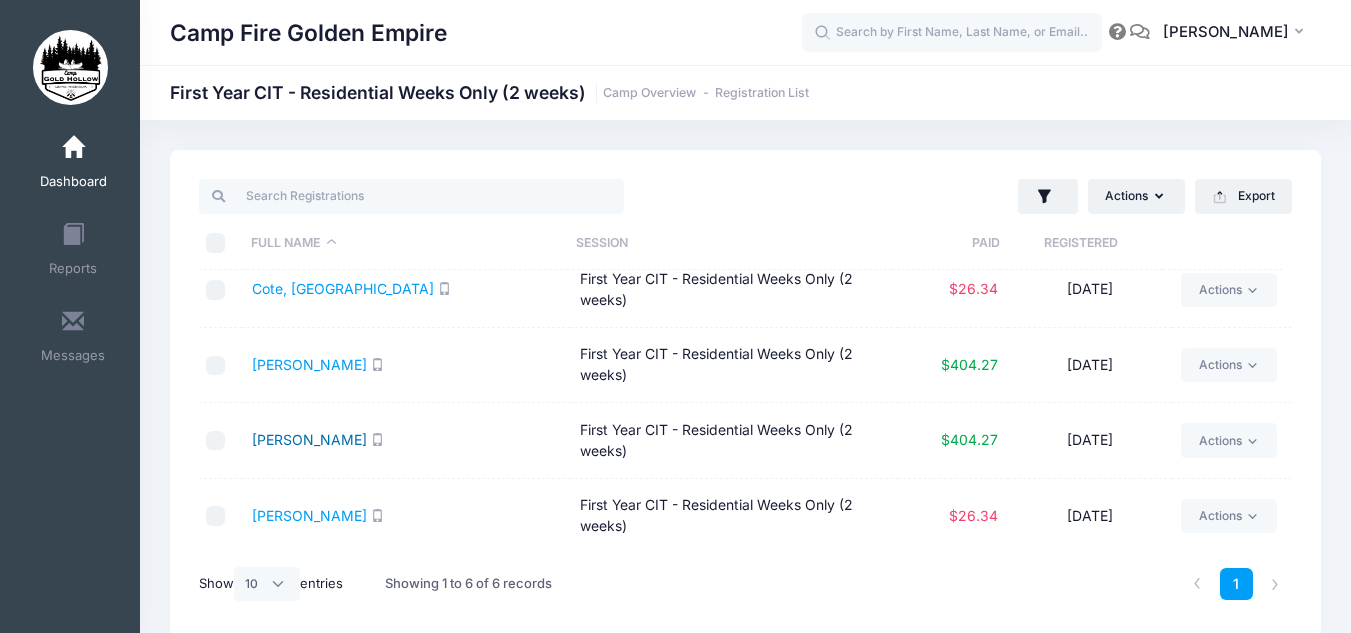 click on "Gonzalez, Analiyah" at bounding box center [309, 439] 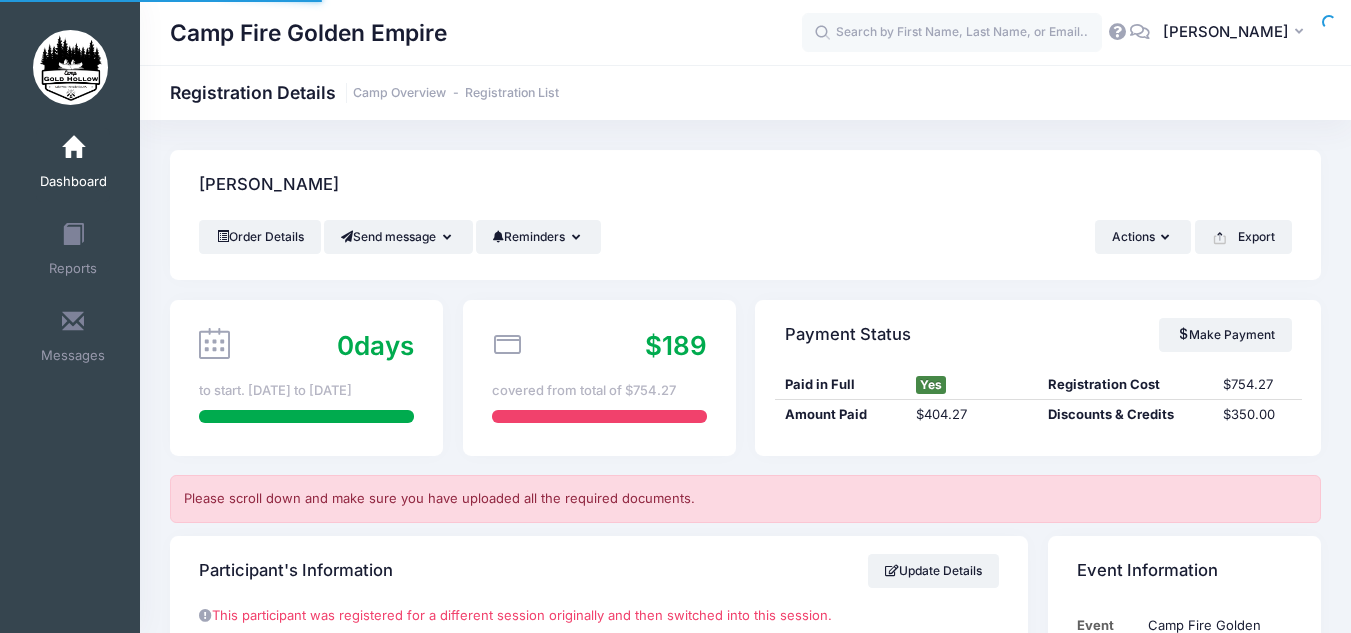 scroll, scrollTop: 0, scrollLeft: 0, axis: both 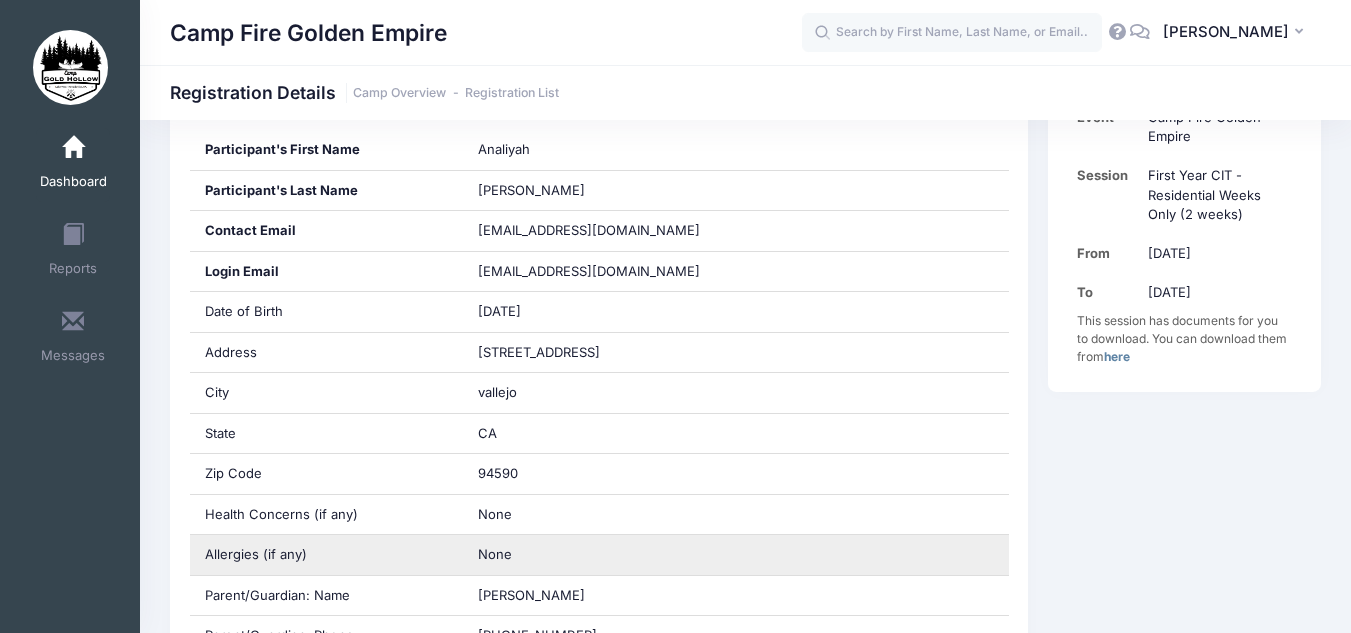 click on "None" at bounding box center [736, 555] 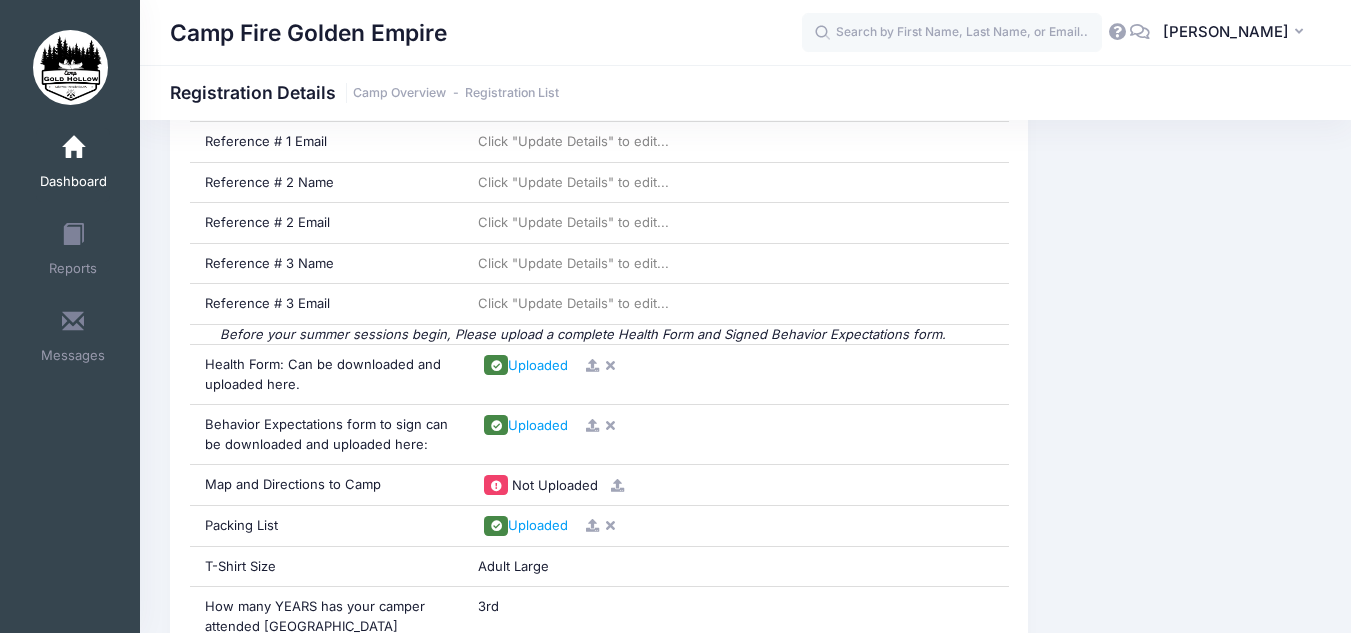 scroll, scrollTop: 1690, scrollLeft: 0, axis: vertical 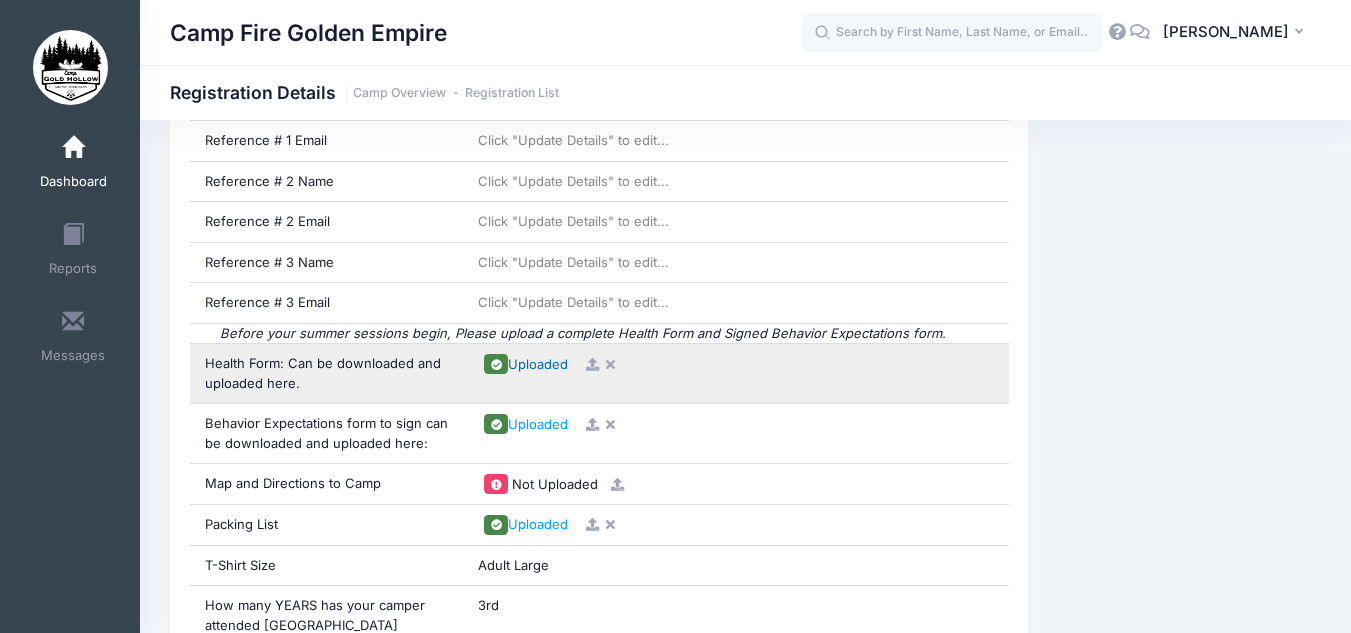 click on "Uploaded" at bounding box center (538, 364) 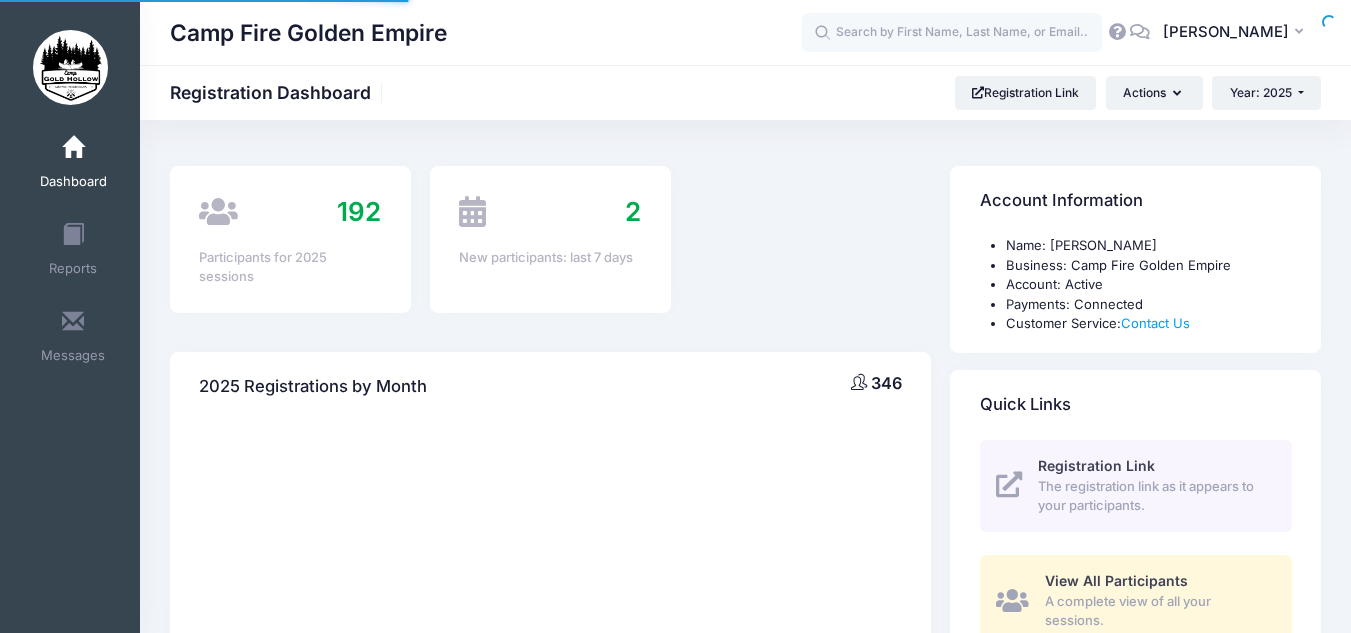 scroll, scrollTop: 0, scrollLeft: 0, axis: both 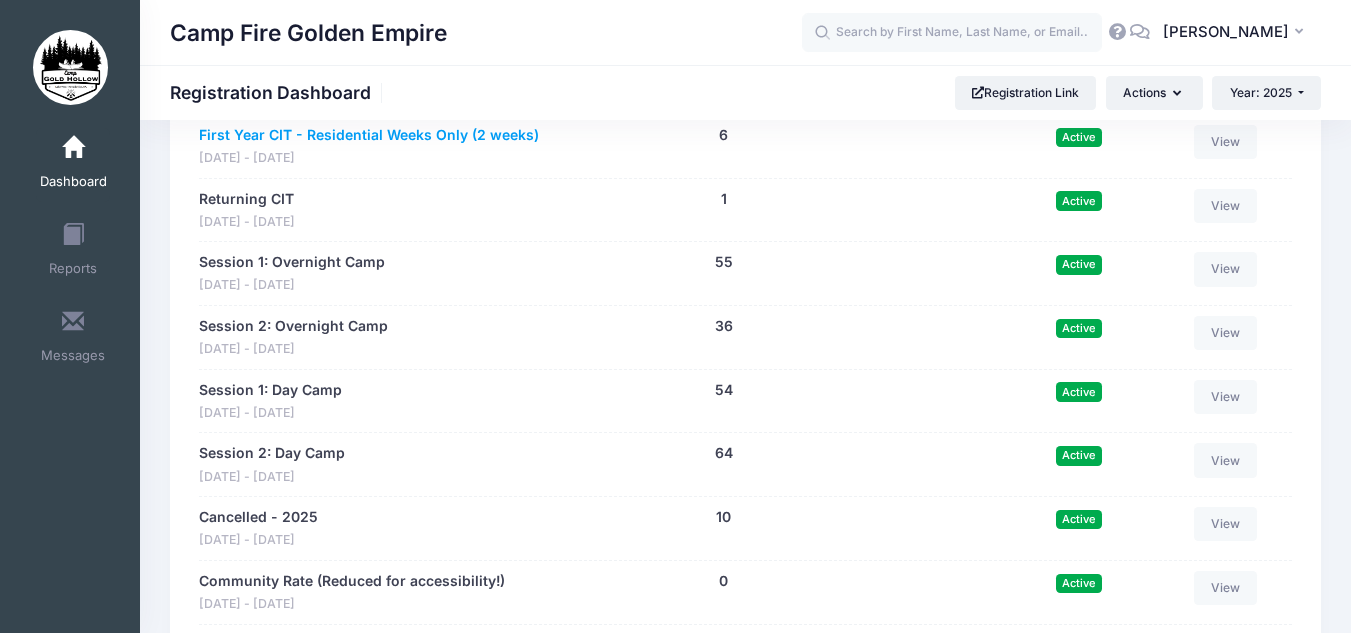 click on "First Year CIT - Residential Weeks Only (2 weeks)" at bounding box center (369, 135) 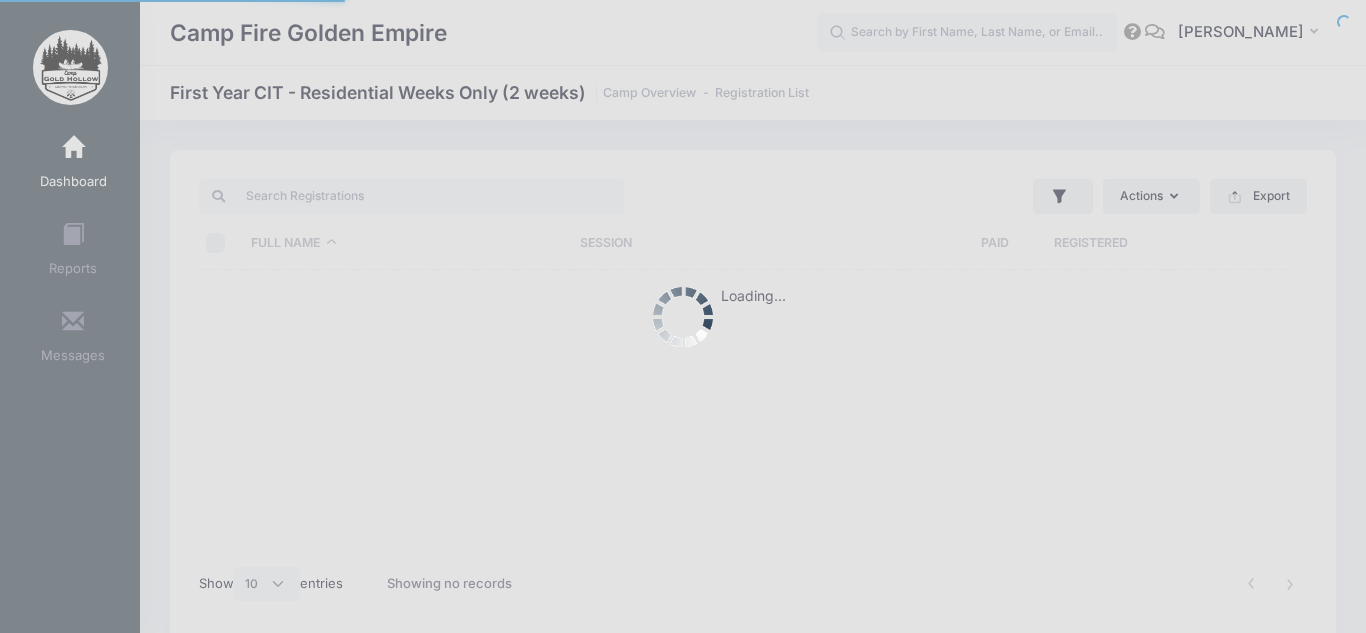select on "10" 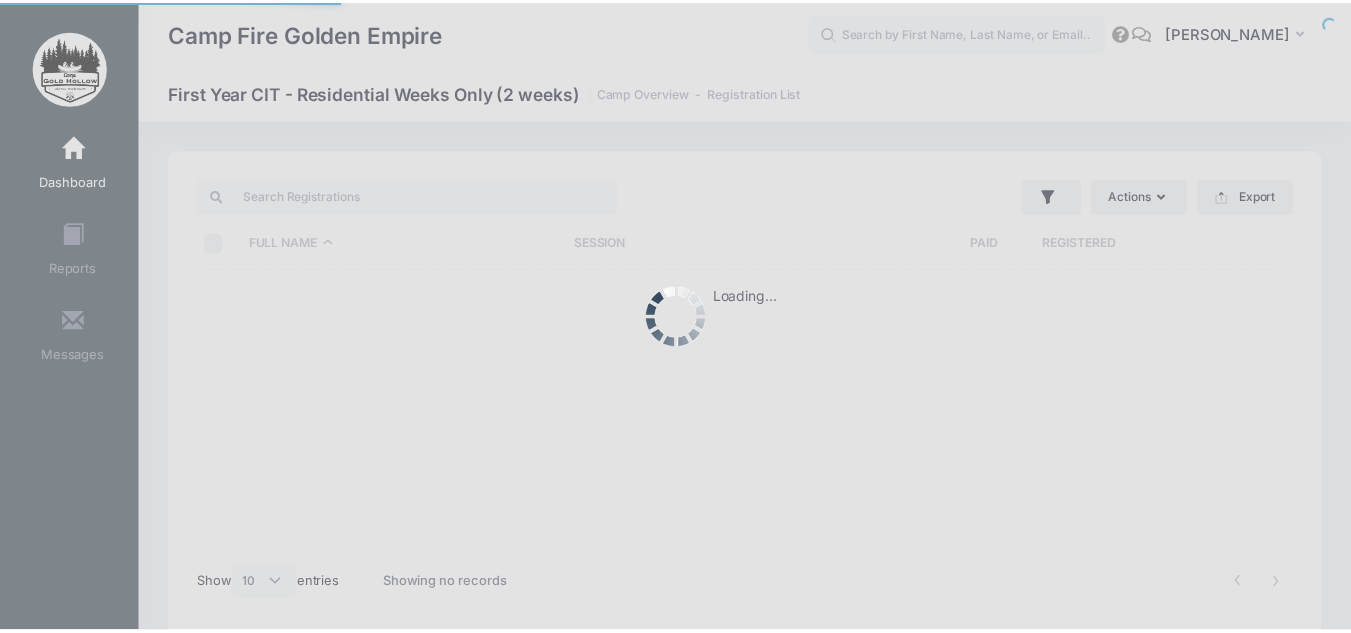 scroll, scrollTop: 0, scrollLeft: 0, axis: both 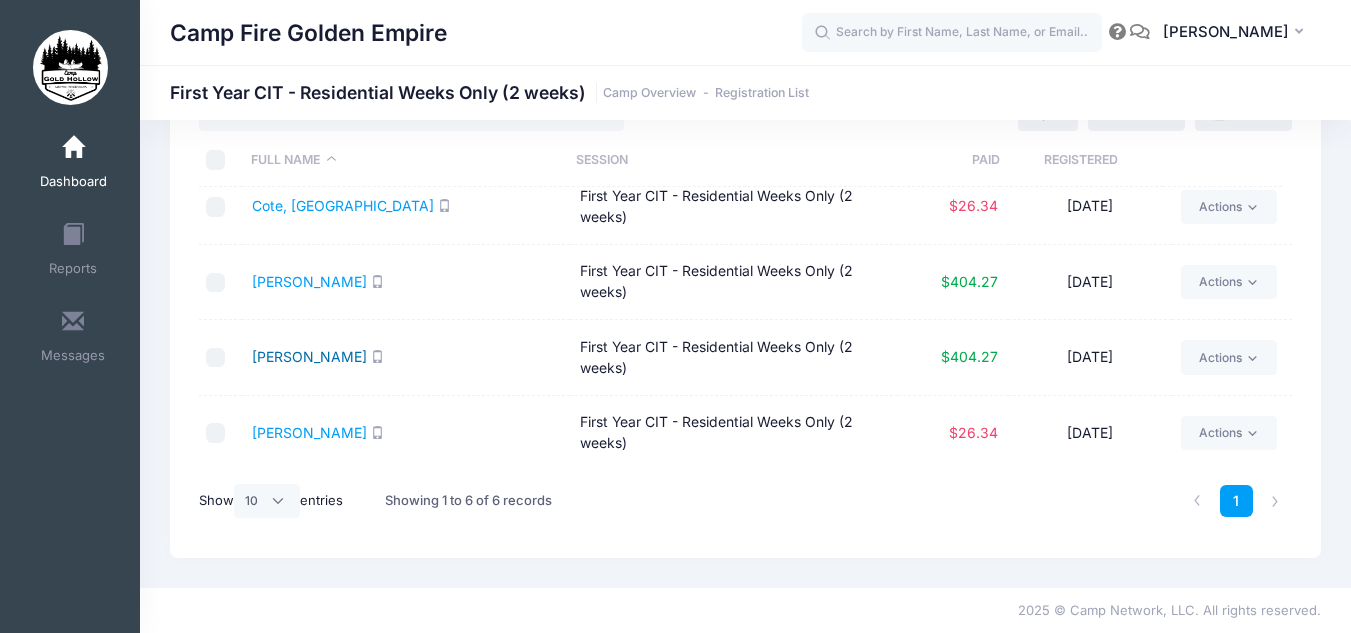 click on "[PERSON_NAME]" at bounding box center (309, 356) 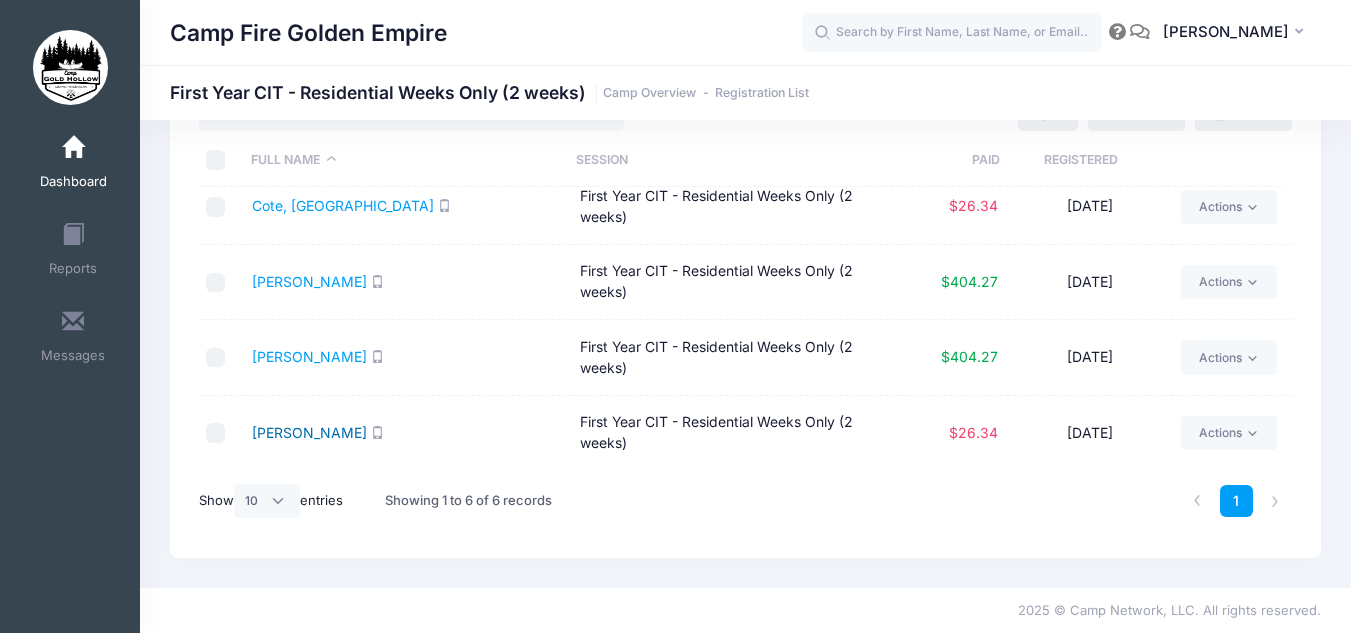 click on "Terrones, Monique" at bounding box center (309, 432) 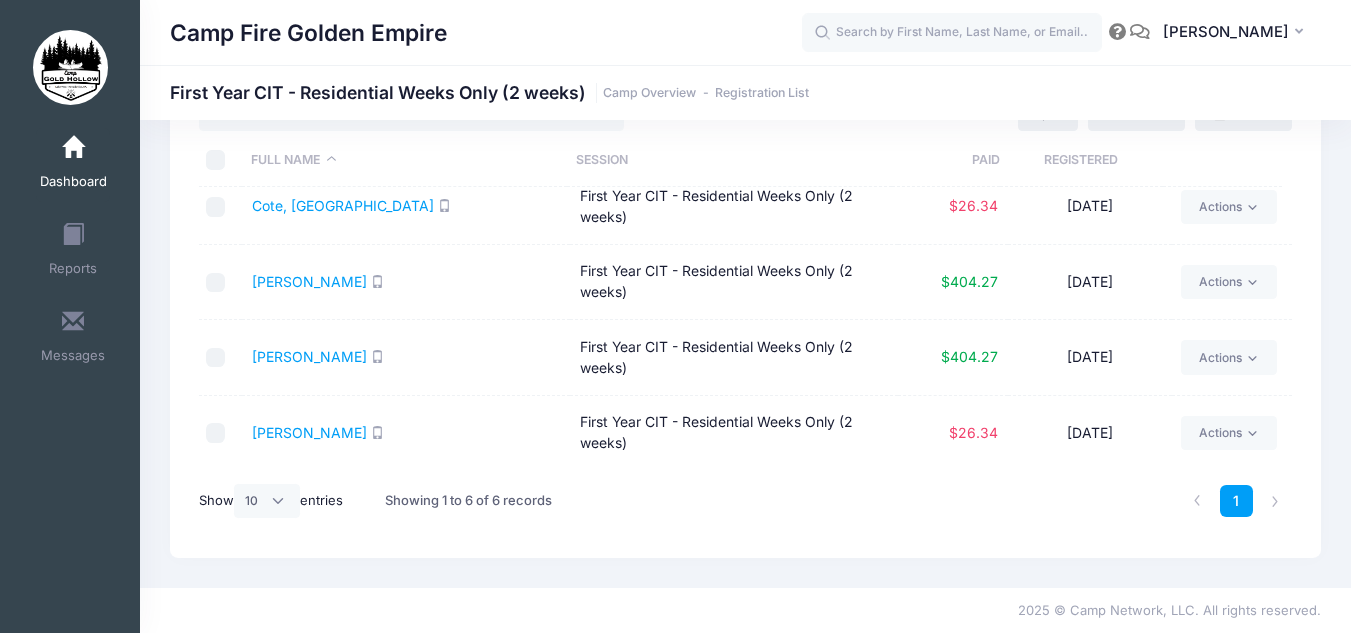 click at bounding box center (73, 148) 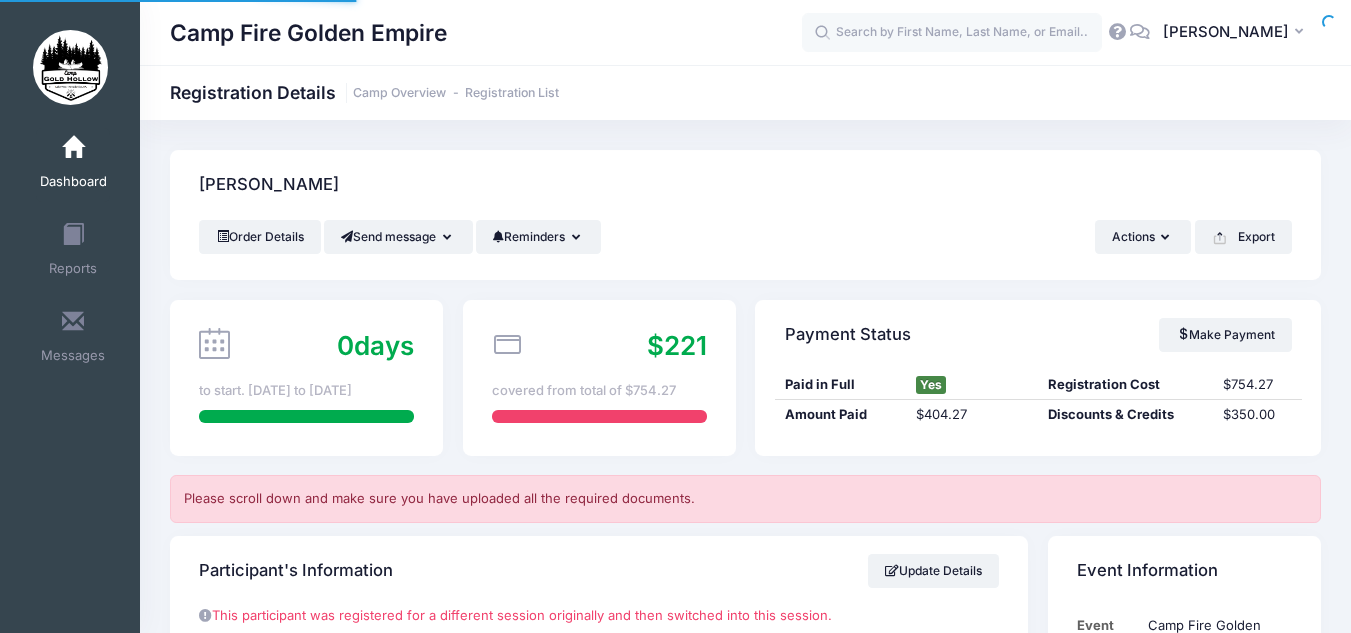scroll, scrollTop: 0, scrollLeft: 0, axis: both 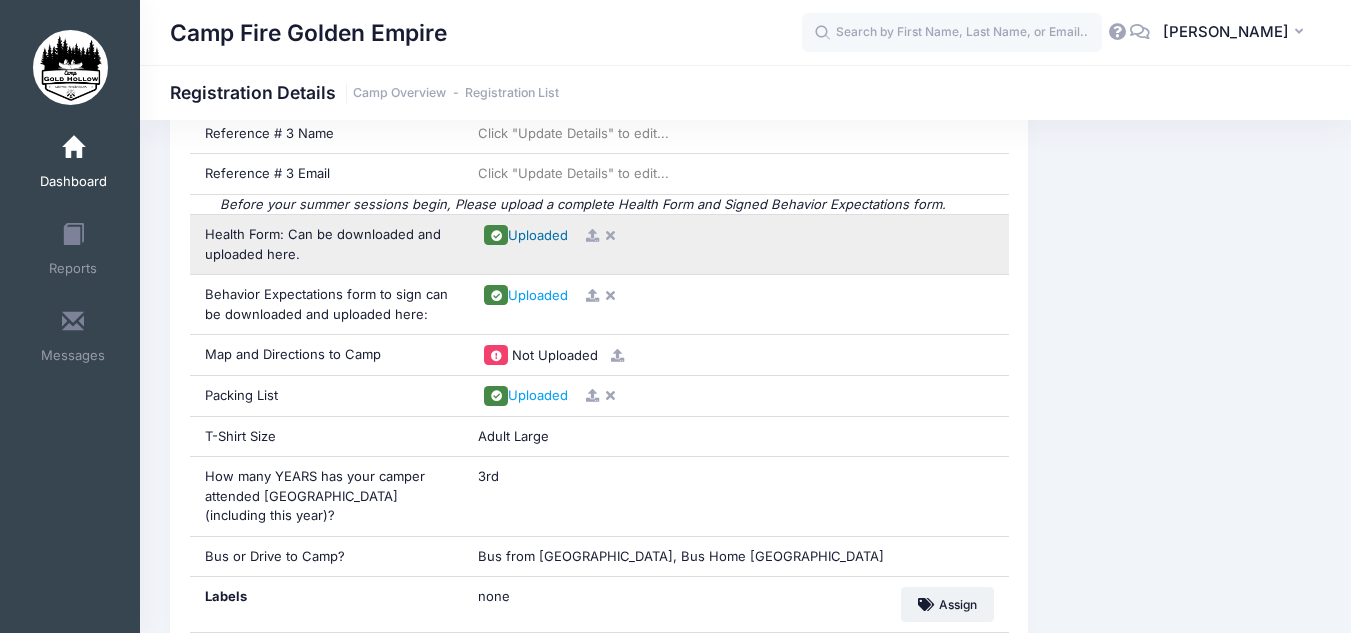 click on "Uploaded" at bounding box center (538, 235) 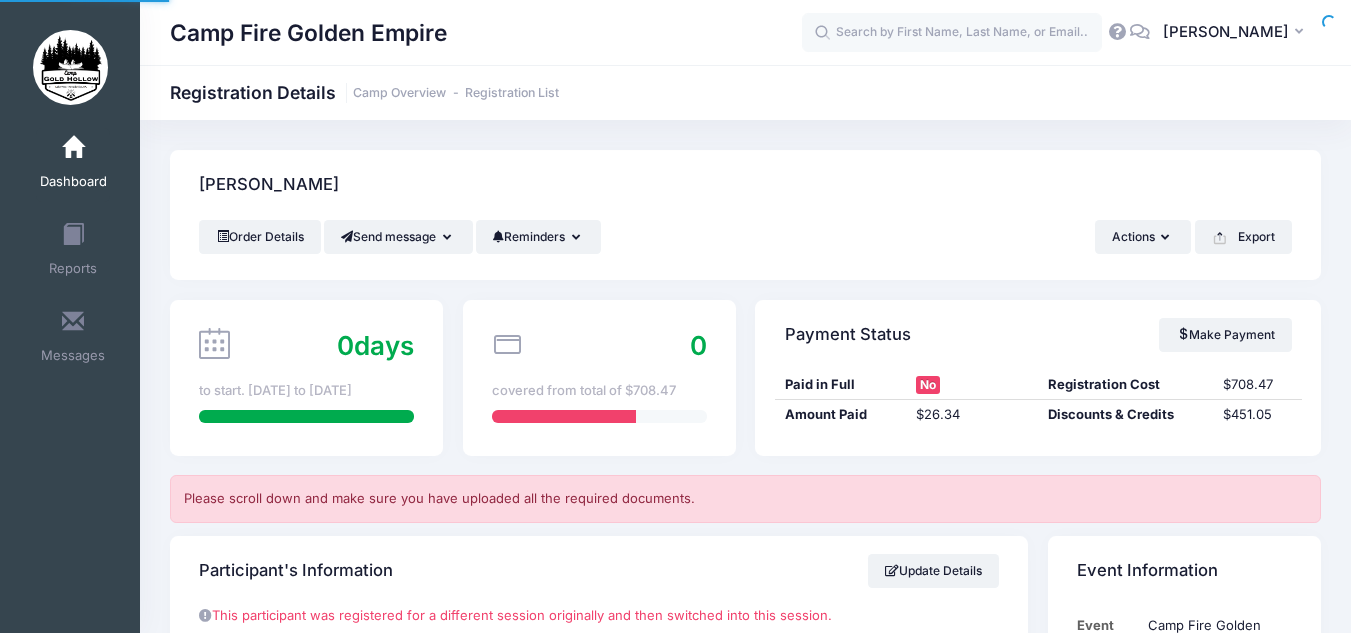 scroll, scrollTop: 0, scrollLeft: 0, axis: both 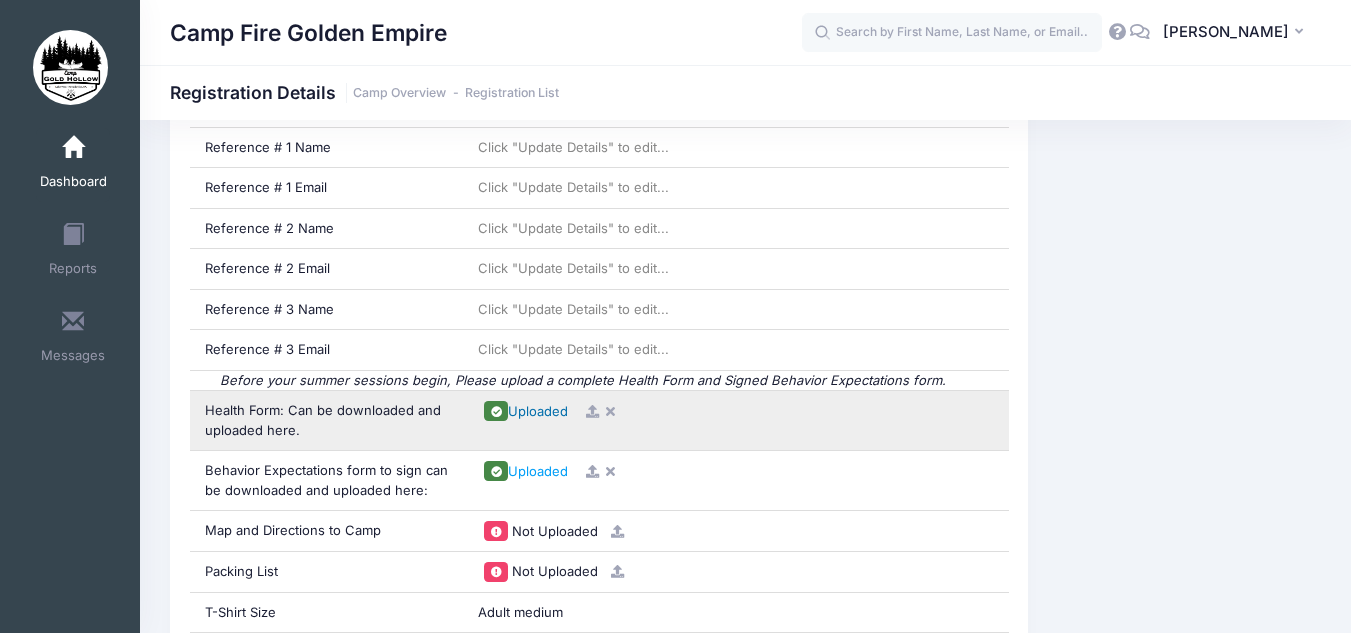click on "Uploaded" at bounding box center (538, 411) 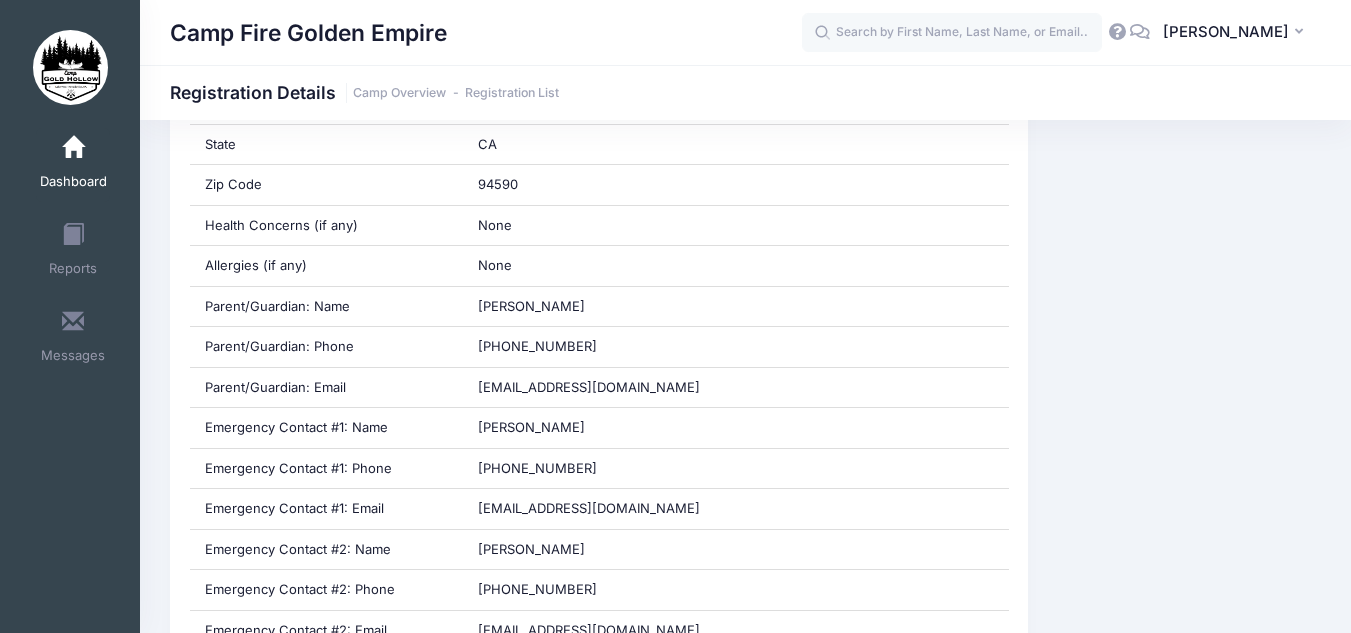 scroll, scrollTop: 503, scrollLeft: 0, axis: vertical 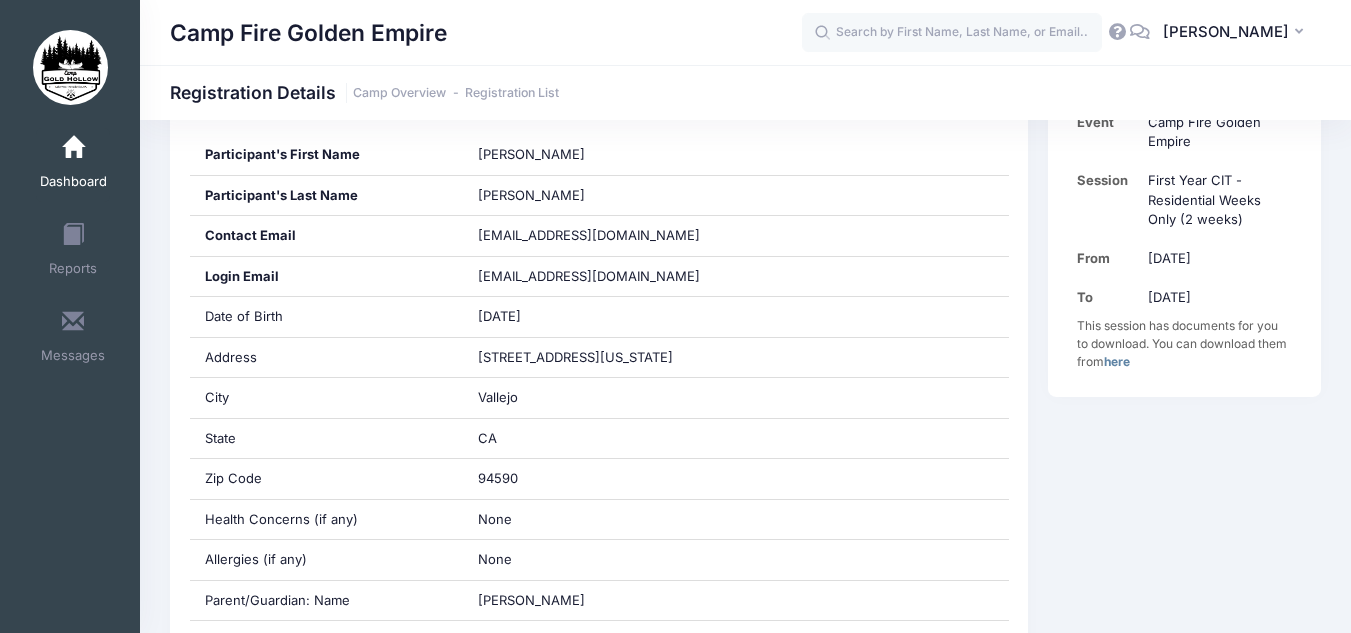 click on "Dashboard" at bounding box center [73, 165] 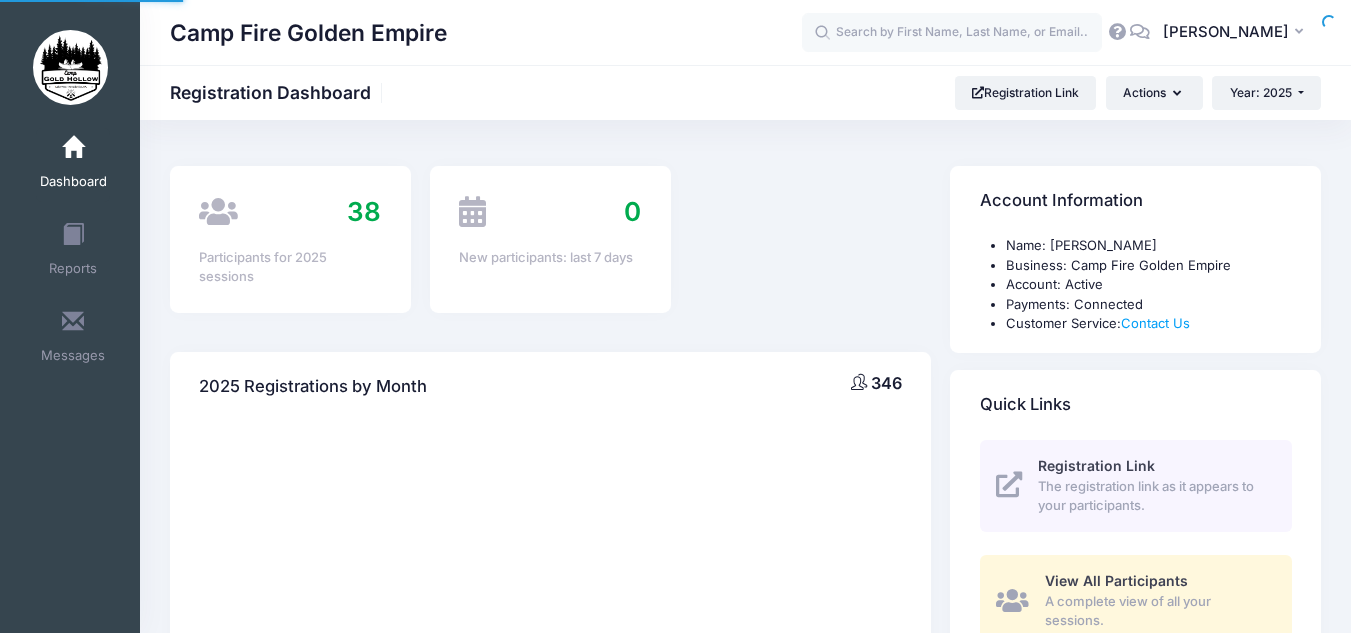 scroll, scrollTop: 0, scrollLeft: 0, axis: both 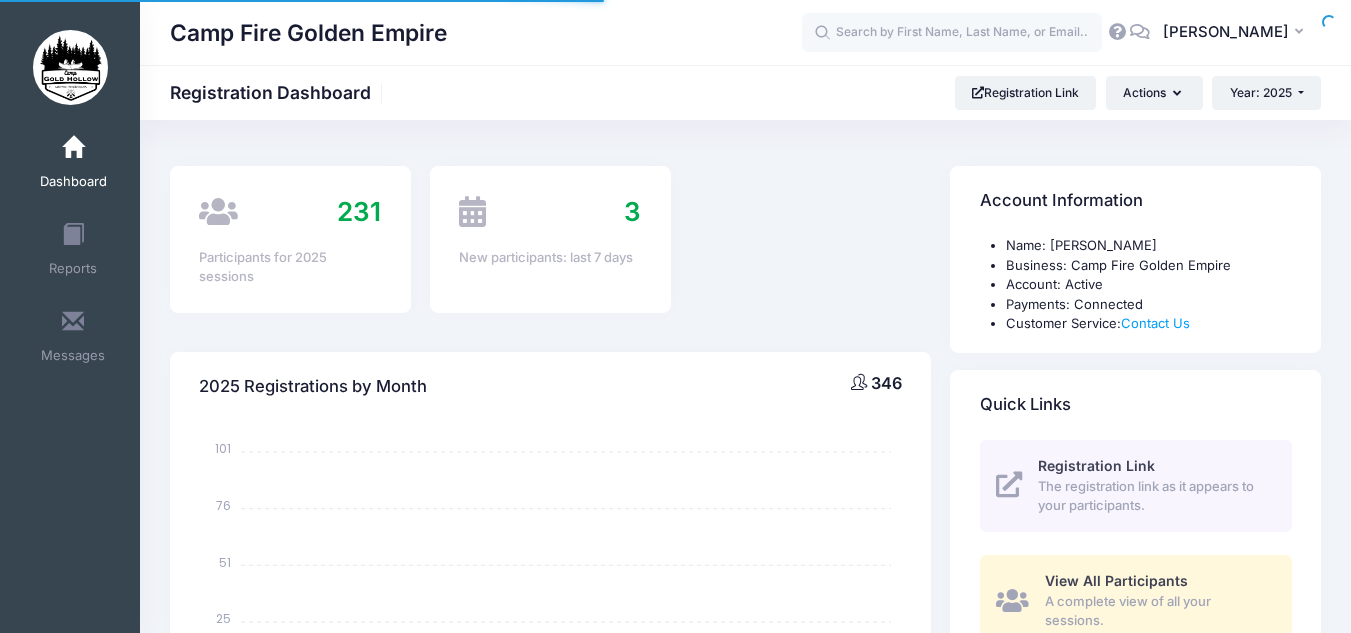 select 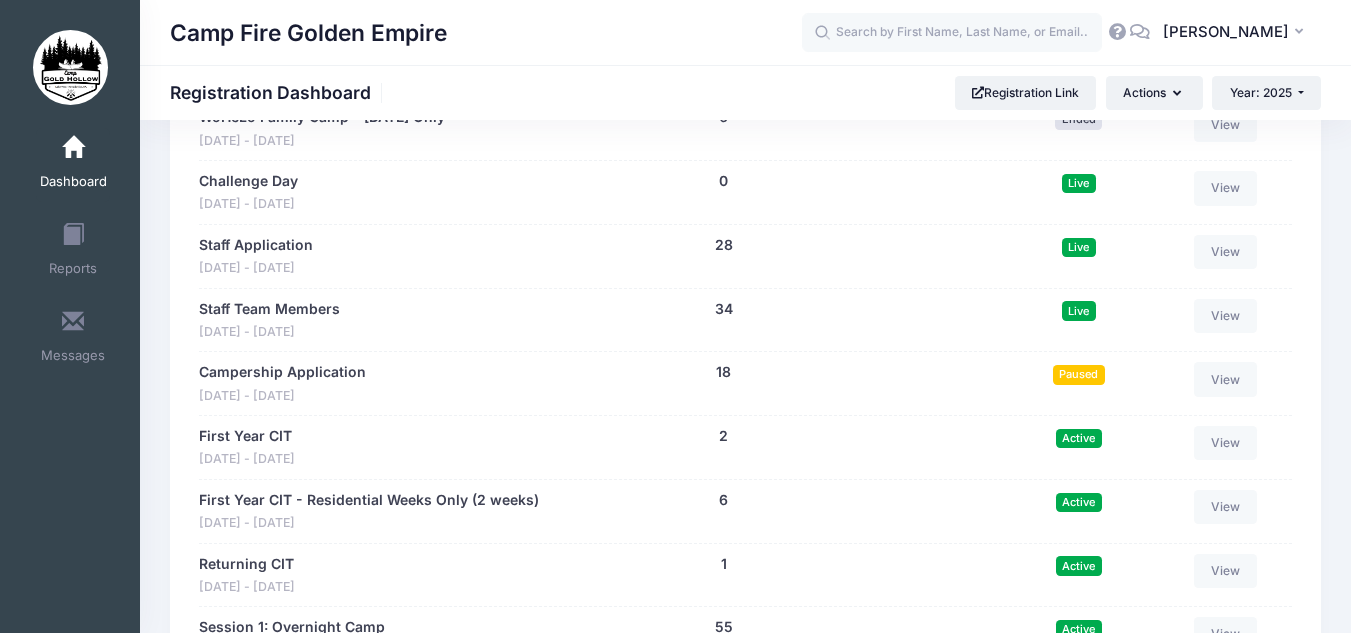 scroll, scrollTop: 1297, scrollLeft: 0, axis: vertical 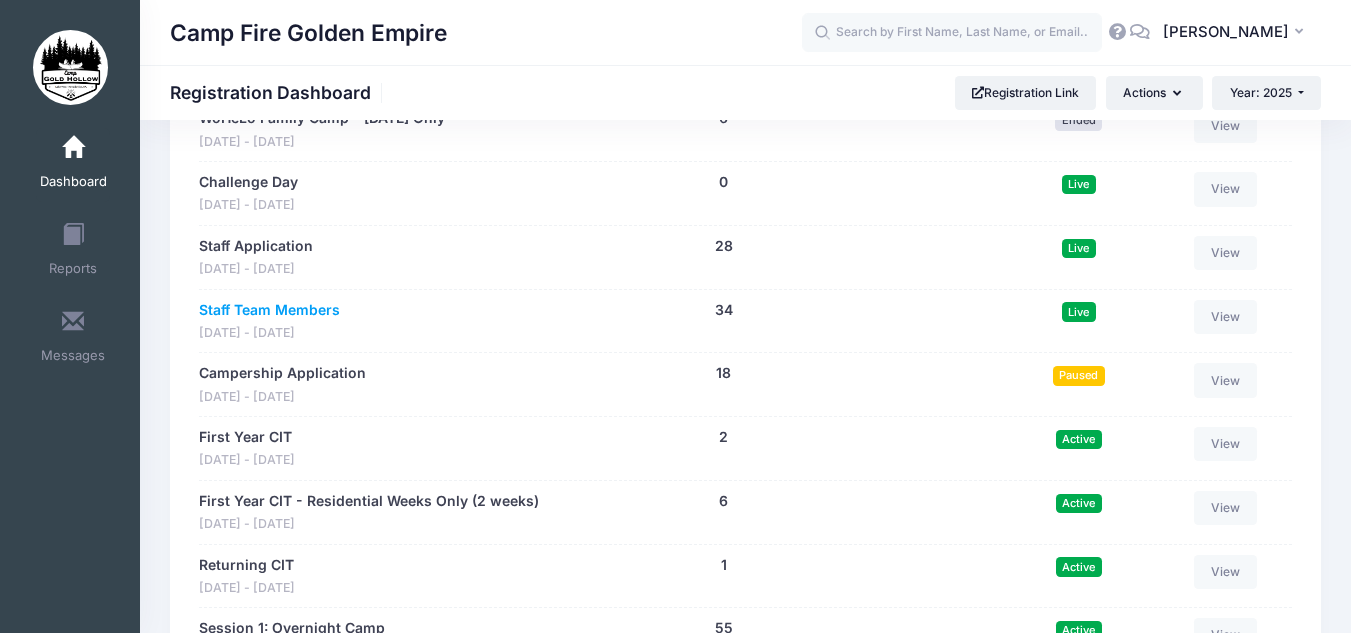 click on "Staff Team Members" at bounding box center [269, 310] 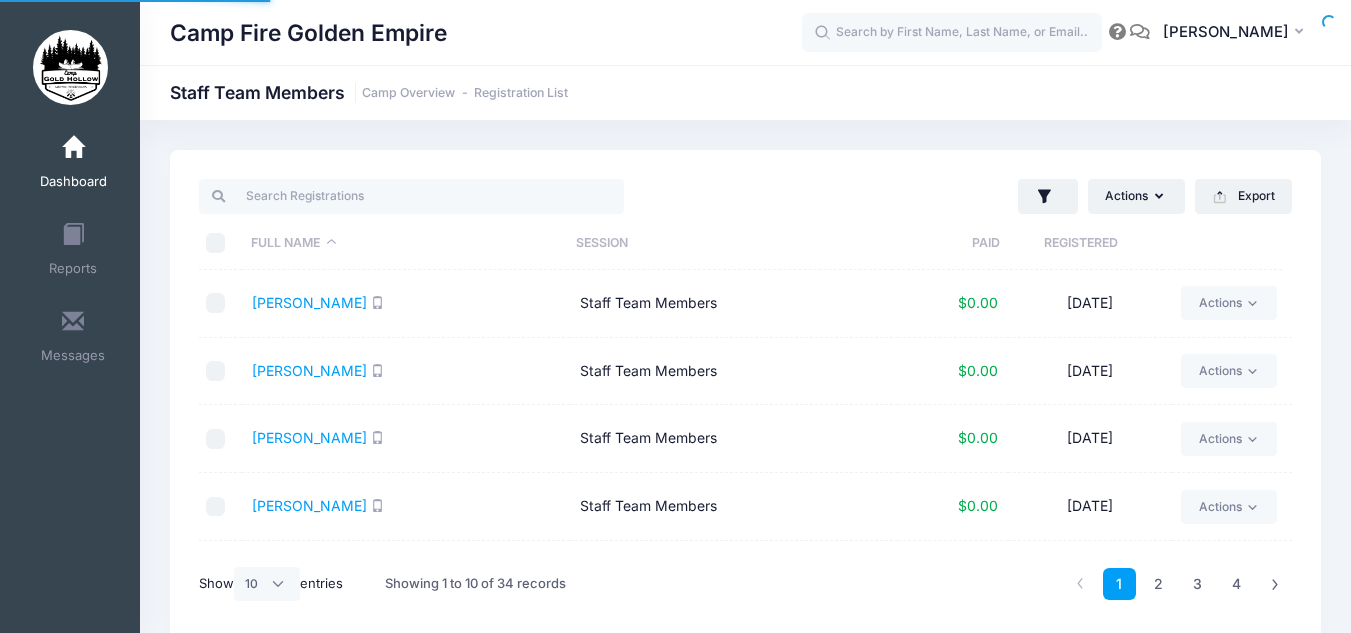 select on "10" 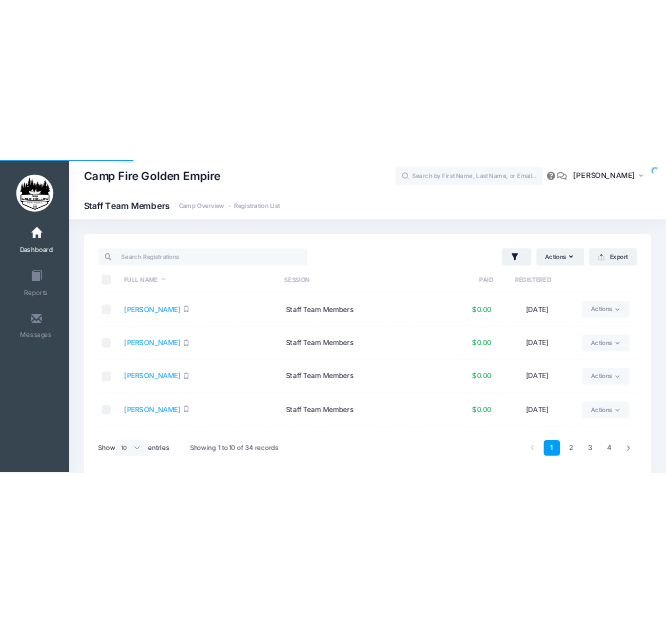 scroll, scrollTop: 0, scrollLeft: 0, axis: both 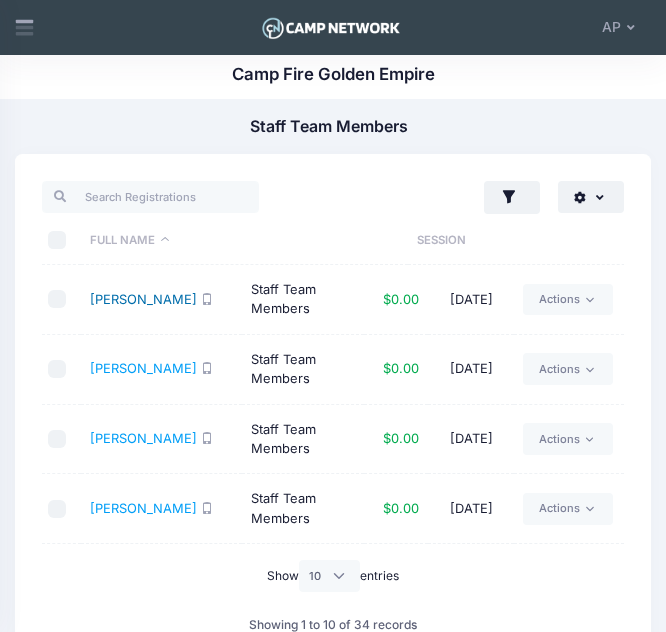 click on "Agregado, Fred" at bounding box center (143, 299) 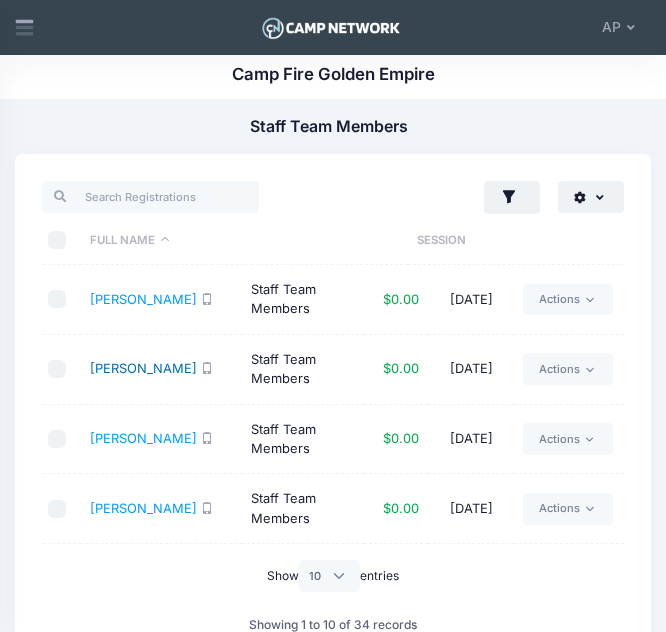 click on "Baldwin, Caitlin" at bounding box center [143, 368] 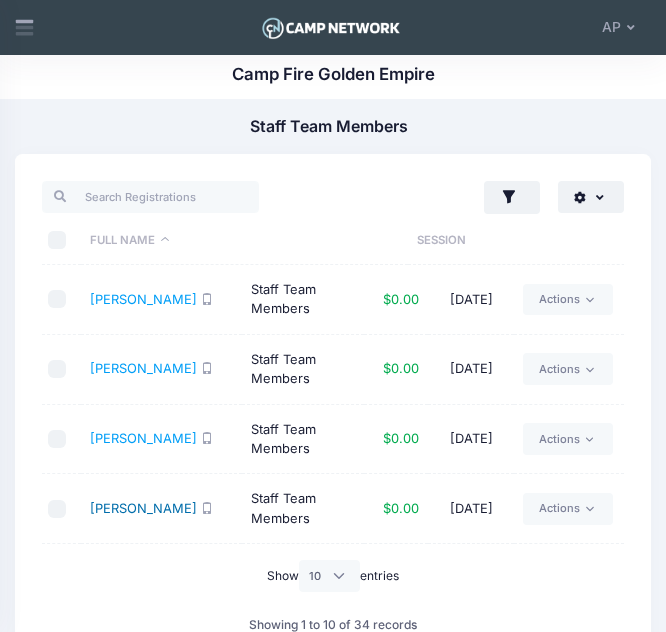 click on "Clark, Esperanza" at bounding box center (143, 508) 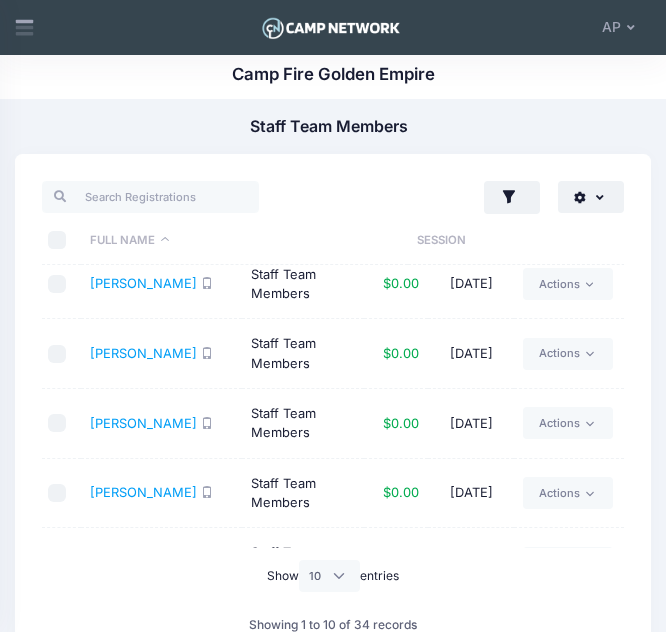 scroll, scrollTop: 157, scrollLeft: 0, axis: vertical 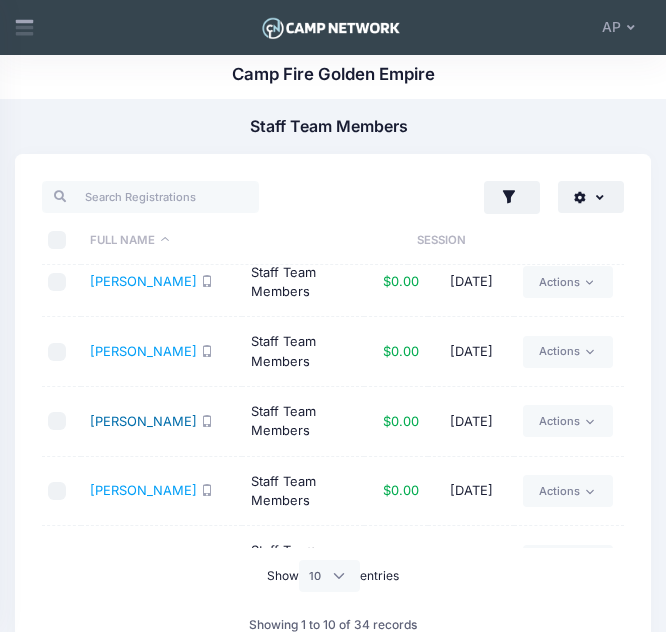 click on "Conesa, Gabriel" at bounding box center (143, 421) 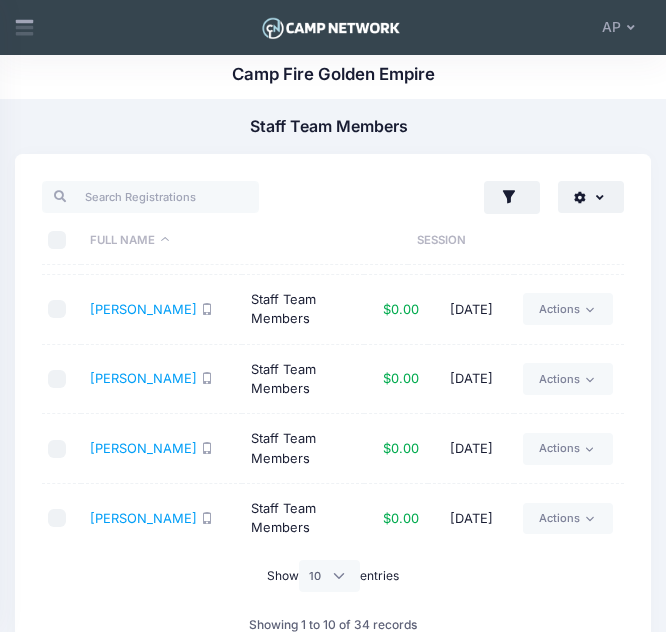 scroll, scrollTop: 270, scrollLeft: 0, axis: vertical 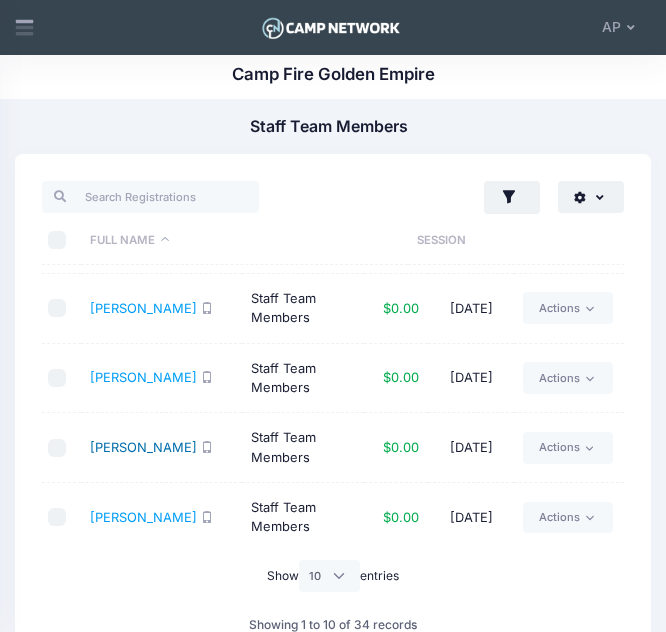 click on "Dulce, Chloe" at bounding box center (143, 447) 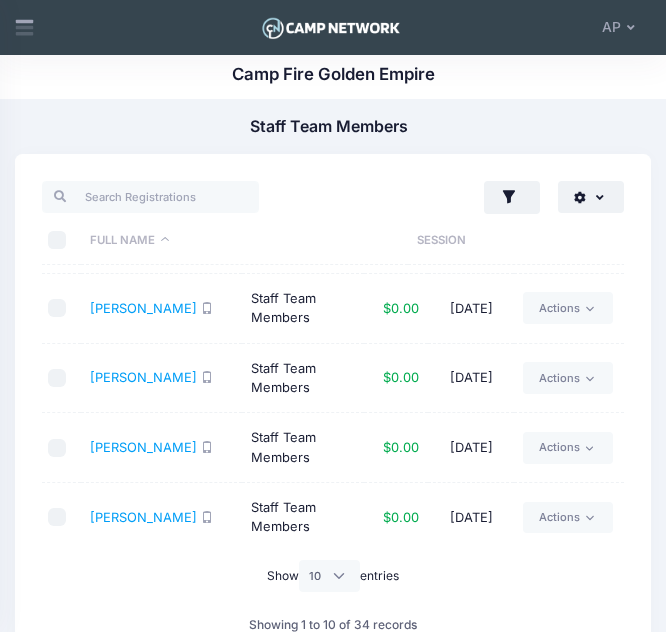 click on "Fitzgerald, Kathleen" at bounding box center (161, 518) 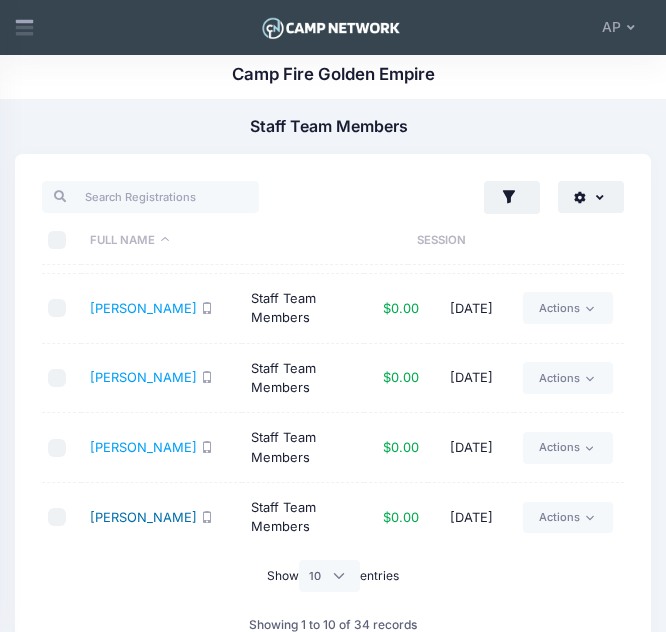 click on "Fitzgerald, Kathleen" at bounding box center [143, 517] 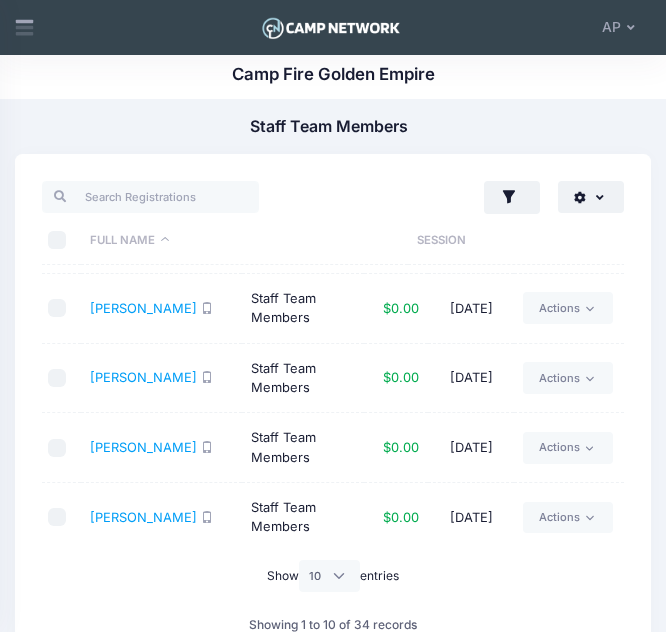 scroll, scrollTop: 413, scrollLeft: 0, axis: vertical 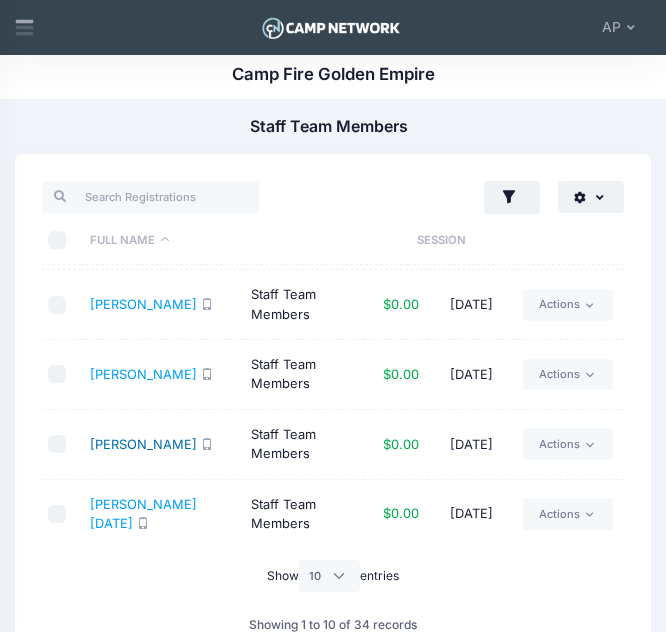 click on "Franklin, Jaya" at bounding box center [143, 444] 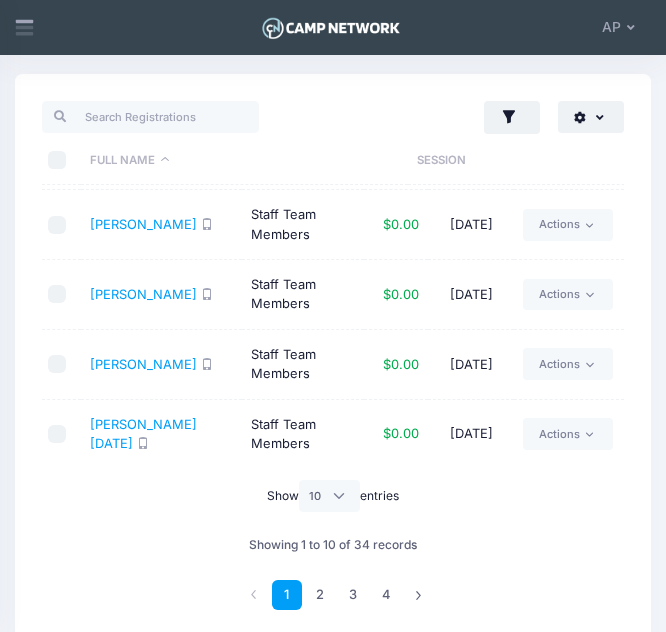scroll, scrollTop: 81, scrollLeft: 0, axis: vertical 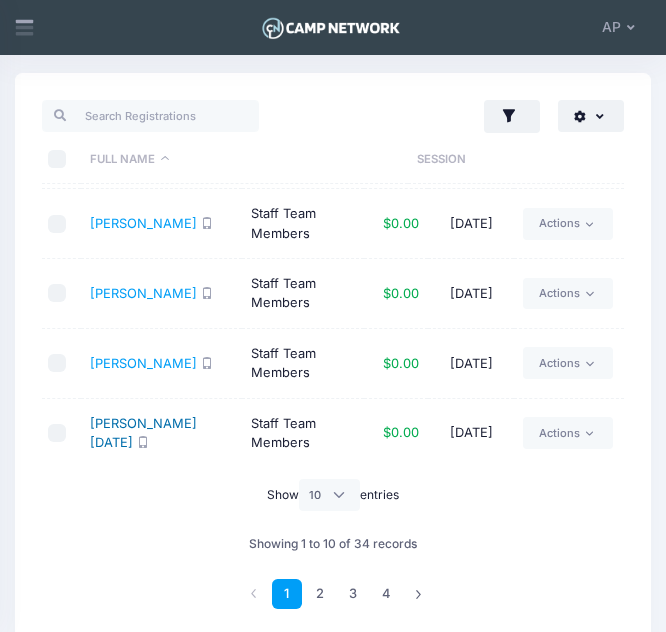 click on "Gamon, Lucia" at bounding box center [143, 433] 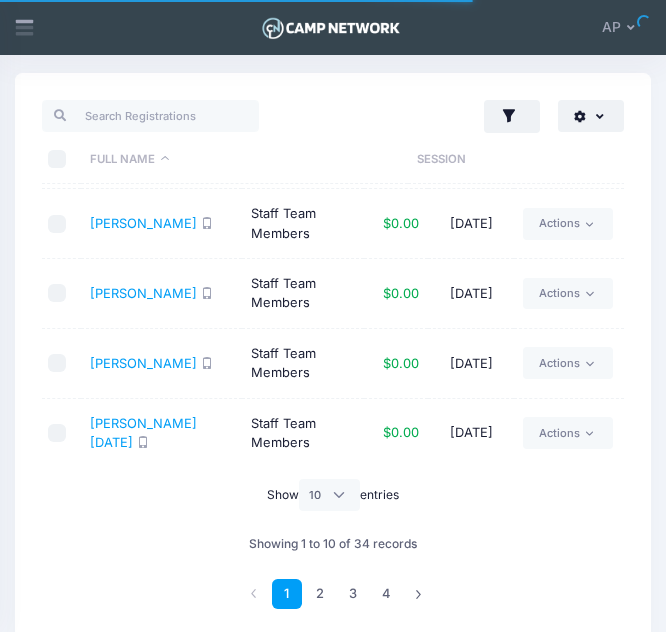 scroll, scrollTop: 153, scrollLeft: 0, axis: vertical 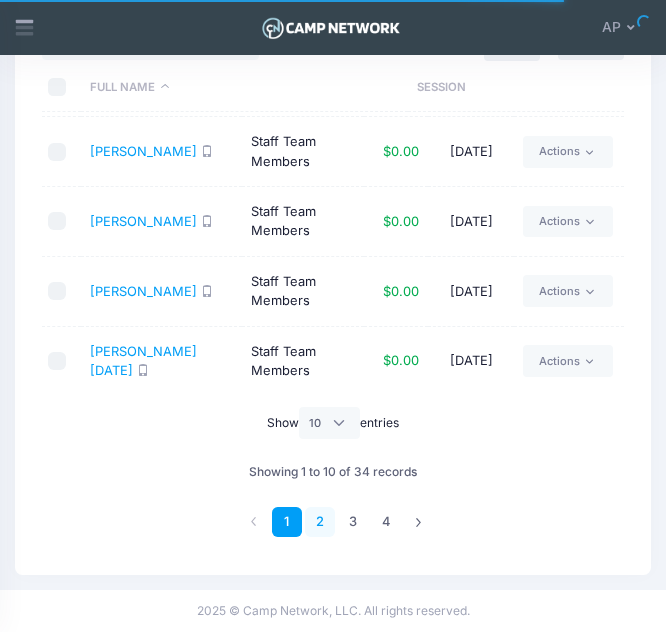 click on "2" at bounding box center (320, 522) 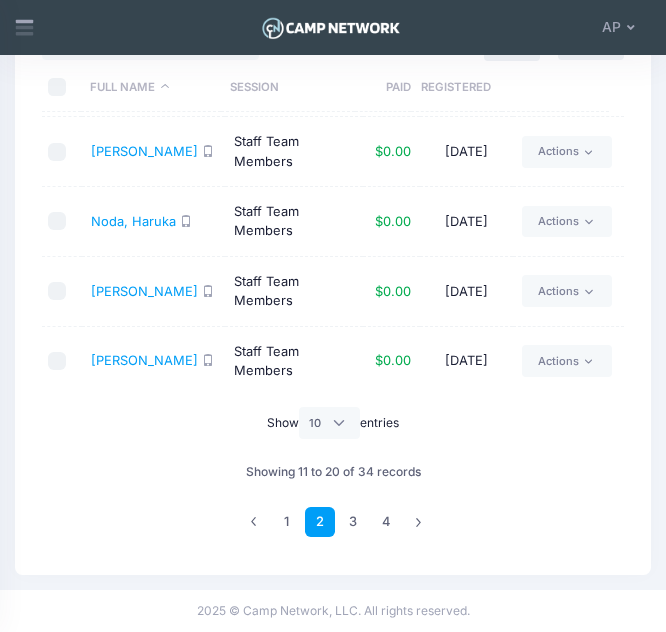 scroll, scrollTop: 0, scrollLeft: 0, axis: both 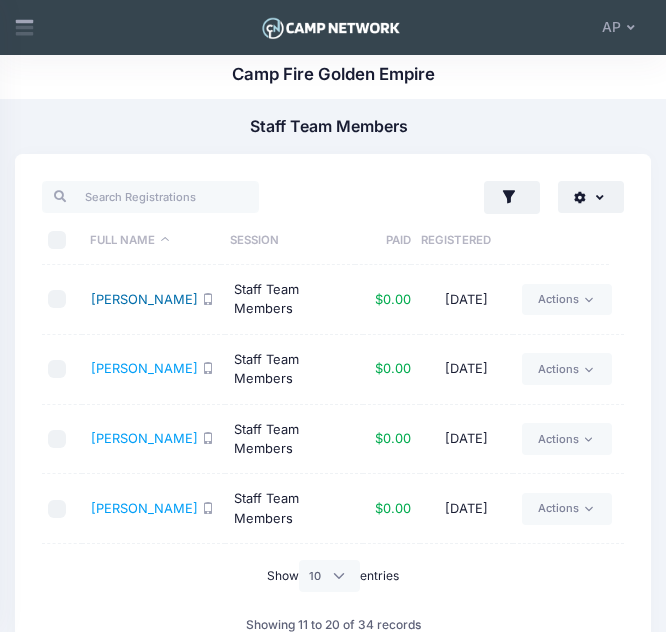 click on "Kerr, Dale" at bounding box center [144, 299] 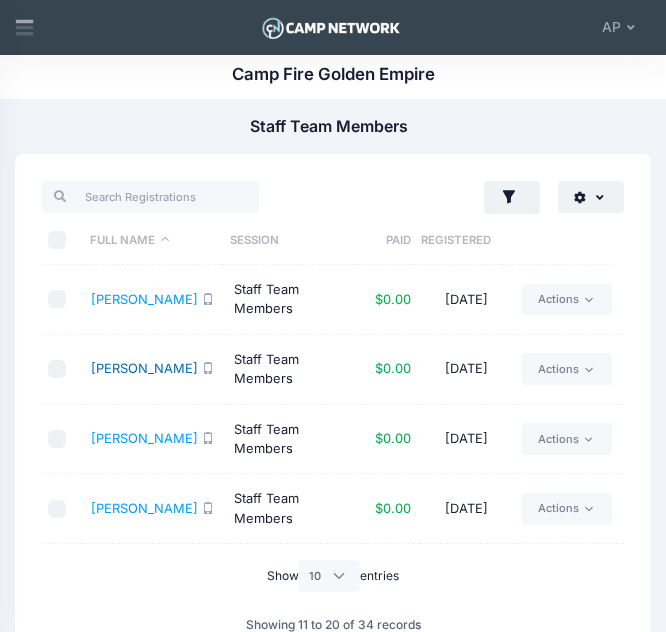click on "LaPierre, Sai" at bounding box center [144, 368] 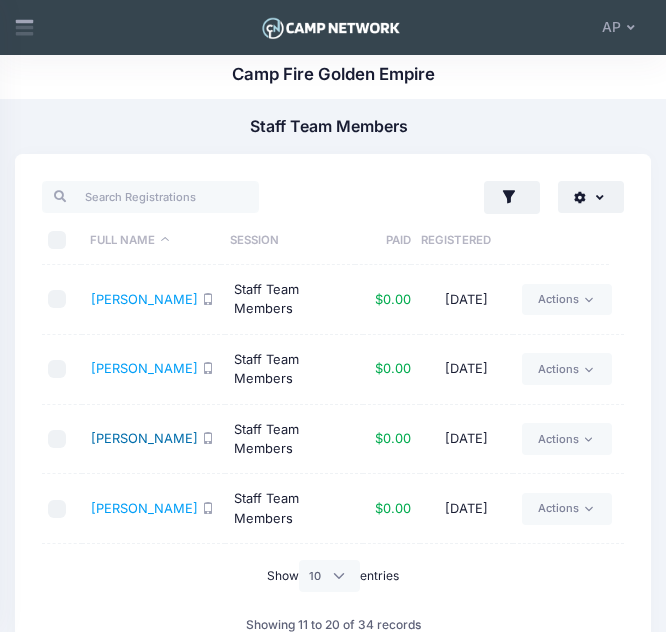 click on "Maraccini, Nicholas" at bounding box center [144, 438] 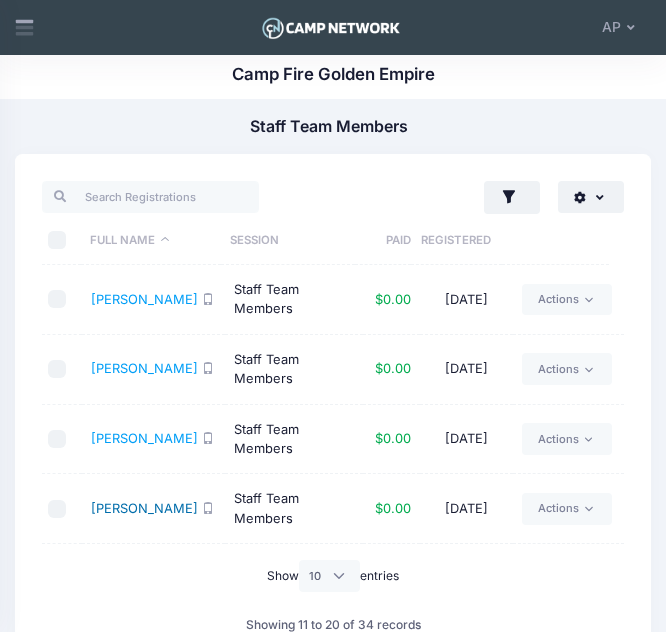 click on "Maraccini, Sophia" at bounding box center (144, 508) 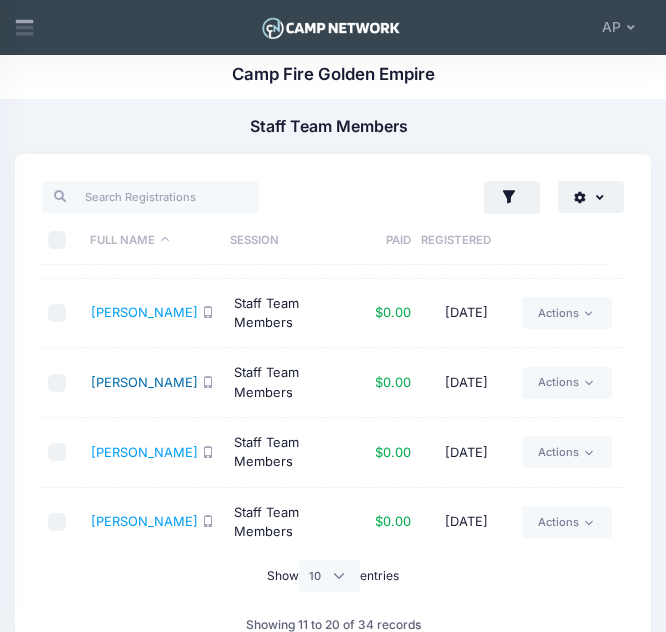 scroll, scrollTop: 127, scrollLeft: 0, axis: vertical 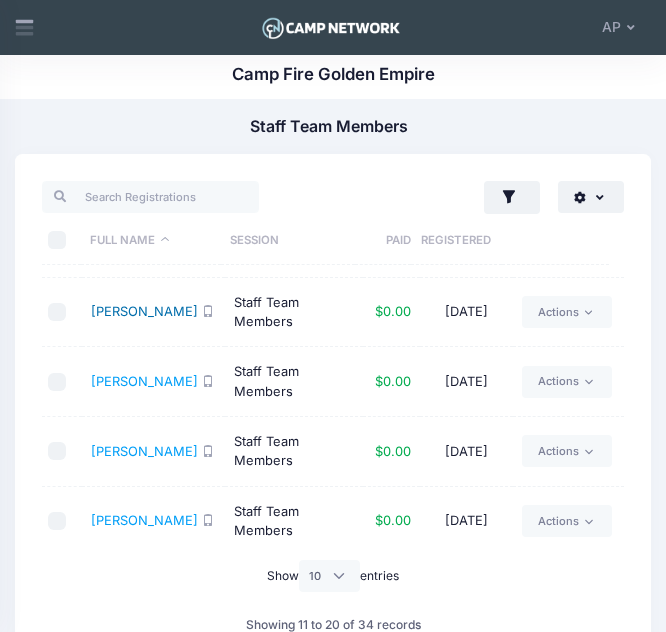 click on "Maraccini, Nicholas" at bounding box center [144, 311] 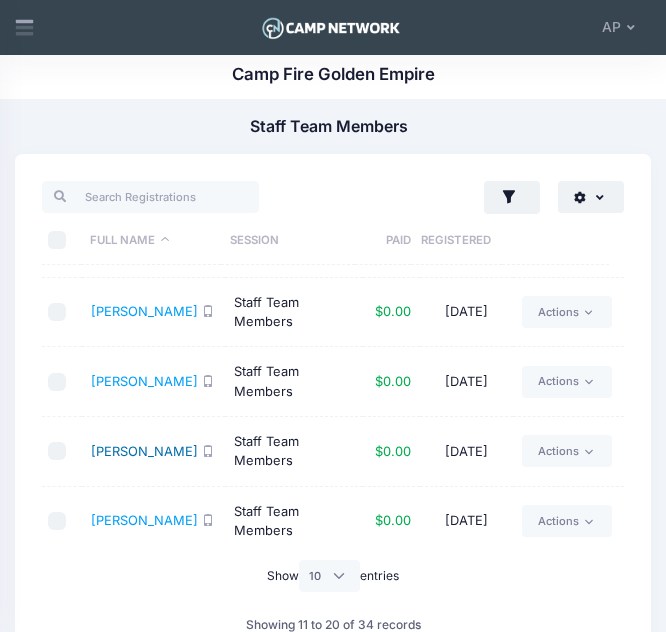 click on "Matiska, Nikolas" at bounding box center (144, 451) 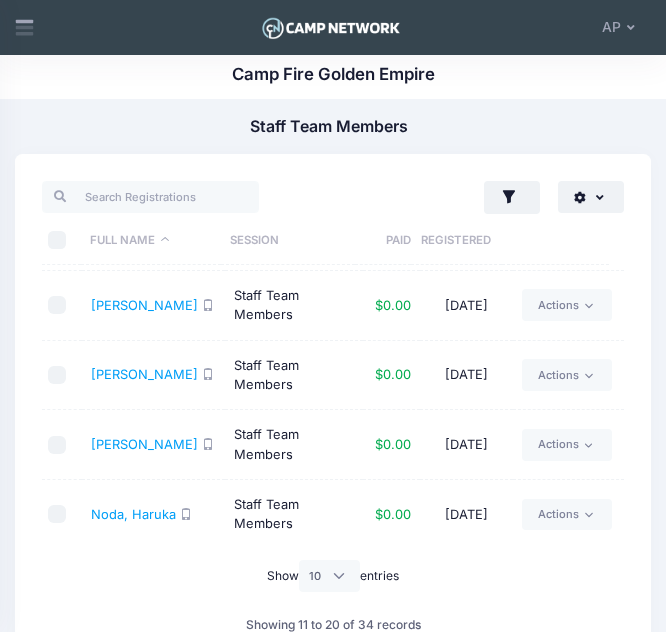 scroll, scrollTop: 274, scrollLeft: 0, axis: vertical 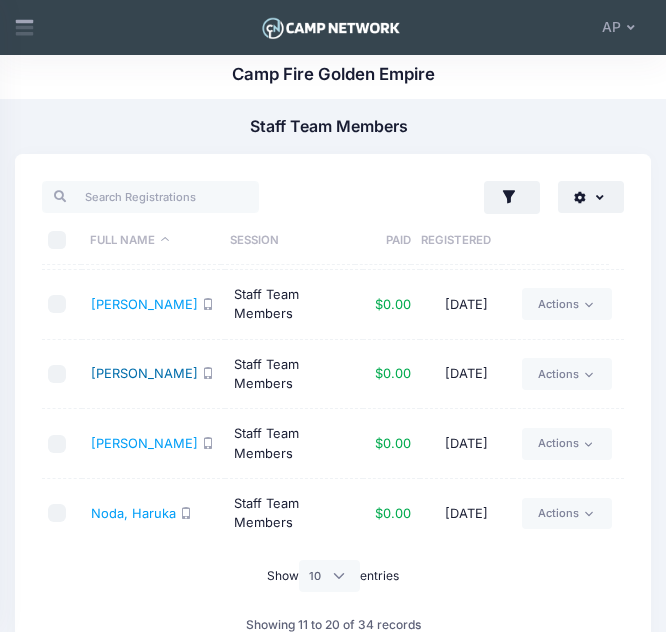click on "Melanephy, Abby" at bounding box center [144, 373] 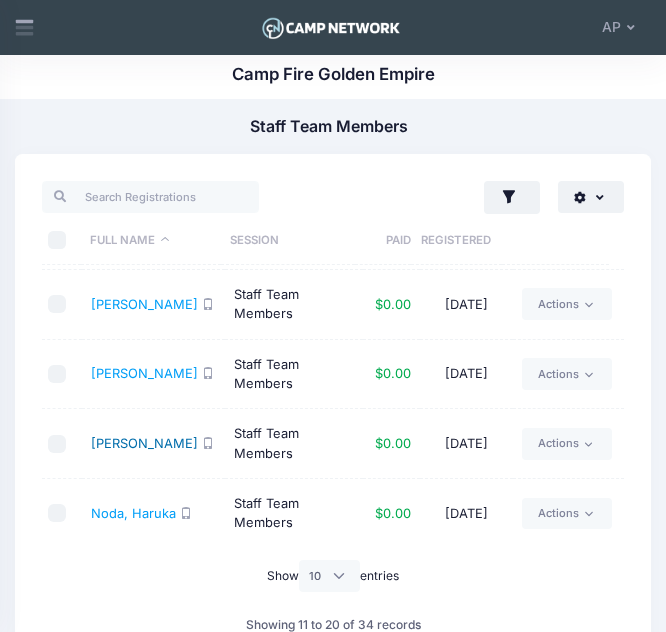click on "Melanephy, Molly" at bounding box center [144, 443] 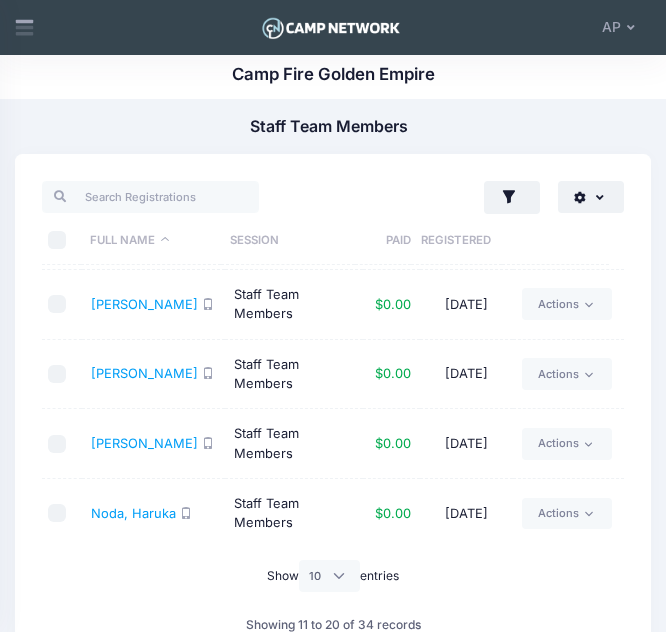 scroll, scrollTop: 413, scrollLeft: 0, axis: vertical 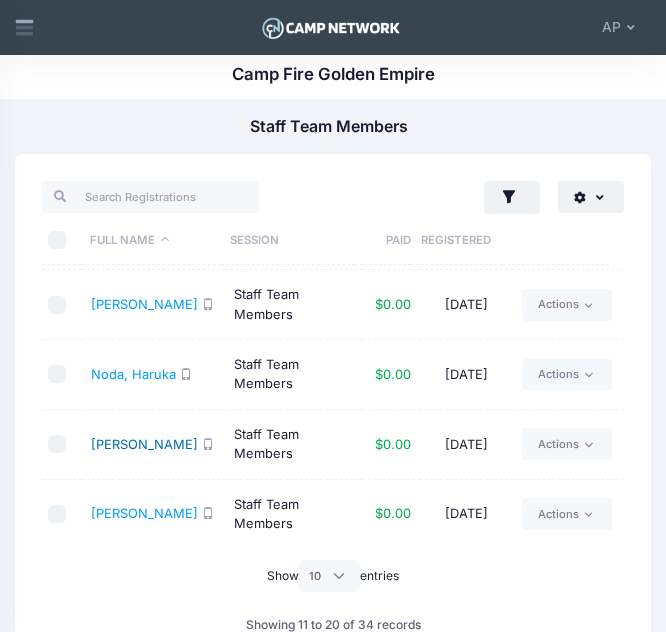 click on "Pearl-Styles, Julia" at bounding box center [144, 444] 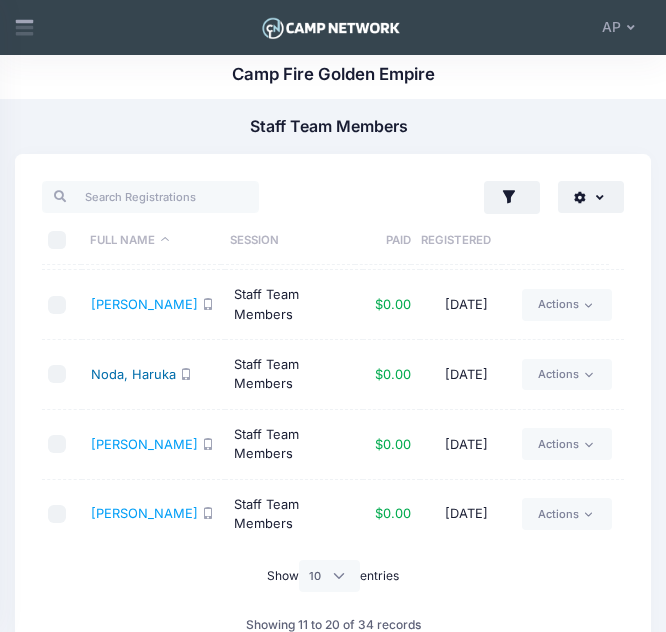 click on "Noda, Haruka" at bounding box center [133, 374] 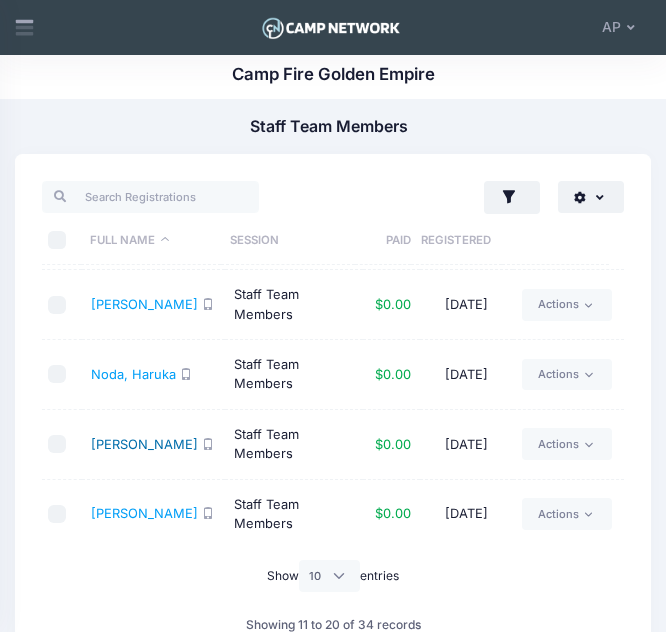 click on "Pearl-Styles, Julia" at bounding box center (144, 444) 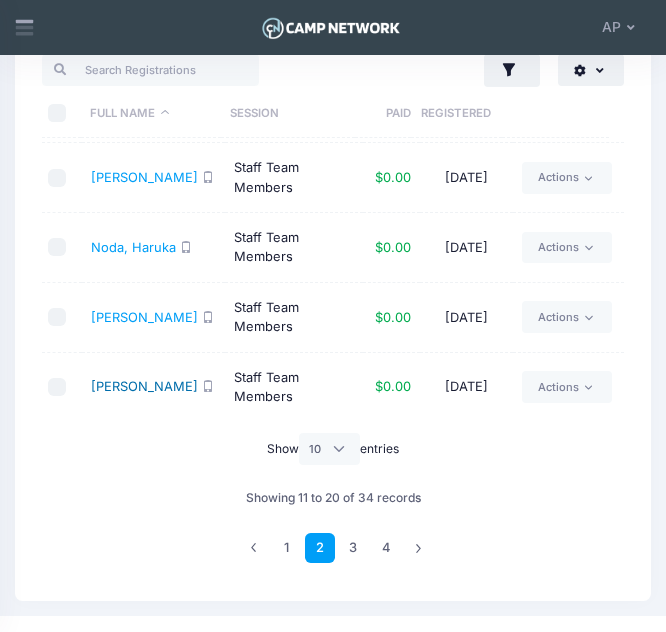 scroll, scrollTop: 153, scrollLeft: 0, axis: vertical 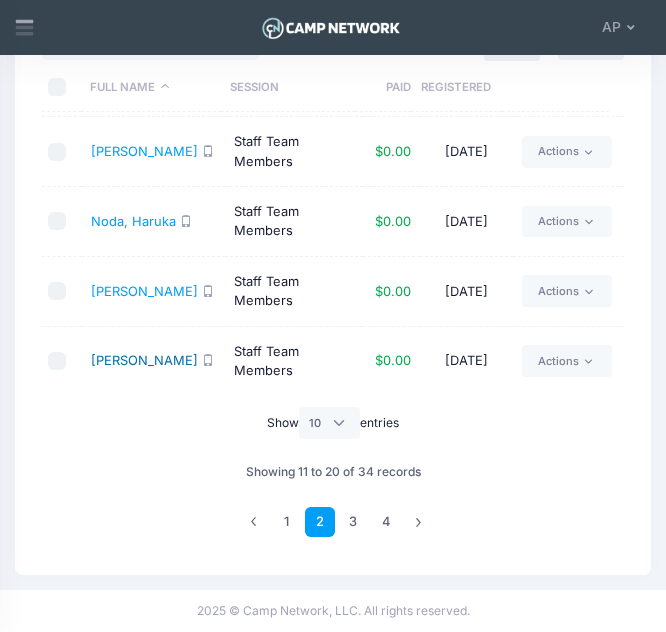 click on "Poggensee, Alisa" at bounding box center (144, 360) 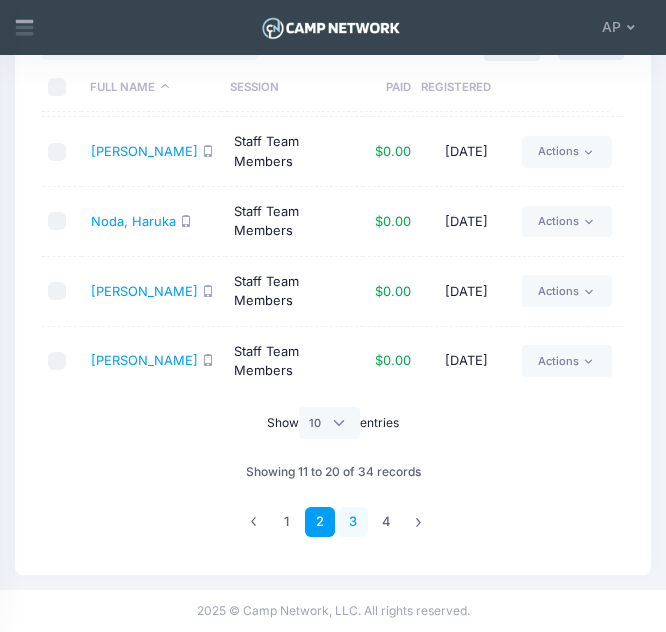 click on "3" at bounding box center [353, 522] 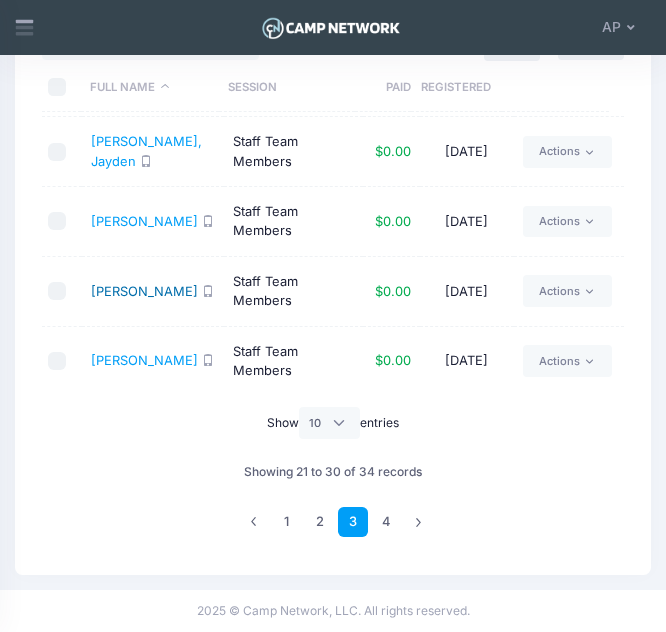 scroll, scrollTop: 0, scrollLeft: 0, axis: both 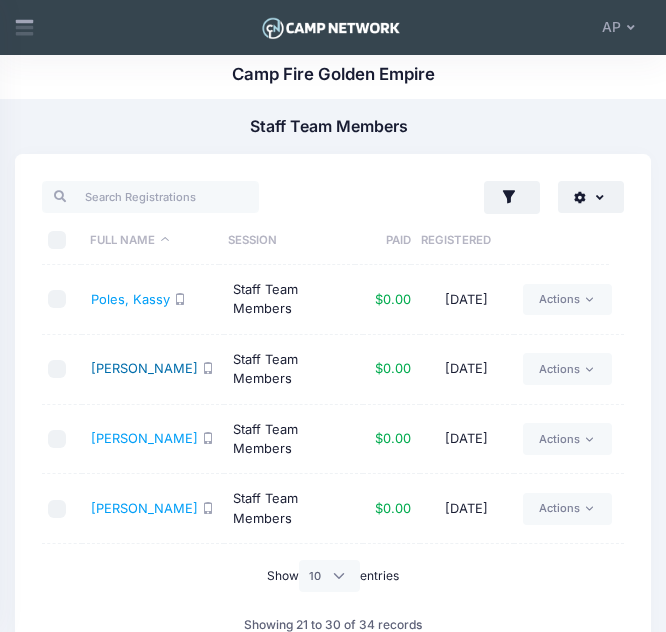 click on "Reedy-Platt, Mitchell" at bounding box center [144, 368] 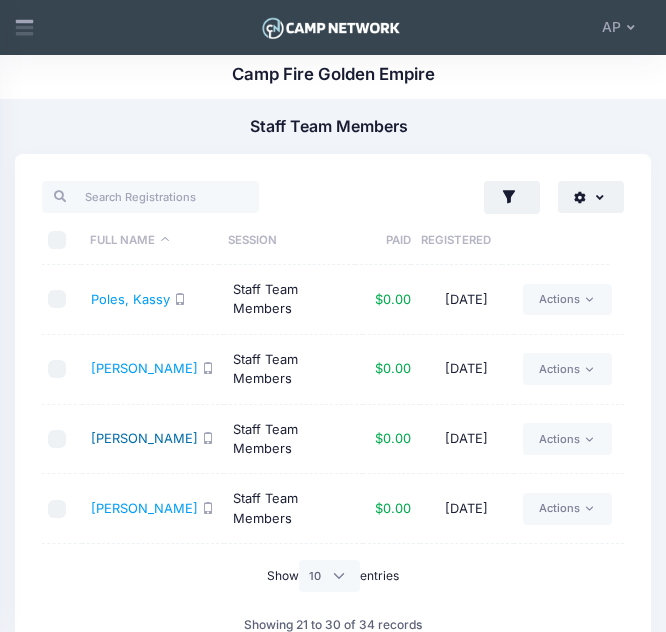 click on "Reedy-Platt, Samantha" at bounding box center [144, 438] 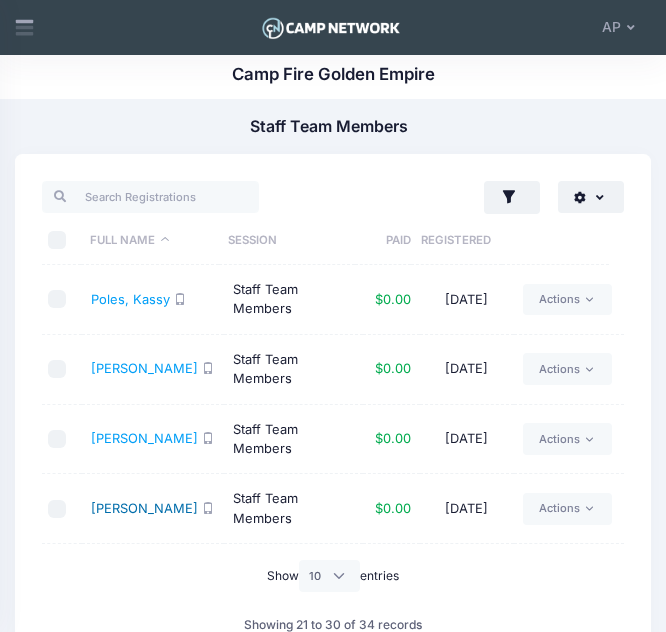 click on "Shanahan, Melanie" at bounding box center [144, 508] 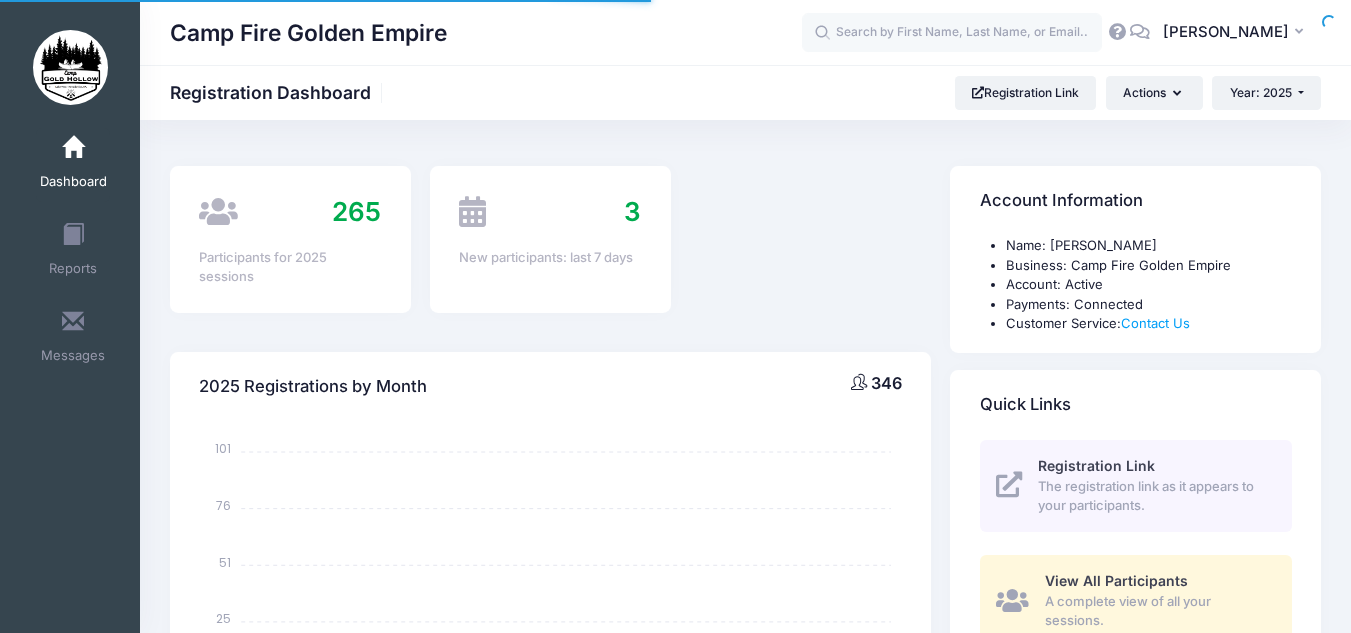 scroll, scrollTop: 0, scrollLeft: 0, axis: both 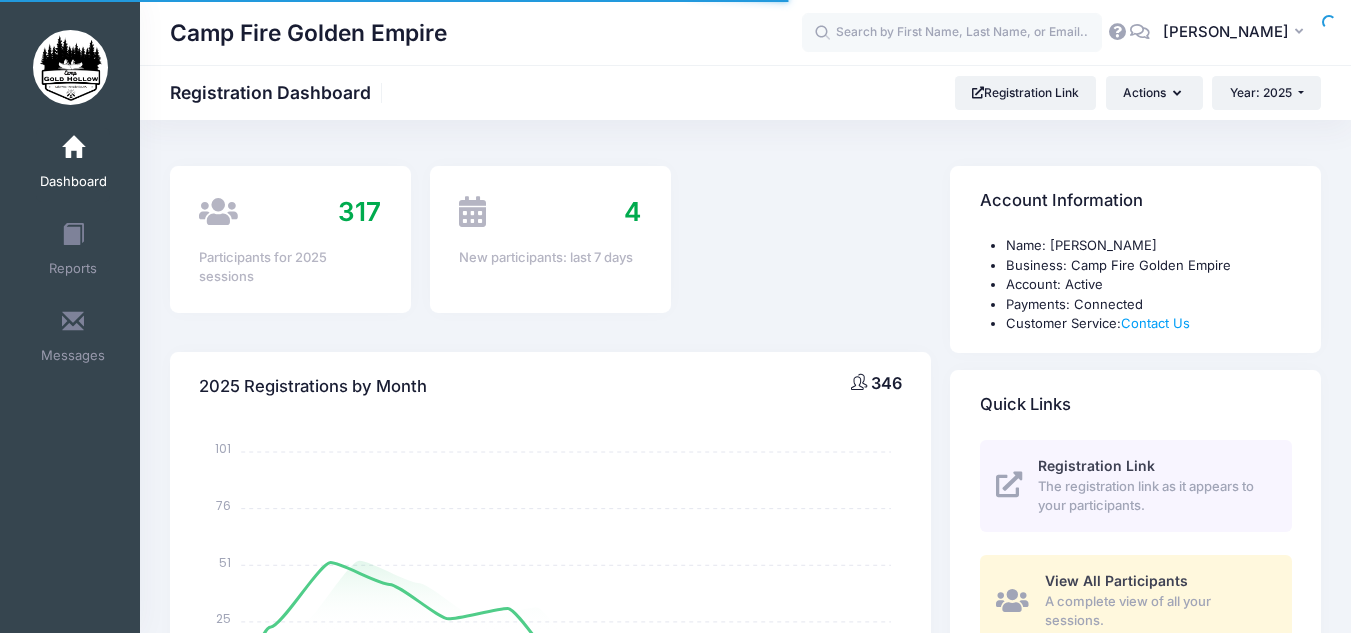 select 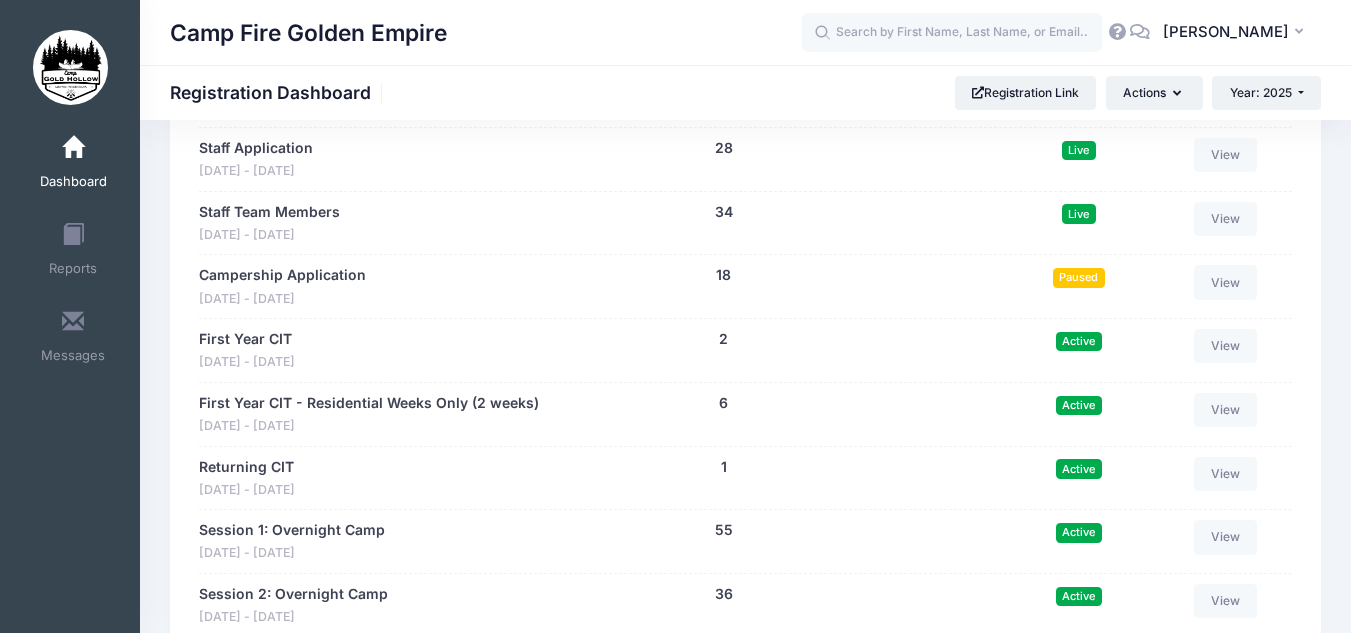 scroll, scrollTop: 1396, scrollLeft: 0, axis: vertical 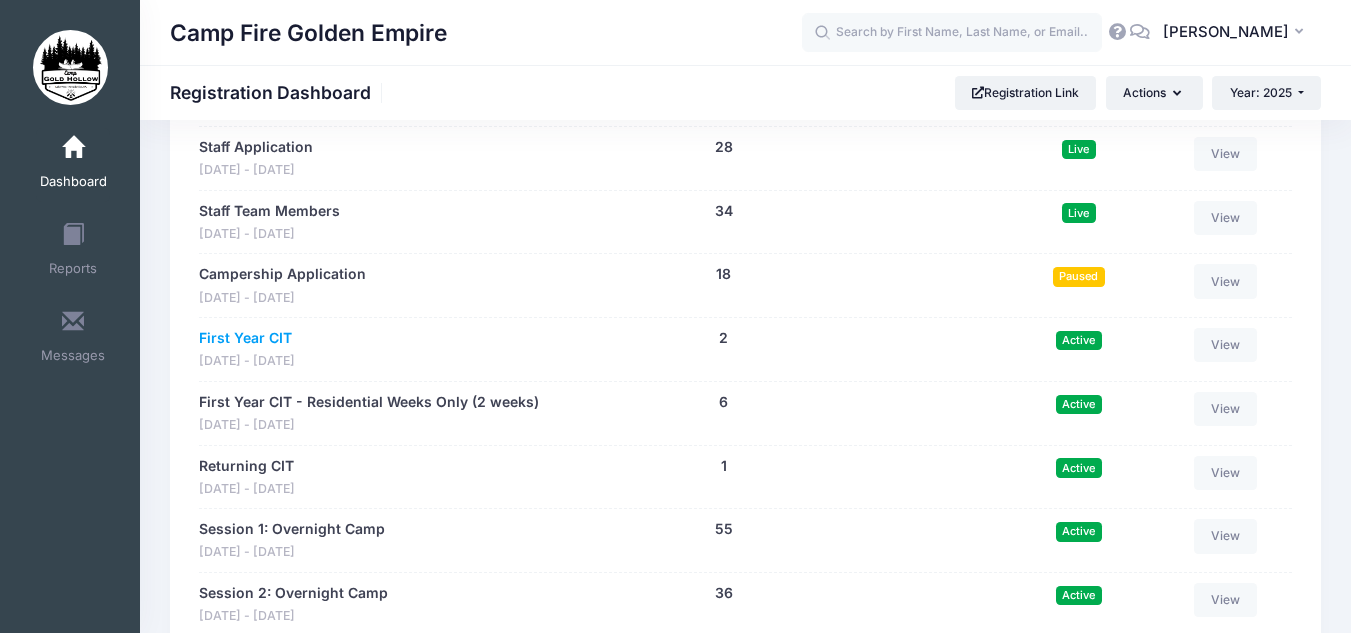click on "First Year CIT" at bounding box center [245, 338] 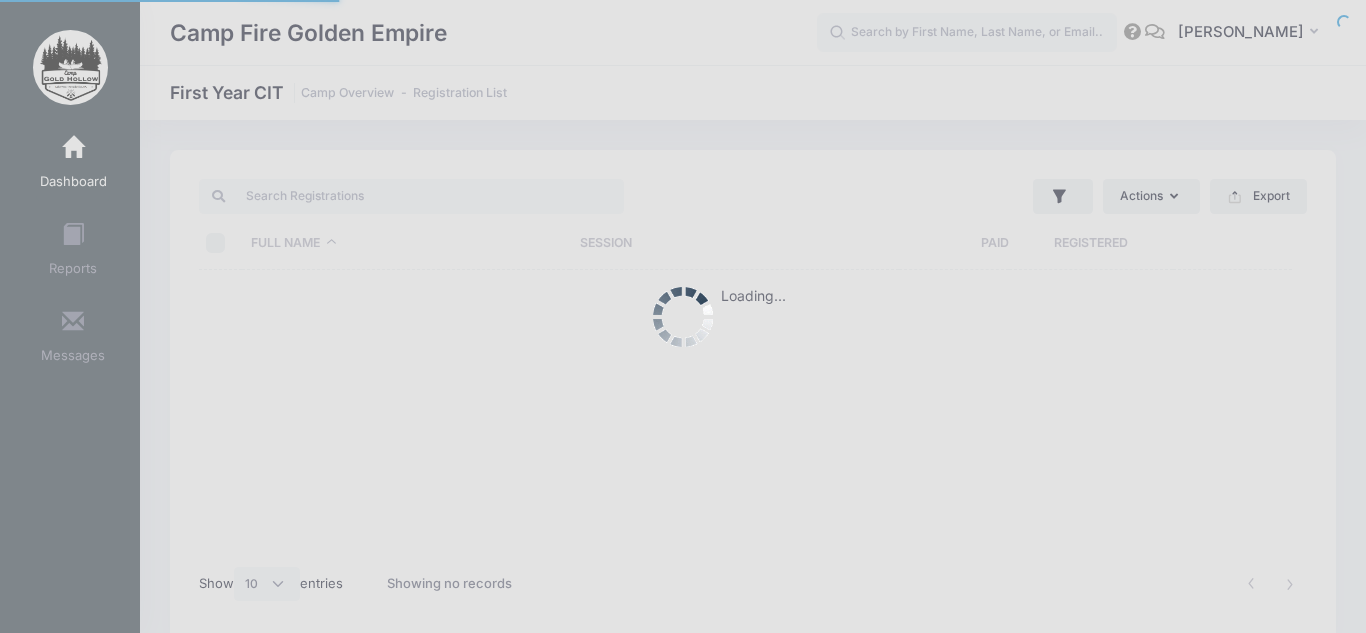 select on "10" 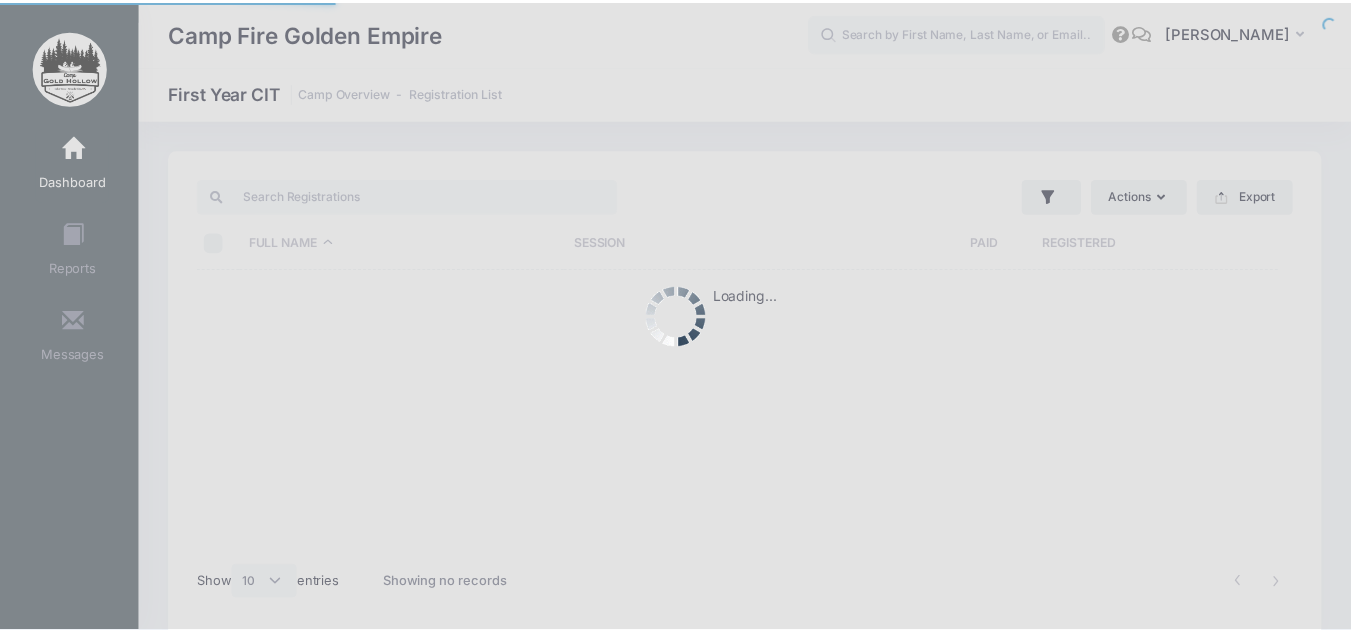 scroll, scrollTop: 0, scrollLeft: 0, axis: both 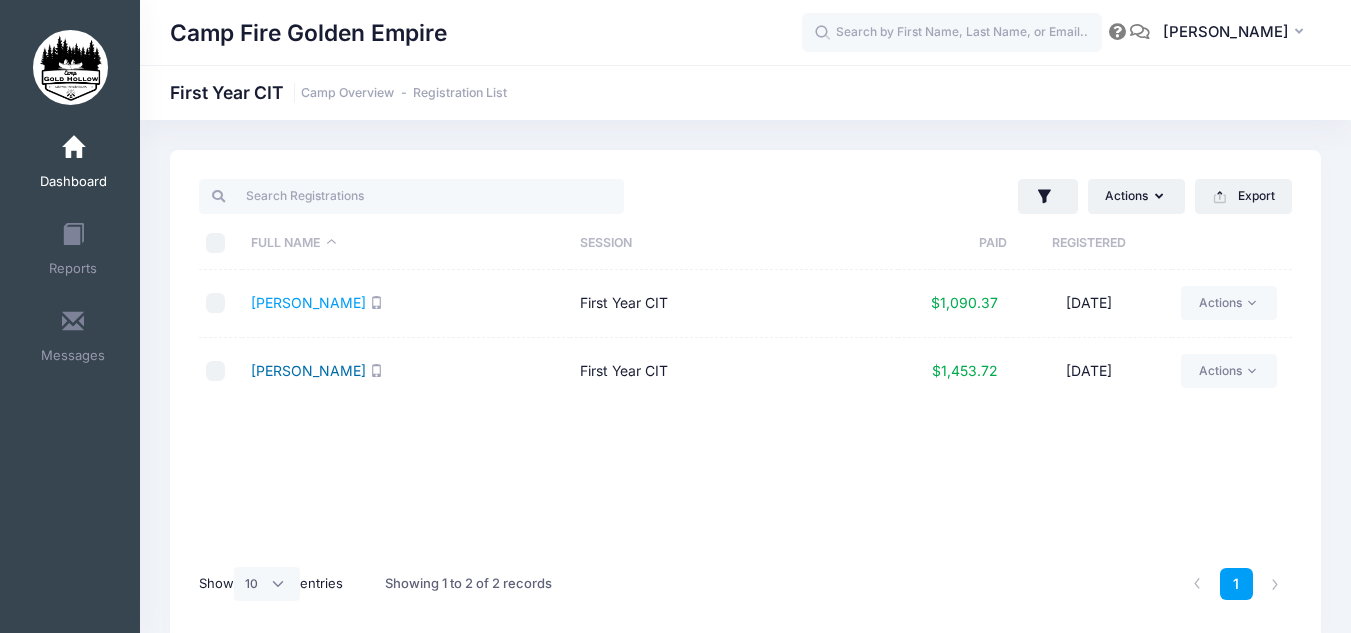 click on "Gravvat, Hannah" at bounding box center (308, 370) 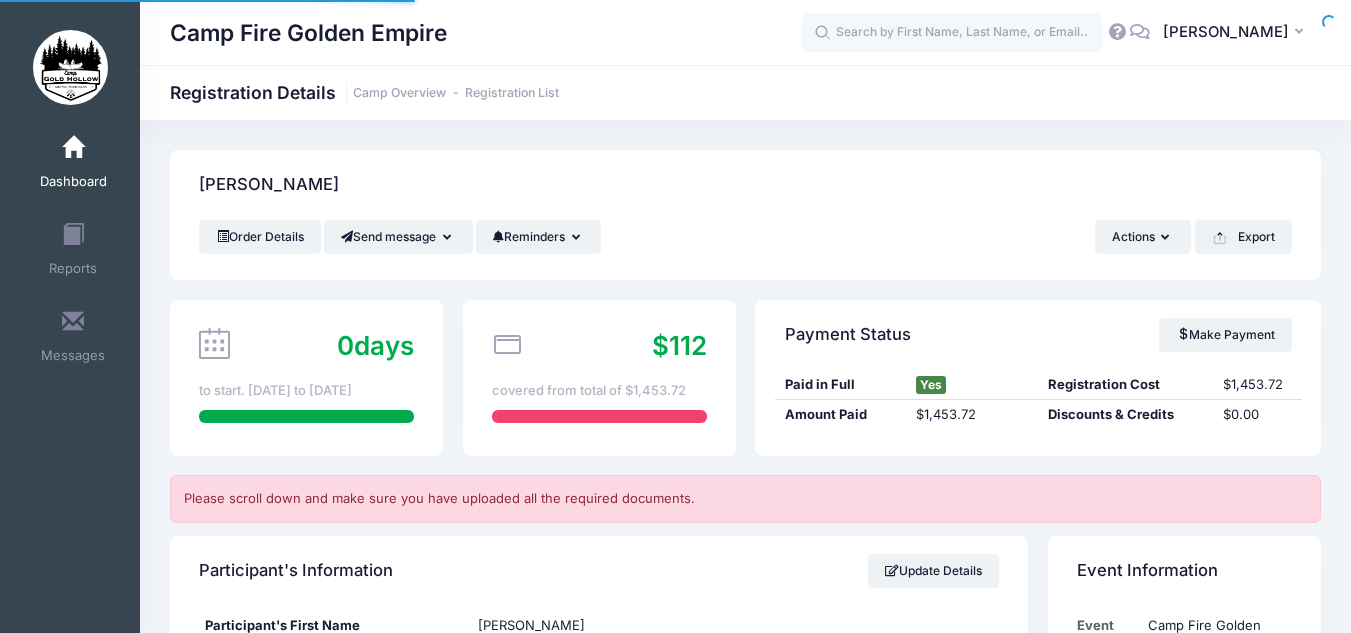 scroll, scrollTop: 0, scrollLeft: 0, axis: both 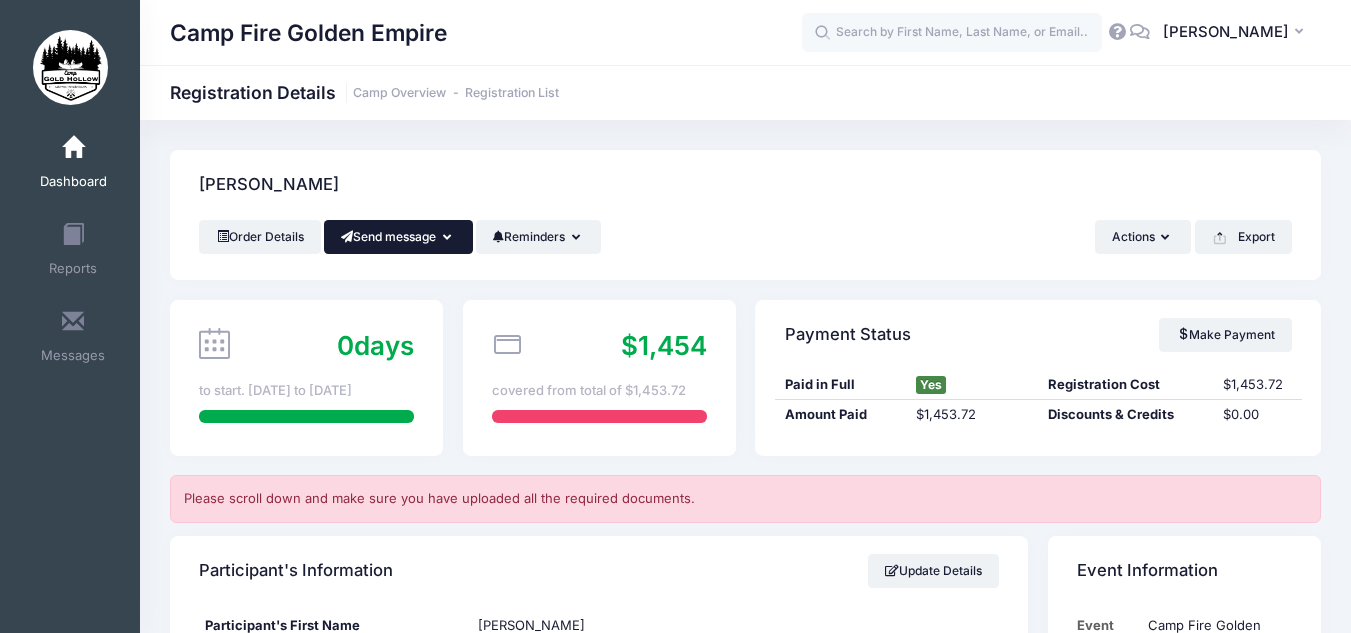 click on "Send message" at bounding box center (398, 237) 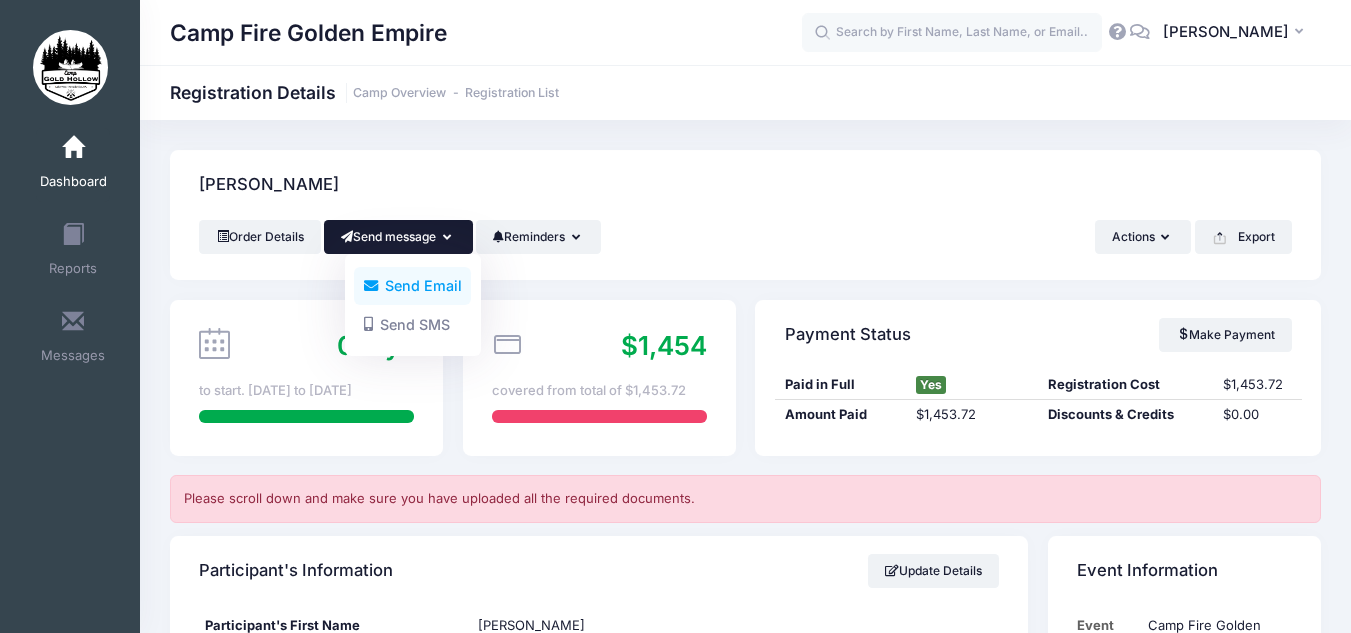 click on "Send Email" at bounding box center [412, 286] 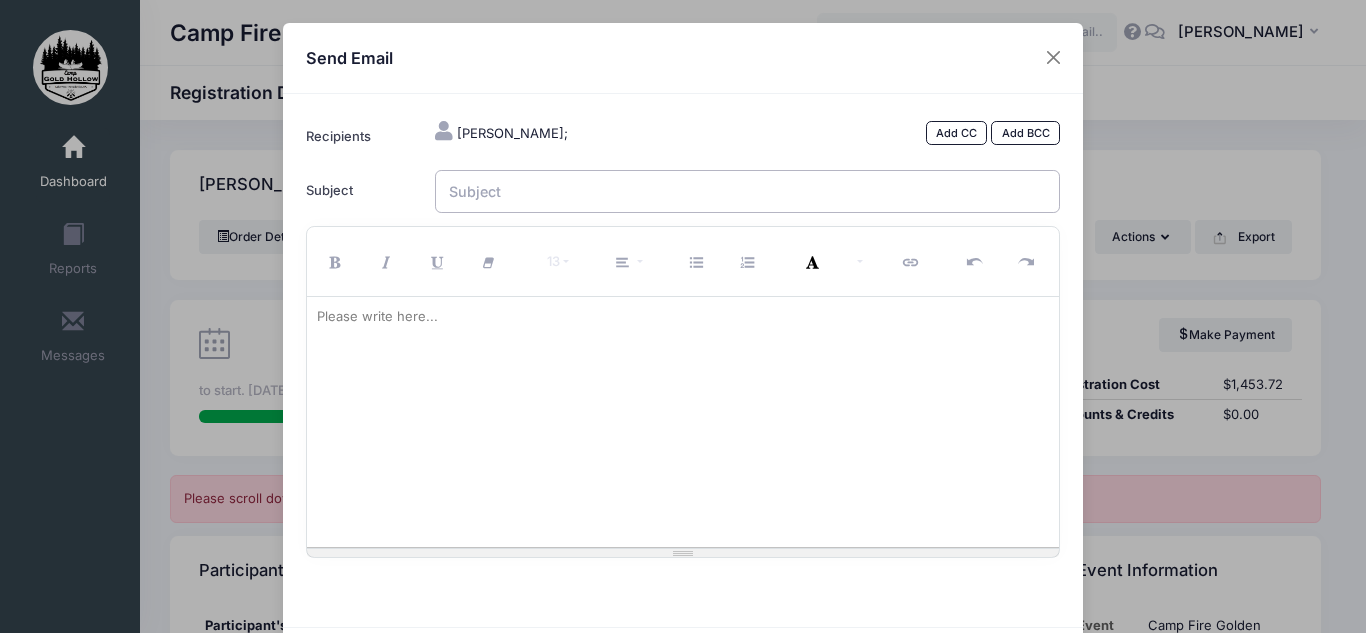 click on "Subject" at bounding box center [748, 191] 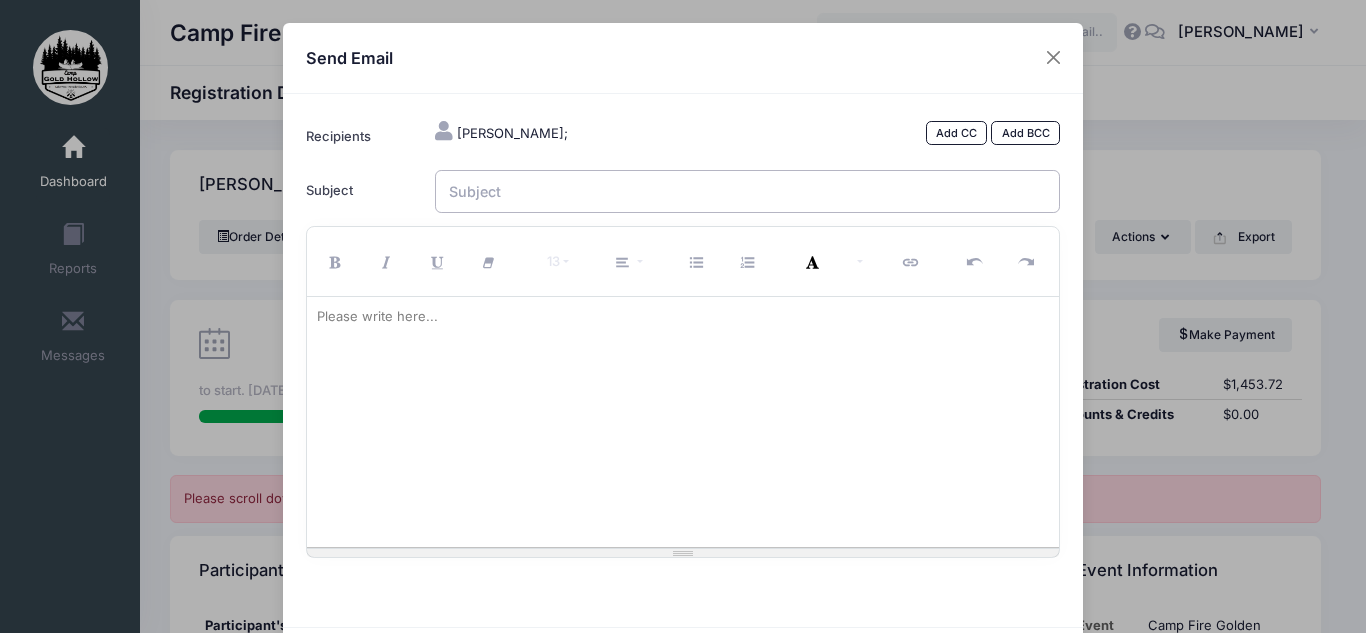 type on "Health Form missing" 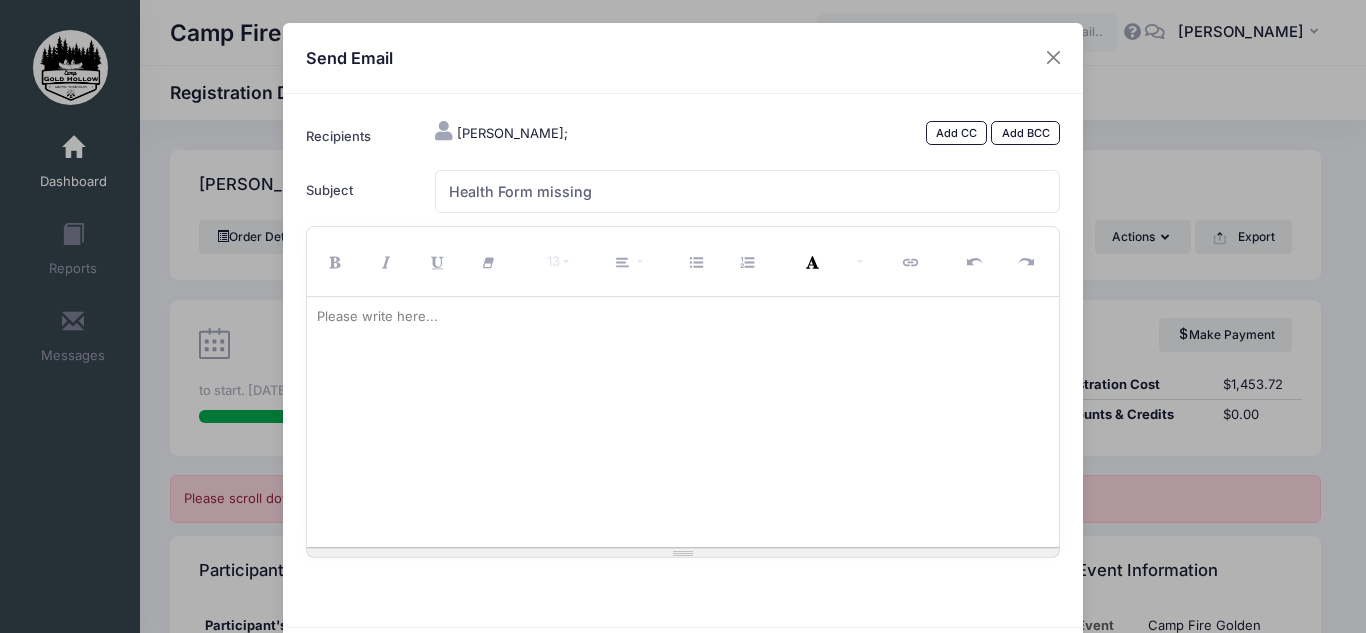 click at bounding box center [683, 422] 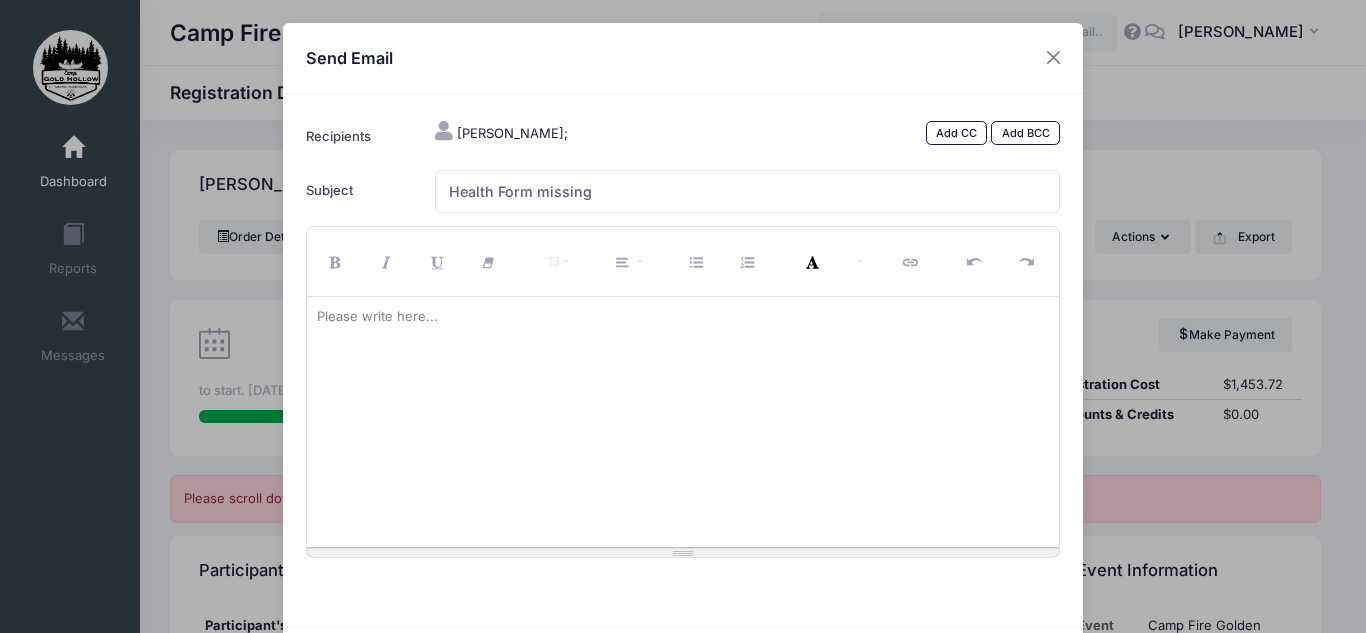type 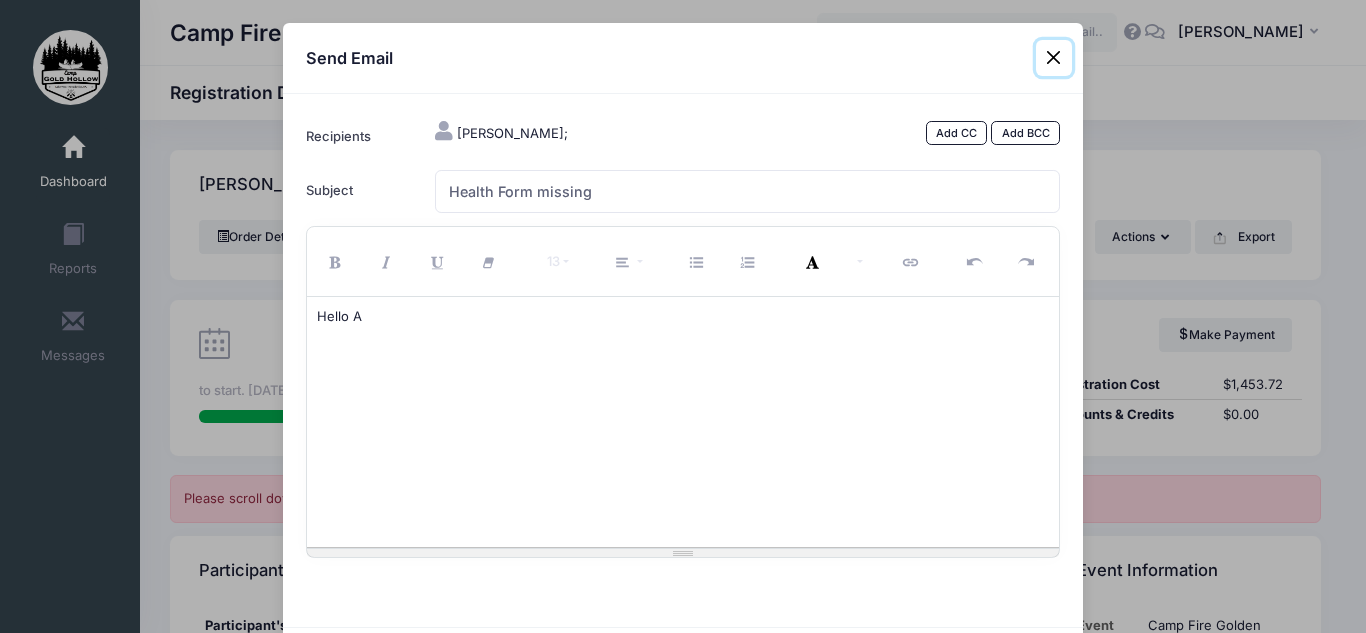 click at bounding box center (1054, 58) 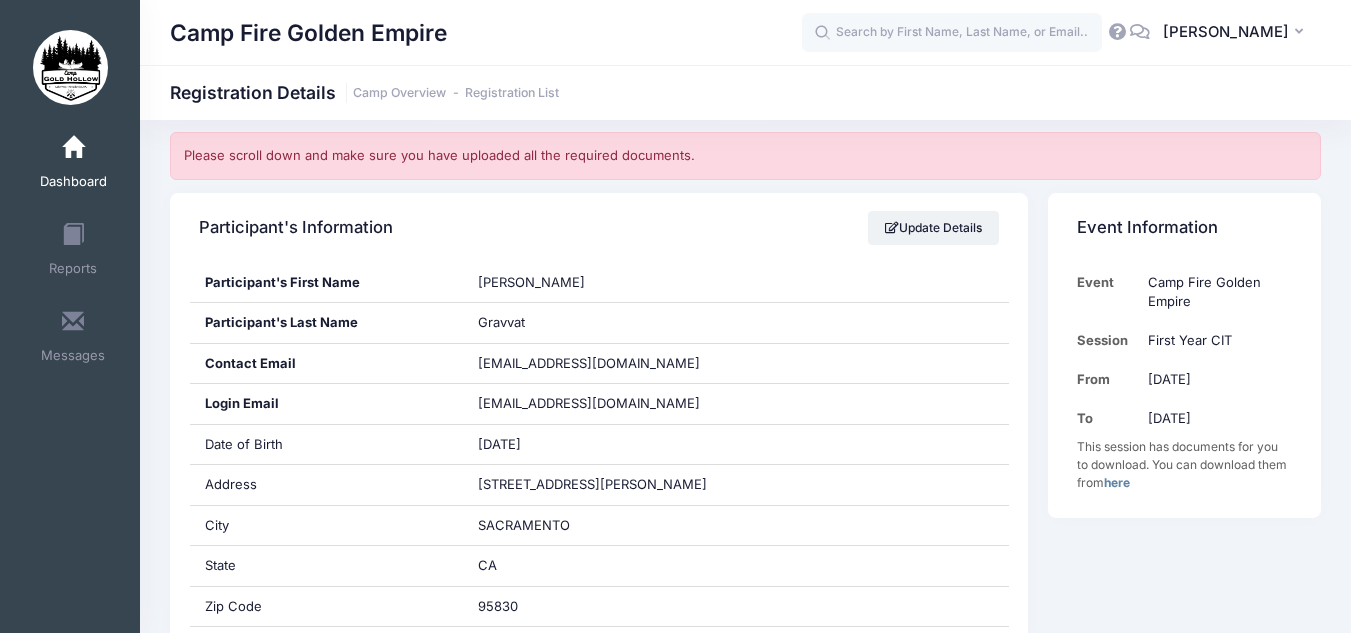 scroll, scrollTop: 345, scrollLeft: 0, axis: vertical 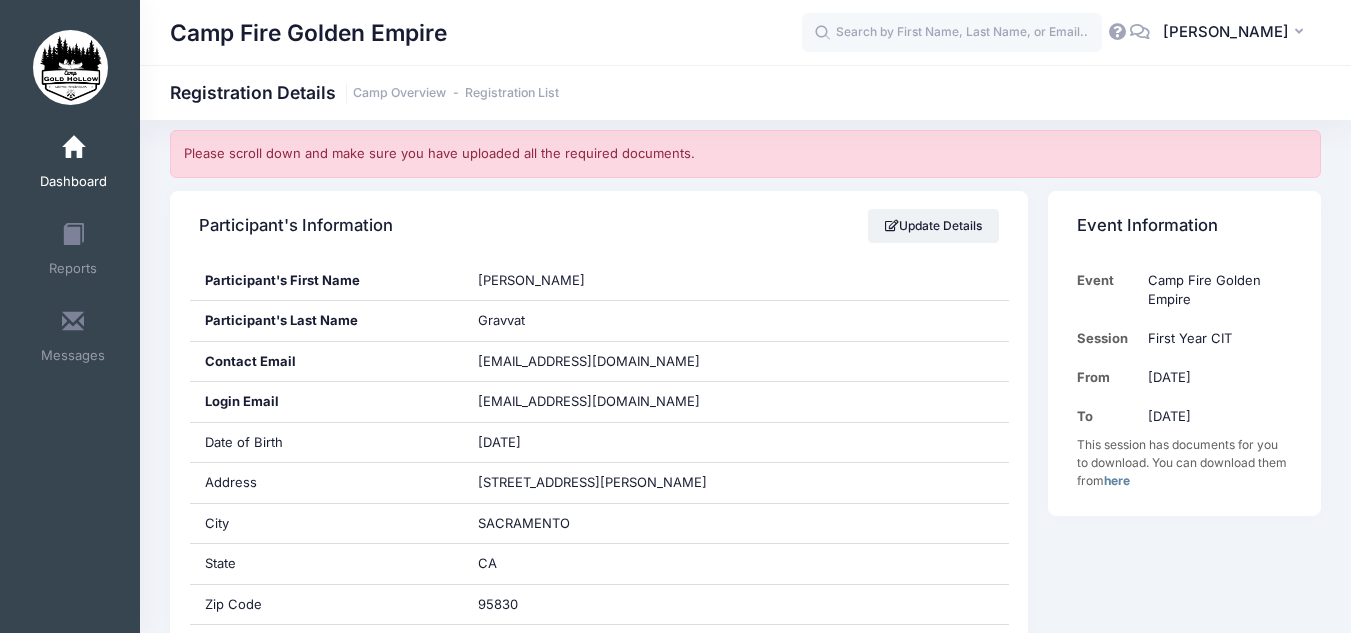 click on "gravman@gmail.com" at bounding box center [603, 402] 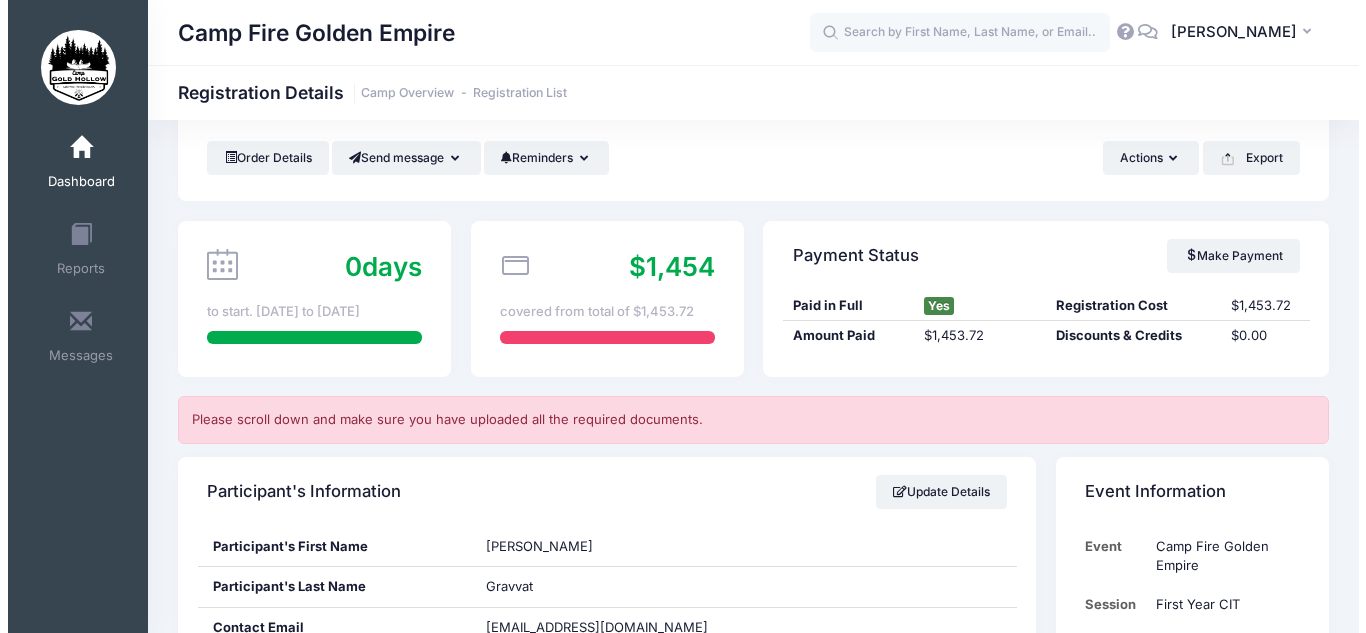 scroll, scrollTop: 0, scrollLeft: 0, axis: both 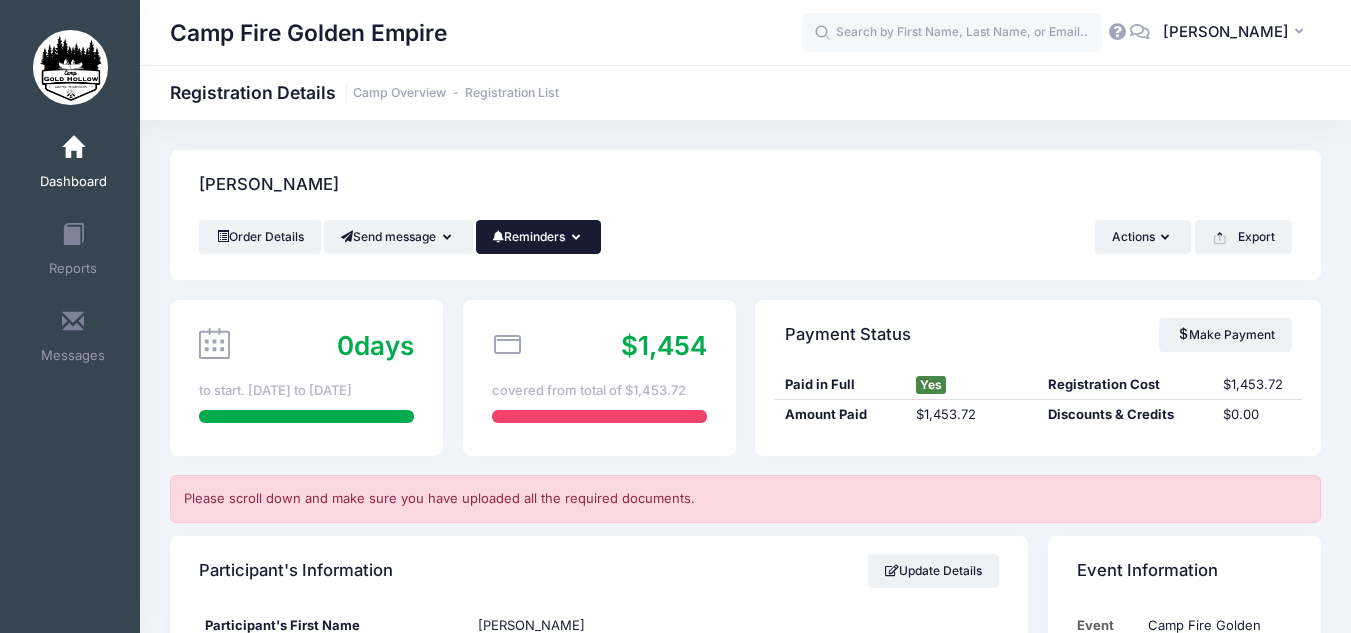click on "Reminders" at bounding box center (539, 237) 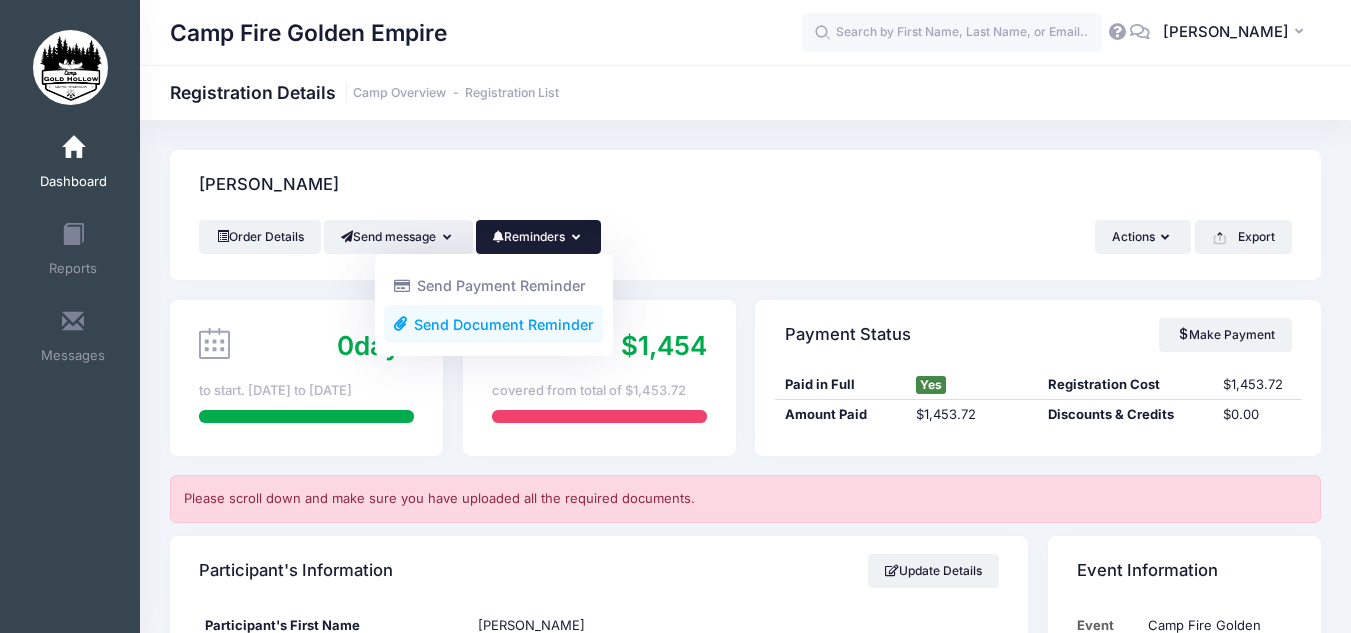 click on "Send Document Reminder" at bounding box center [493, 324] 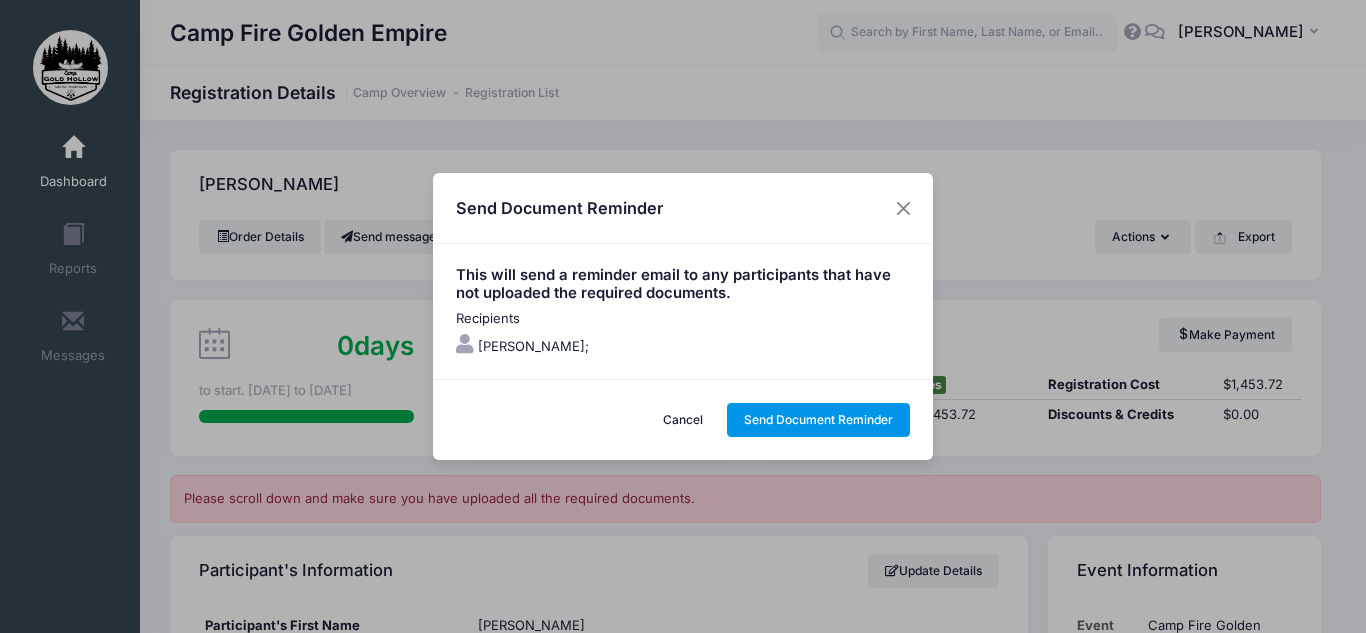 click on "Send Document Reminder" at bounding box center [819, 420] 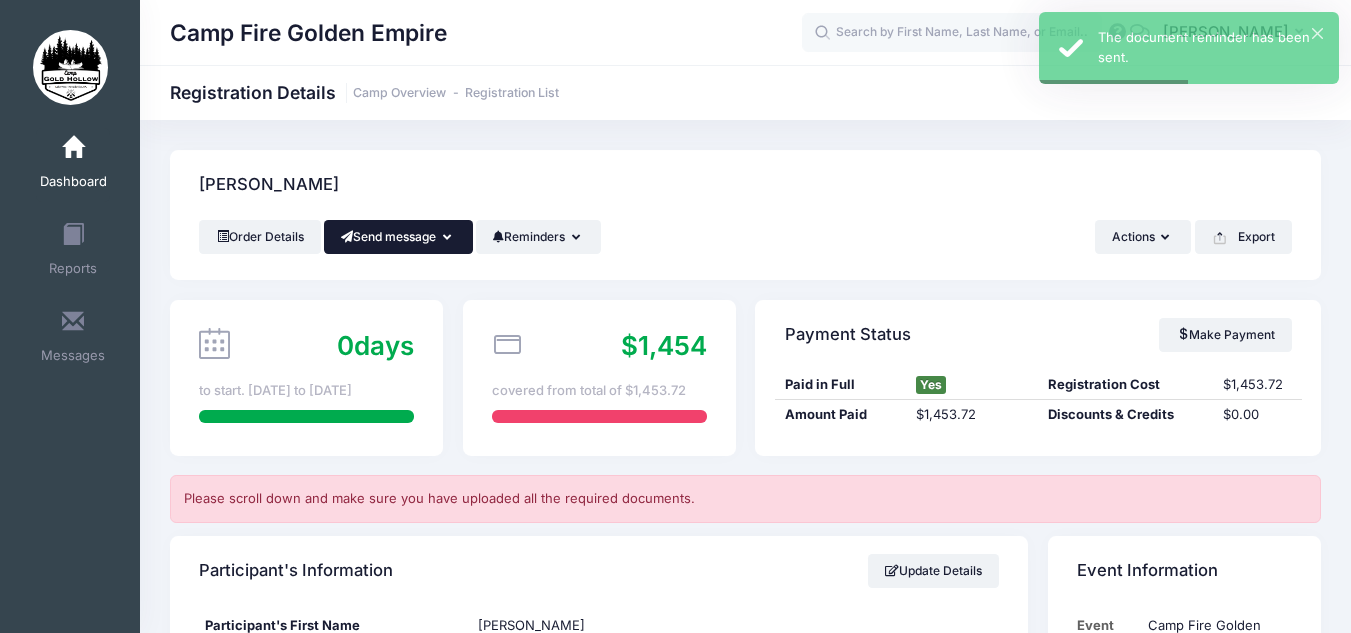 click on "Send message" at bounding box center [398, 237] 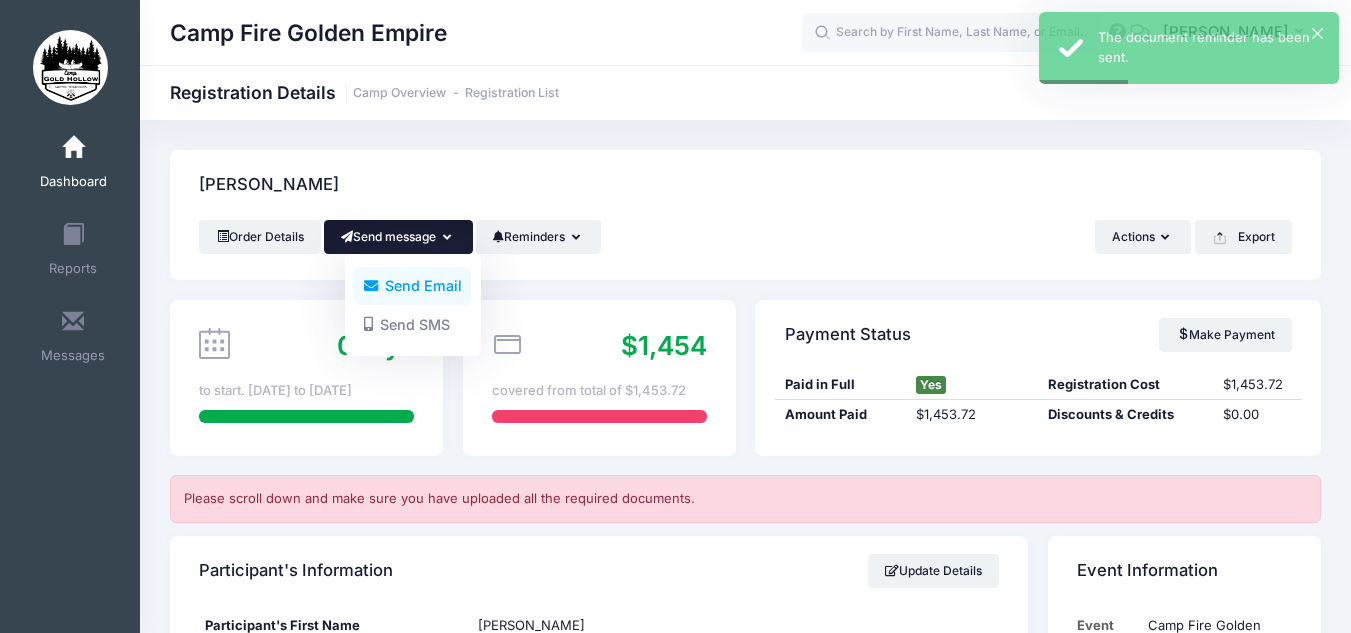 click on "Send Email" at bounding box center [412, 286] 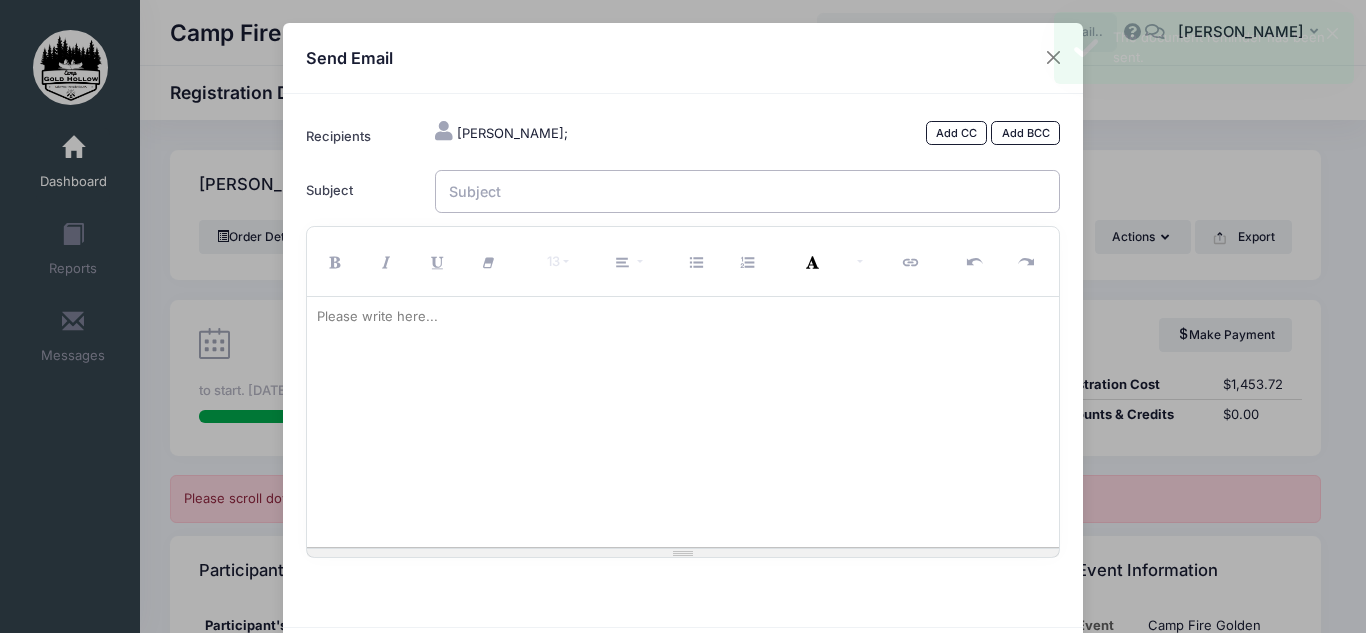 click on "Subject" at bounding box center (748, 191) 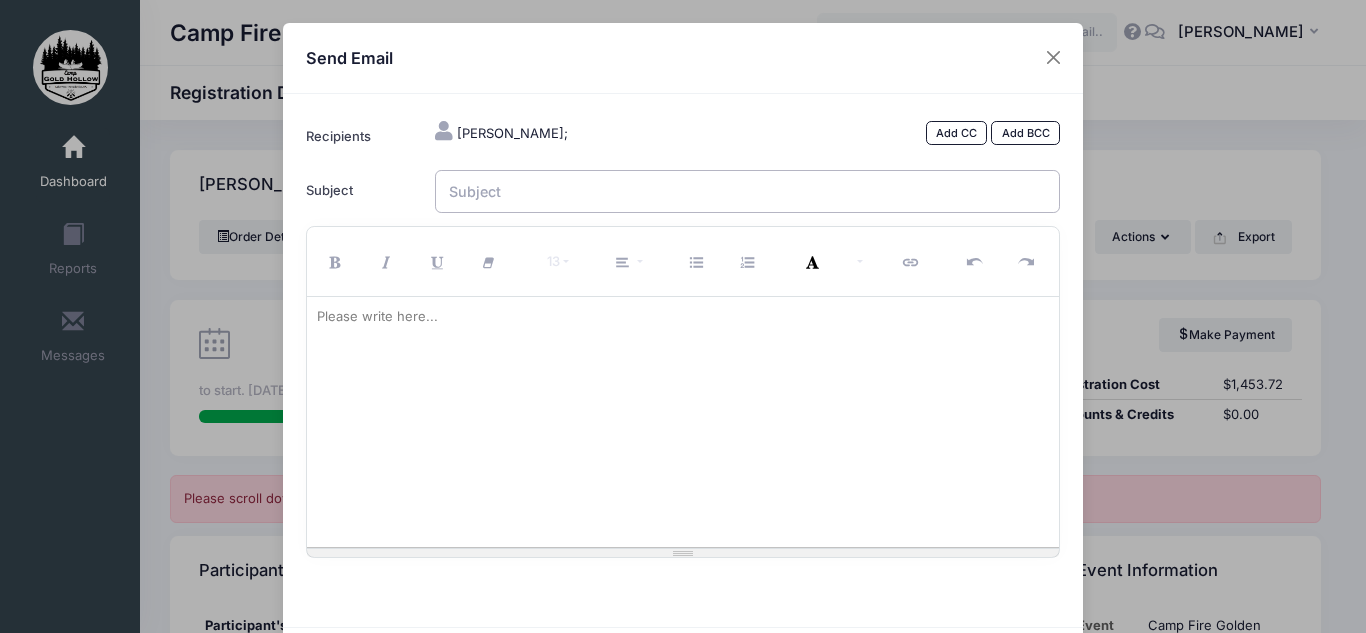 type on "Health Form missing" 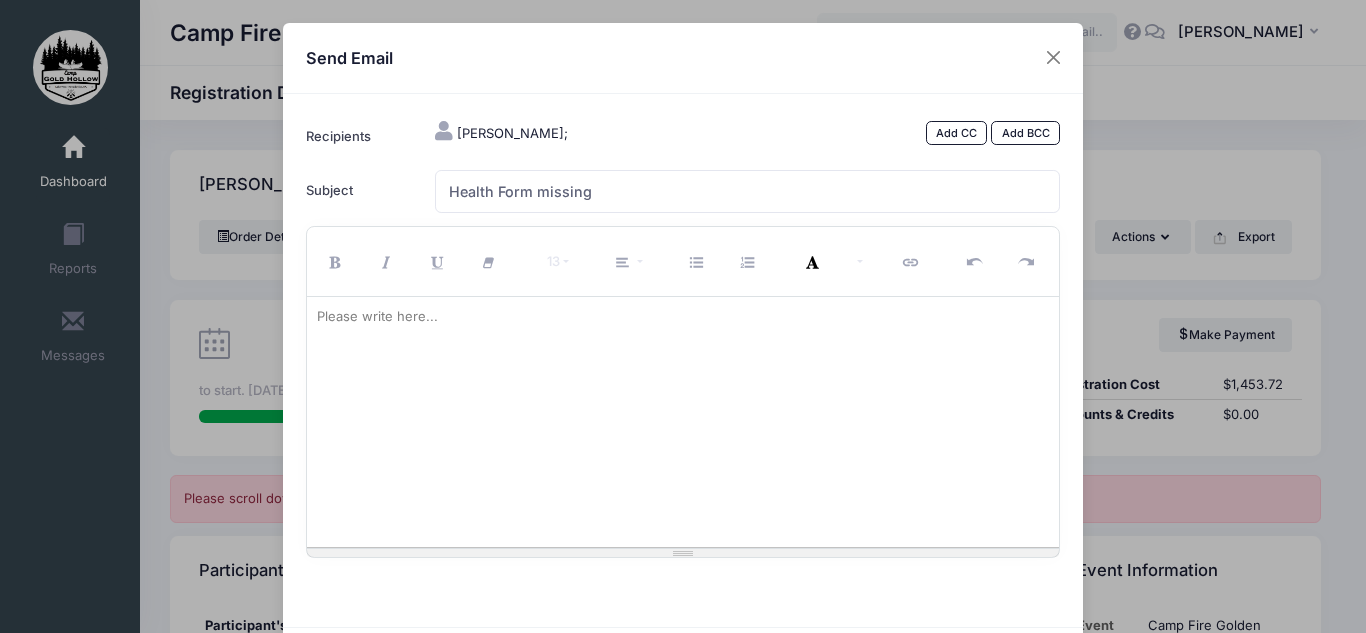 click at bounding box center [683, 422] 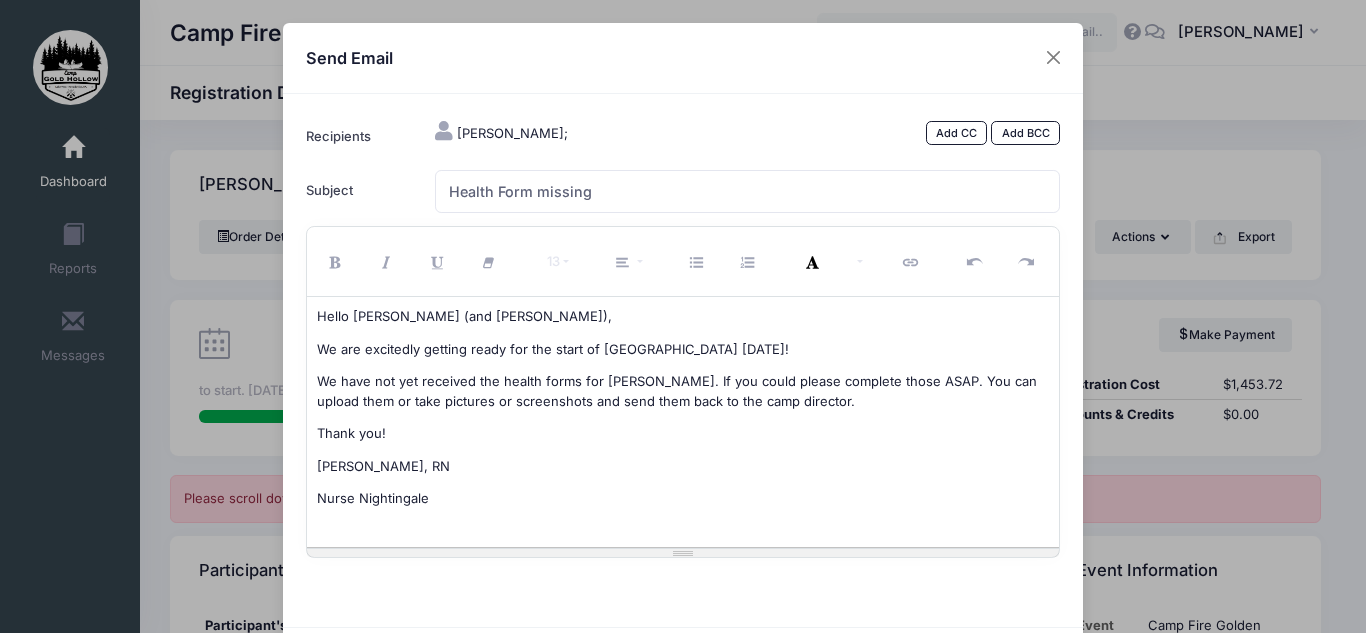 scroll, scrollTop: 106, scrollLeft: 0, axis: vertical 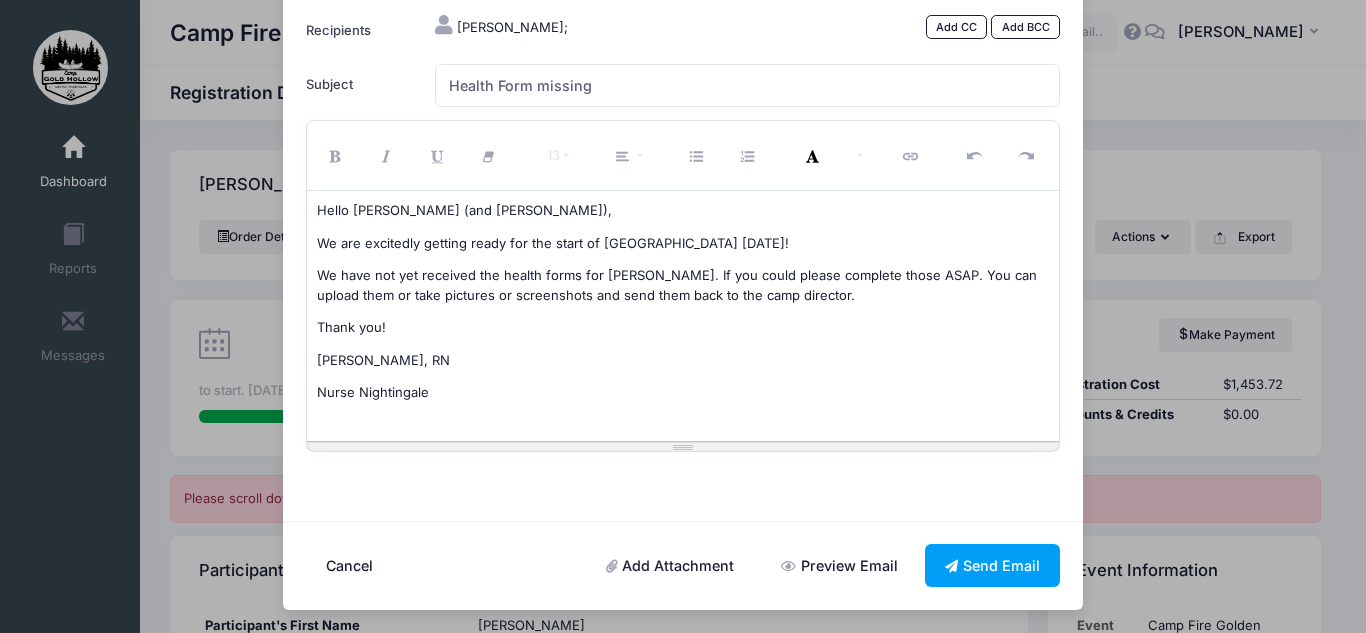click on "Add Attachment" at bounding box center (670, 565) 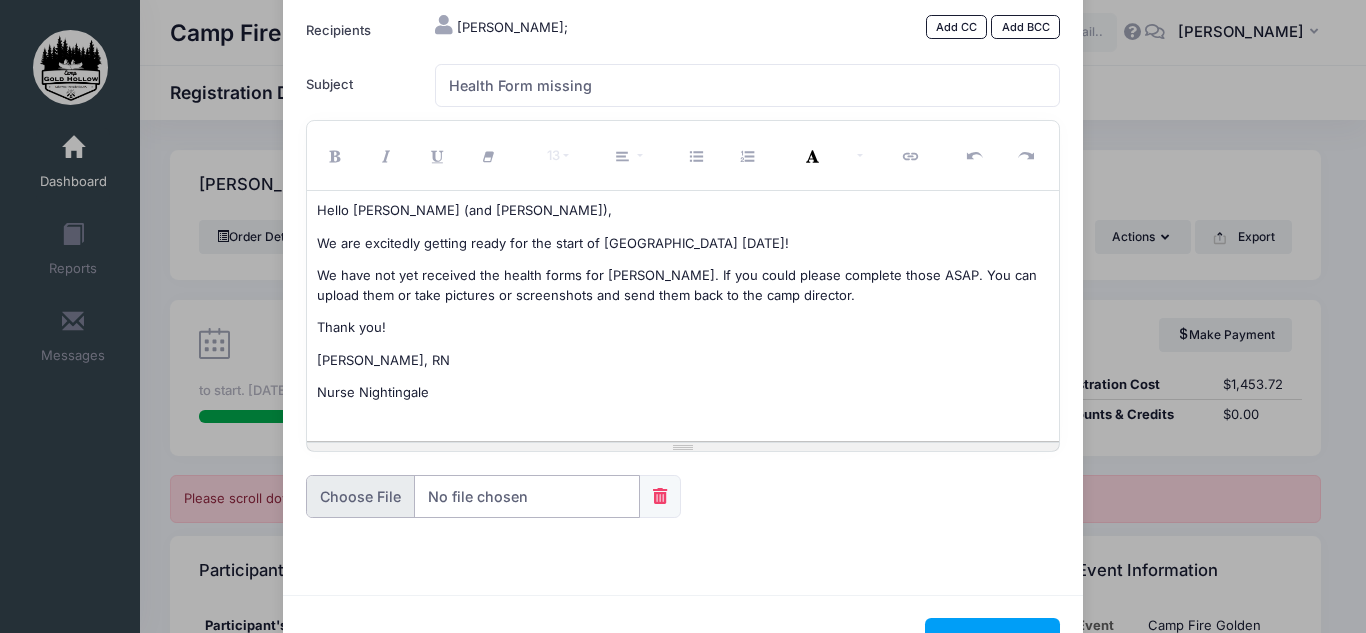 click at bounding box center [473, 496] 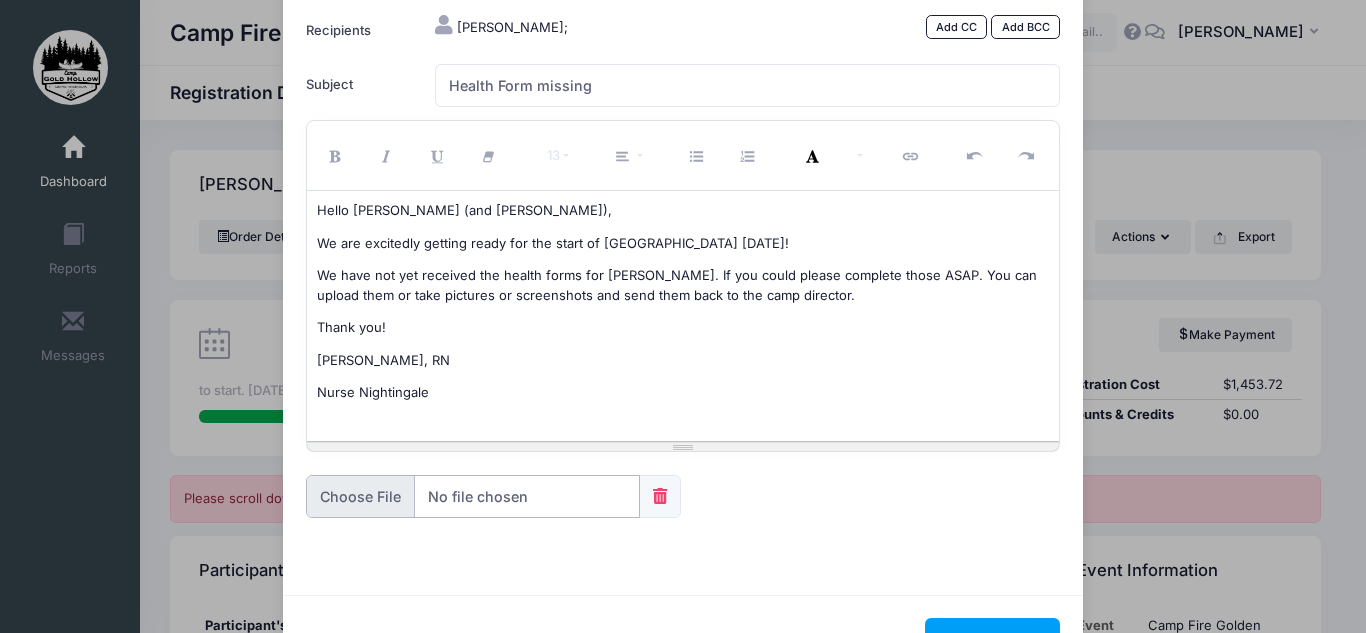type on "C:\fakepath\Camp Gold Hollow Health Form.pdf" 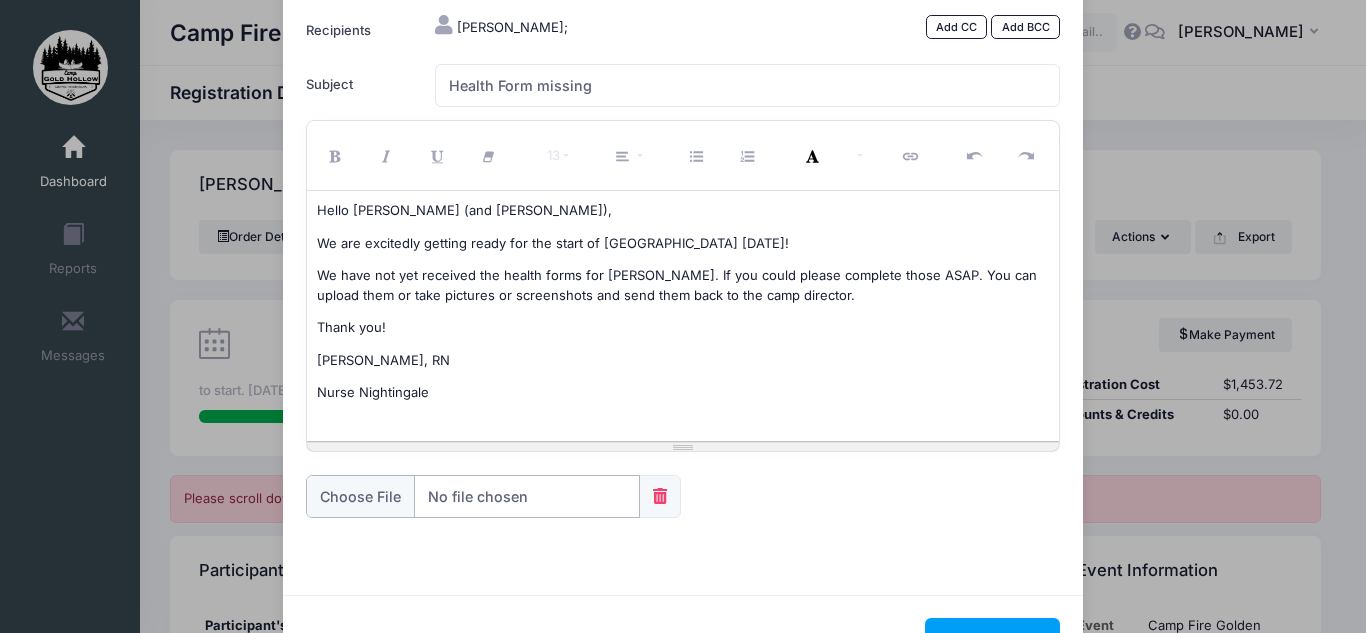 scroll, scrollTop: 180, scrollLeft: 0, axis: vertical 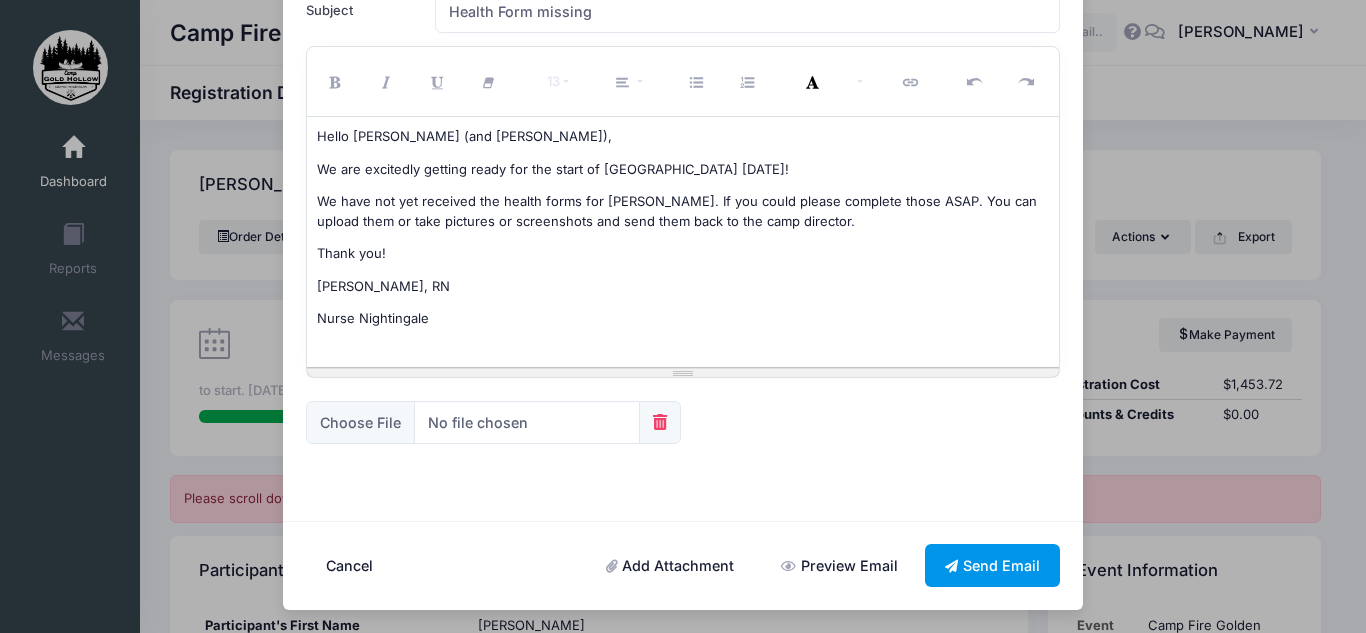 click on "Send Email" at bounding box center [993, 565] 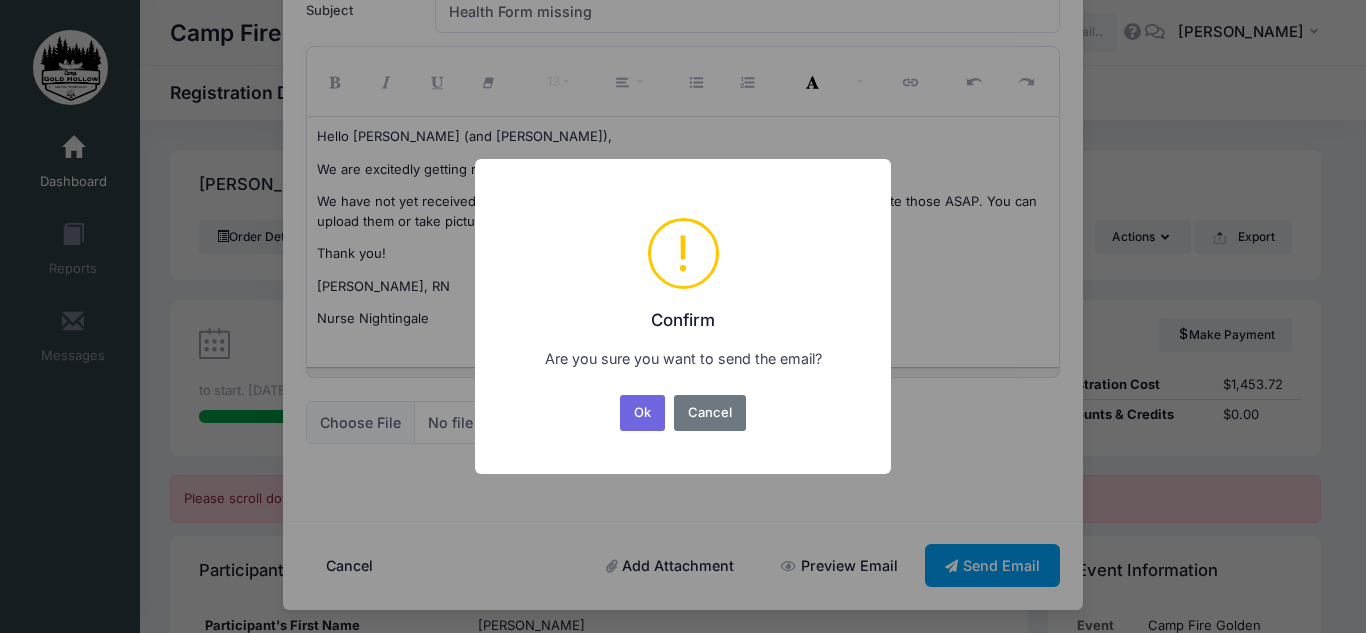 scroll, scrollTop: 0, scrollLeft: 0, axis: both 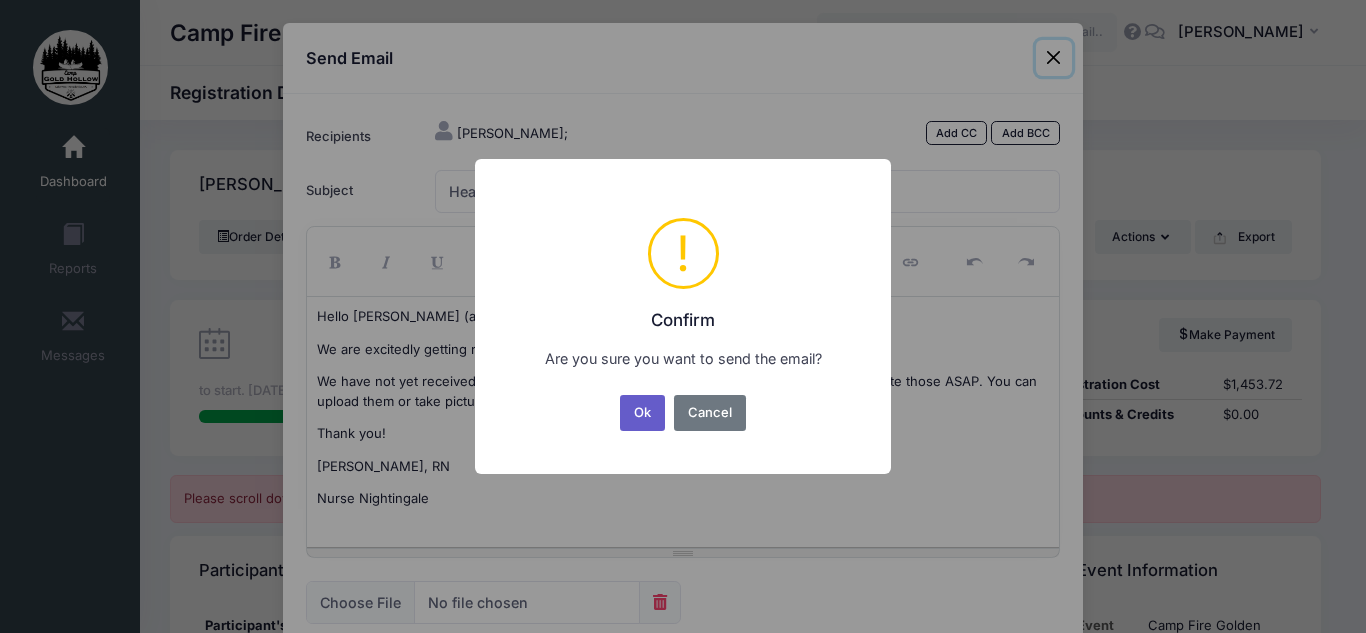click on "Ok" at bounding box center [643, 413] 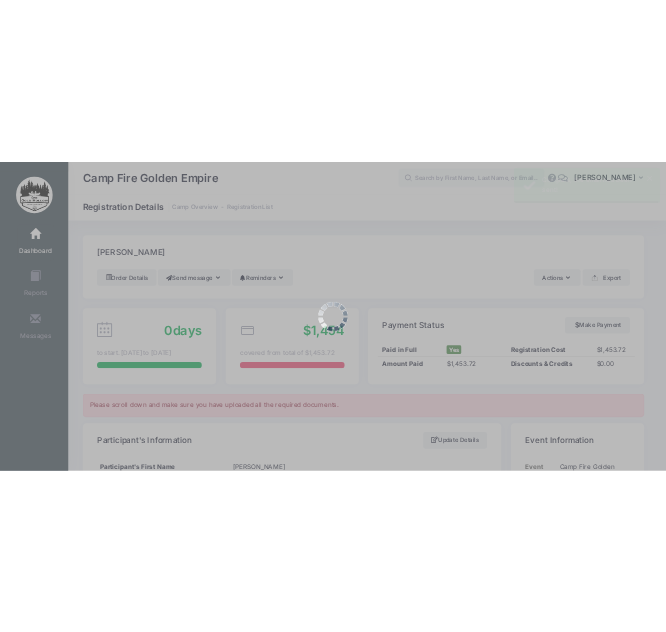 scroll, scrollTop: 106, scrollLeft: 0, axis: vertical 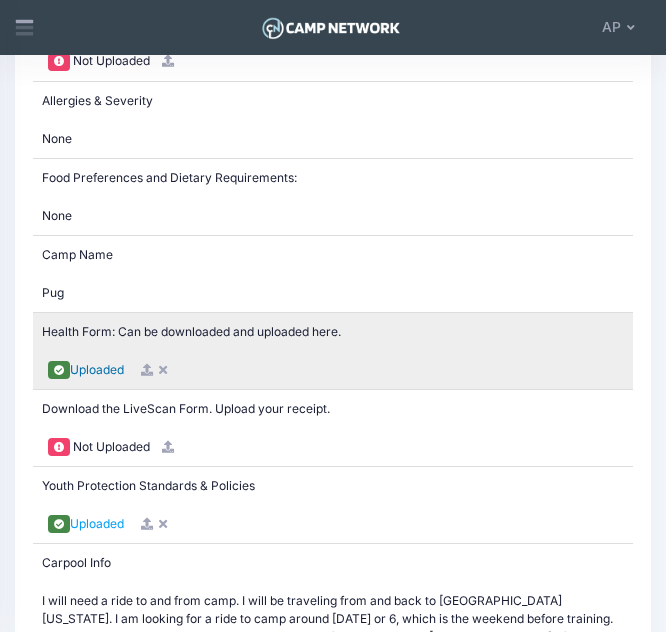 click on "Uploaded" at bounding box center [97, 369] 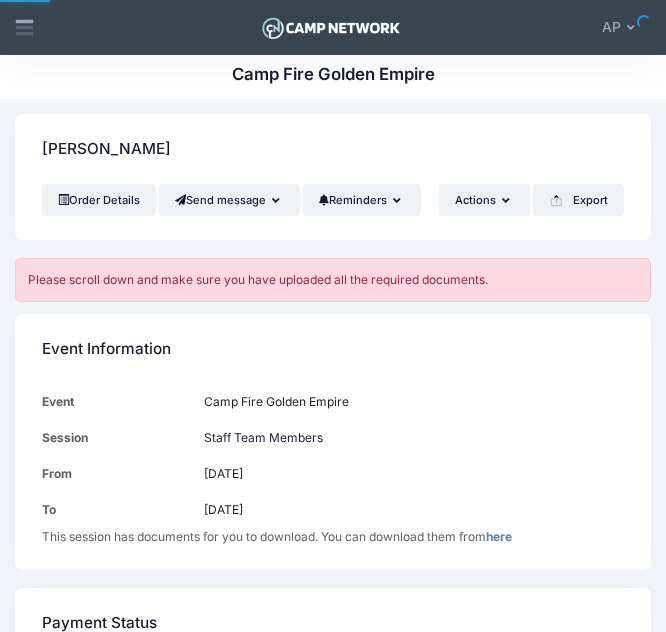 scroll, scrollTop: 0, scrollLeft: 0, axis: both 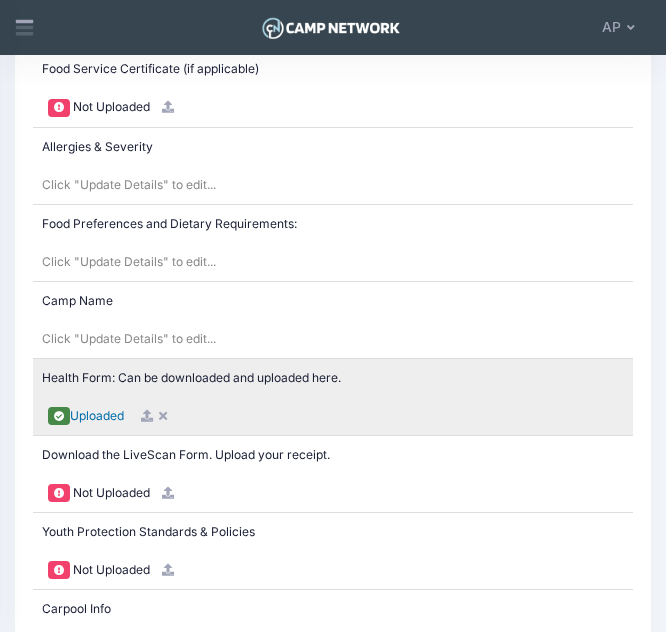 click on "Uploaded" at bounding box center [97, 415] 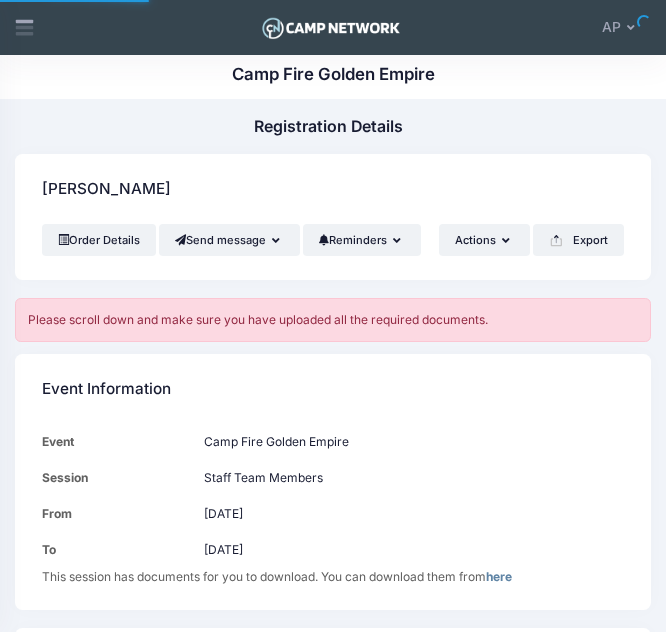 scroll, scrollTop: 0, scrollLeft: 0, axis: both 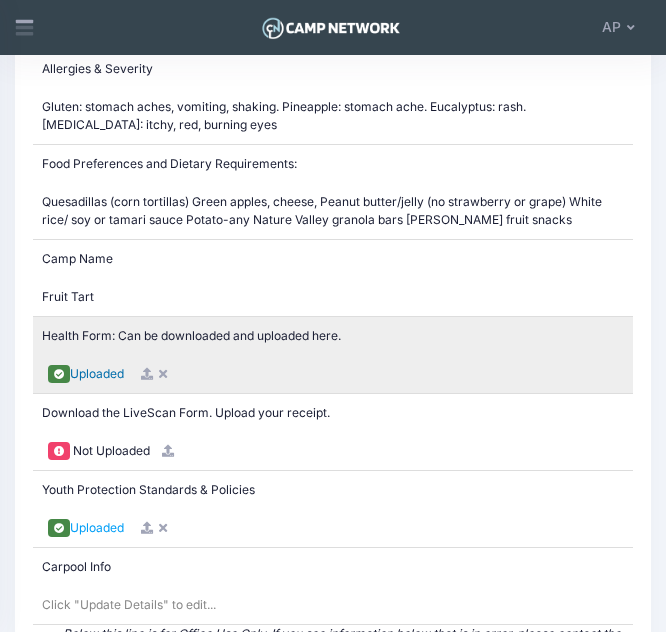 click on "Uploaded" at bounding box center [97, 373] 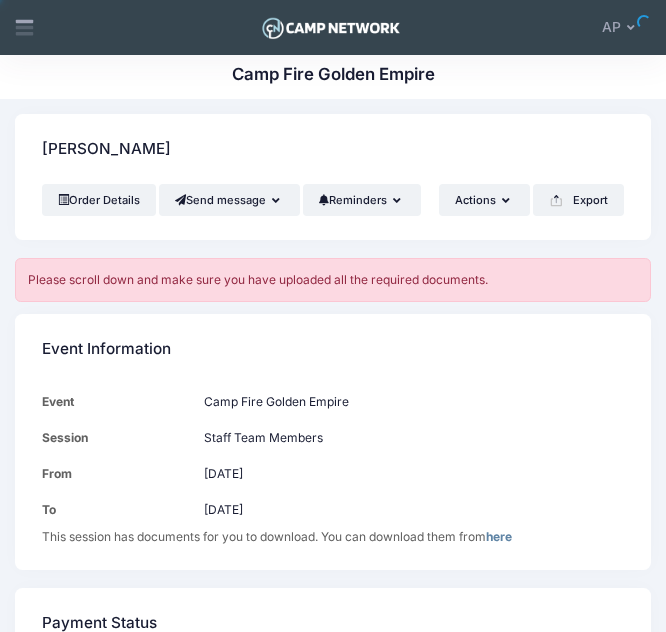 scroll, scrollTop: 0, scrollLeft: 0, axis: both 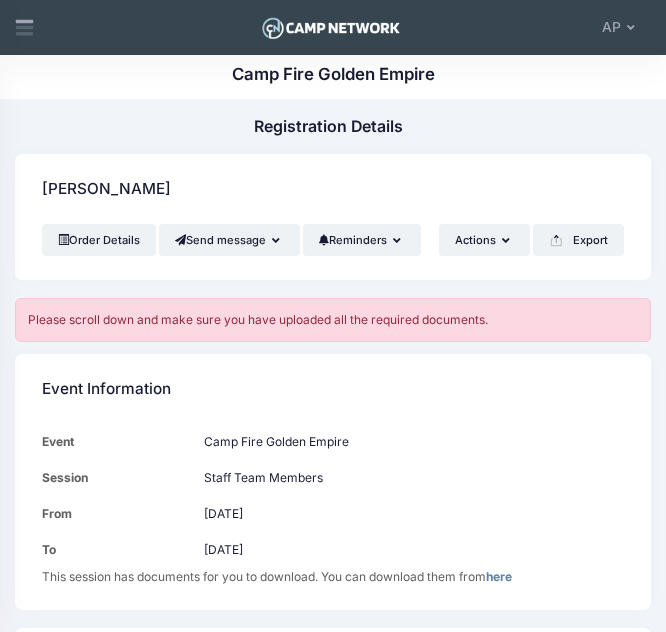 click on "Camp Fire Golden Empire
AP" at bounding box center [333, 27] 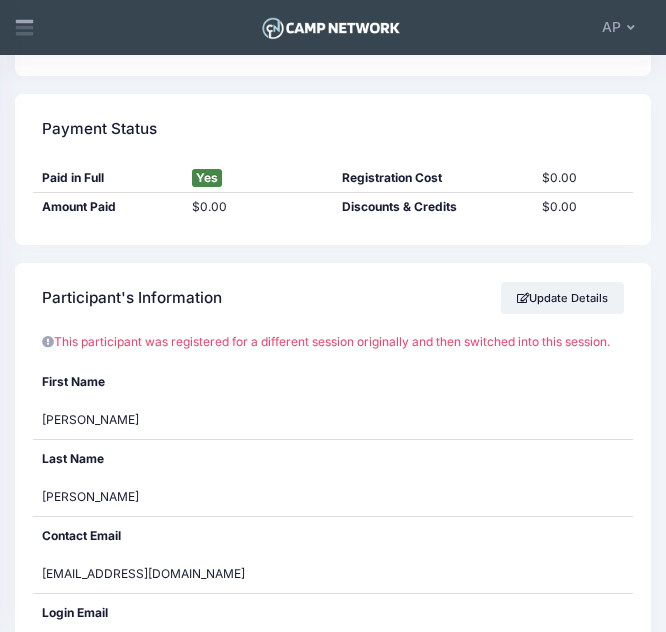 scroll, scrollTop: 508, scrollLeft: 0, axis: vertical 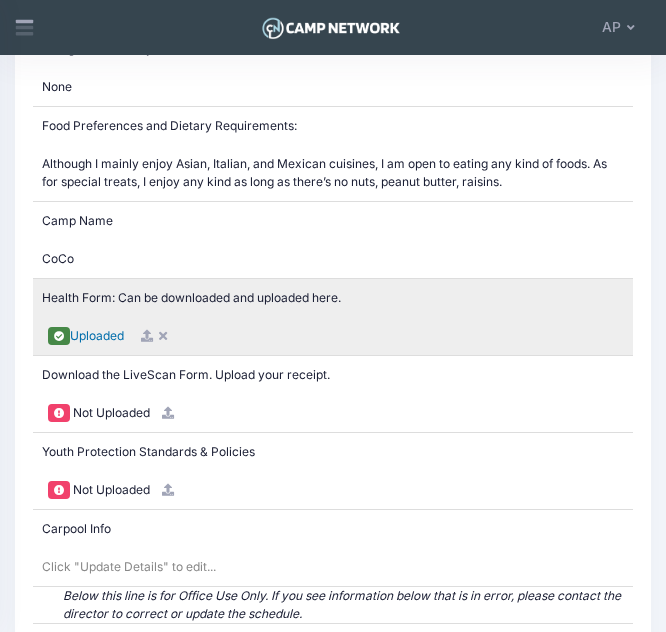 click on "Uploaded" at bounding box center [97, 335] 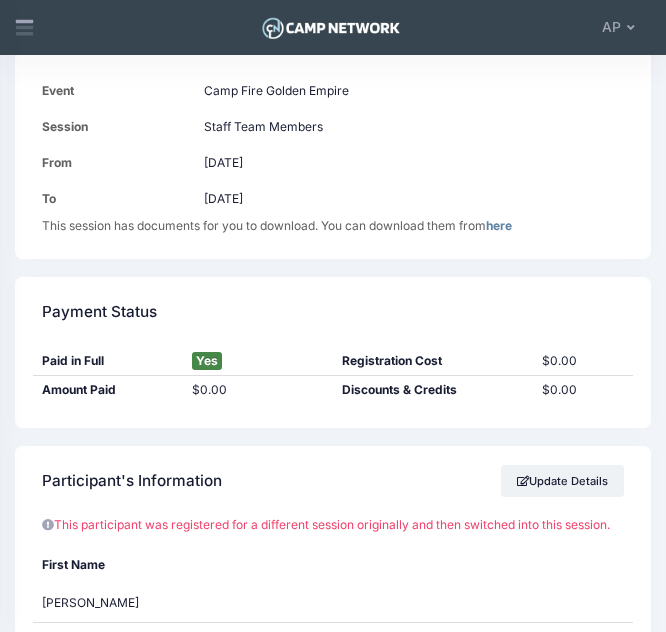 scroll, scrollTop: 0, scrollLeft: 0, axis: both 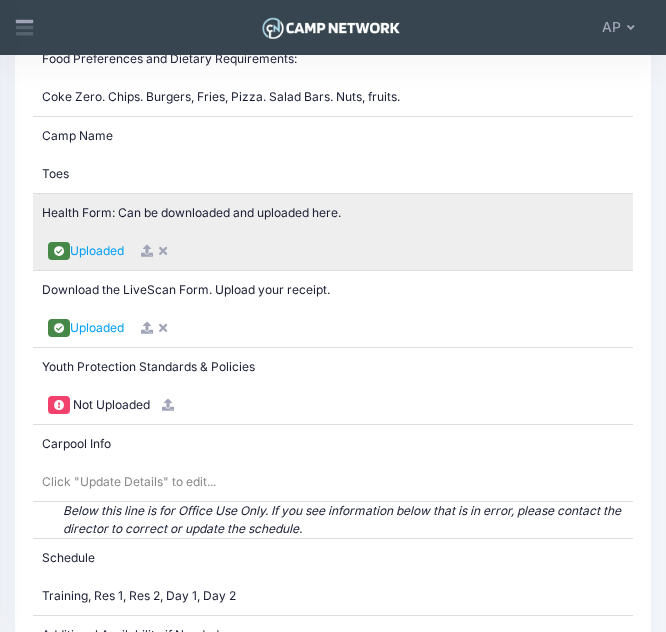 click on "Uploaded" at bounding box center (333, 251) 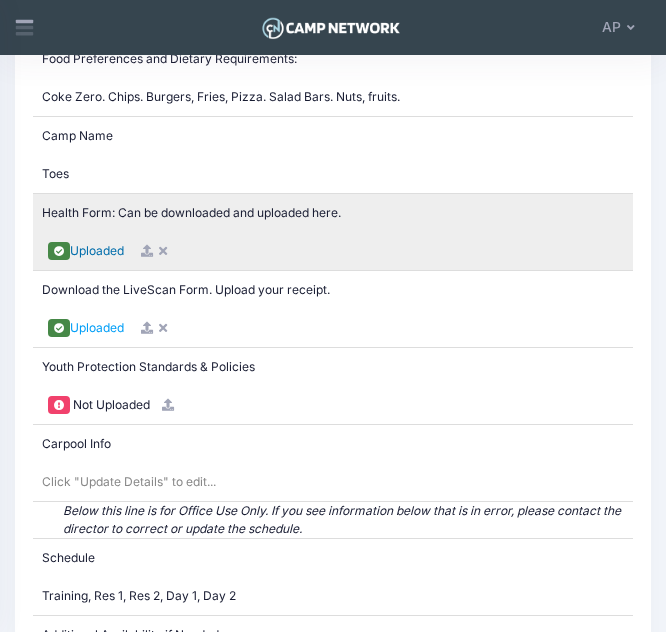 click on "Uploaded" at bounding box center [97, 250] 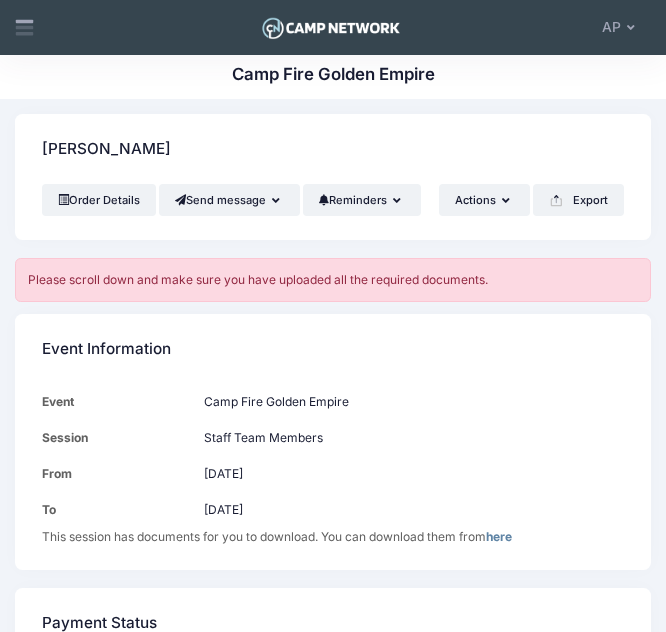 scroll, scrollTop: 0, scrollLeft: 0, axis: both 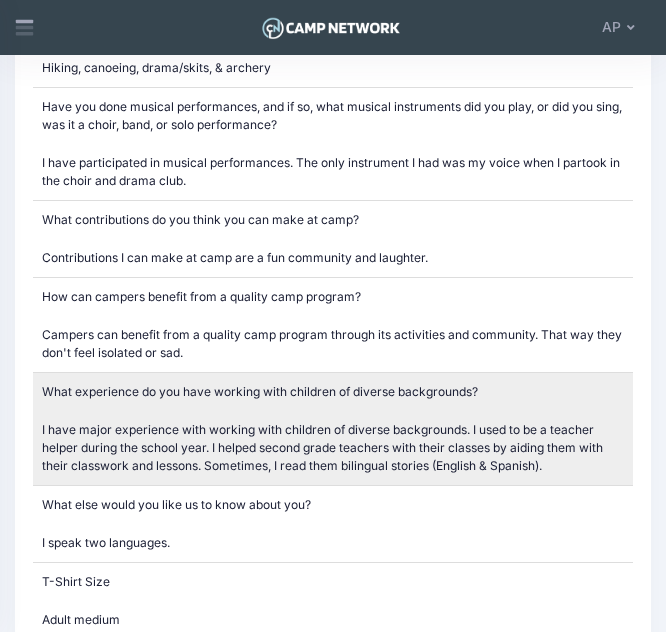 drag, startPoint x: 0, startPoint y: 0, endPoint x: 233, endPoint y: 448, distance: 504.96832 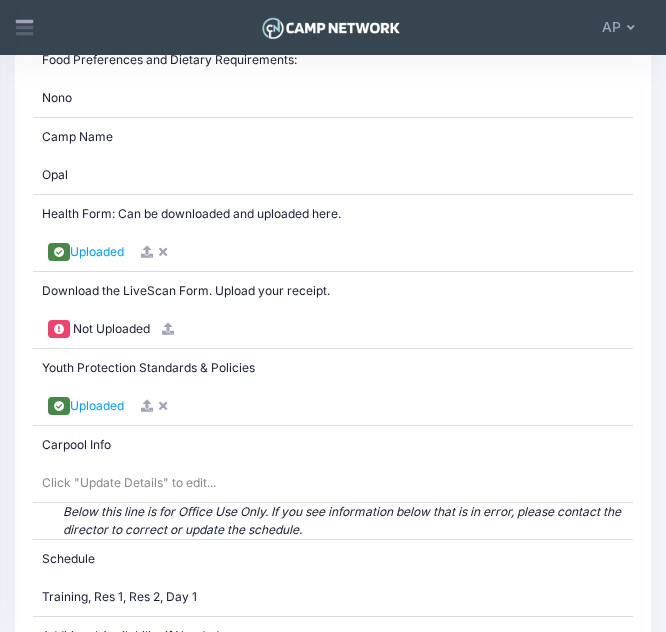 scroll, scrollTop: 3486, scrollLeft: 0, axis: vertical 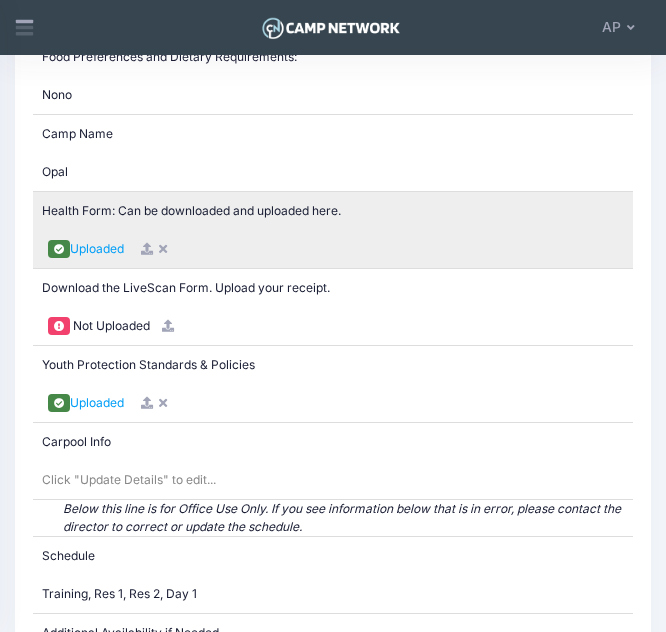 click on "Uploaded" at bounding box center [333, 249] 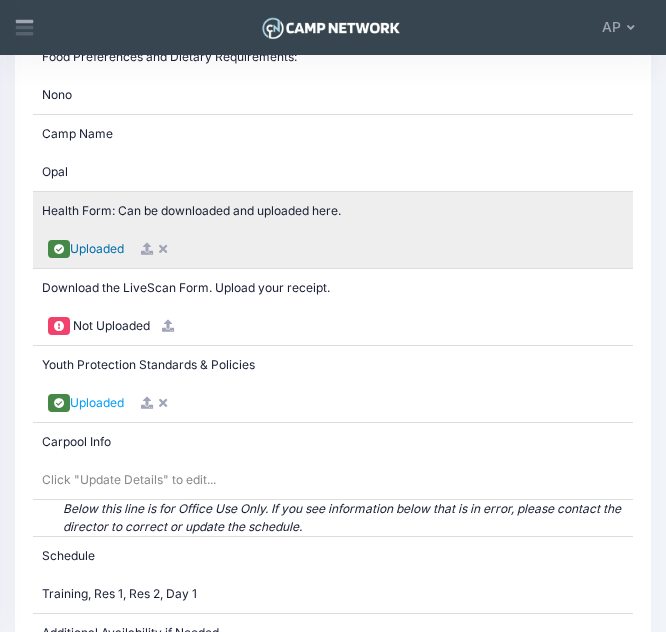 click on "Uploaded" at bounding box center (97, 248) 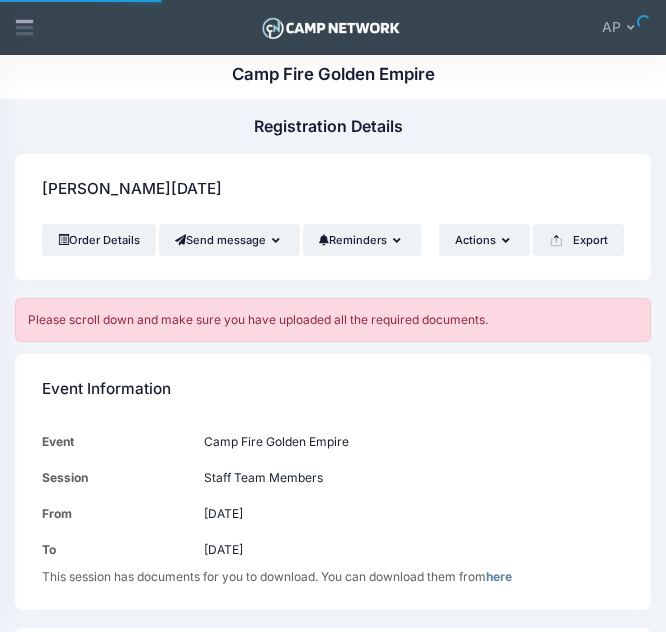 scroll, scrollTop: 0, scrollLeft: 0, axis: both 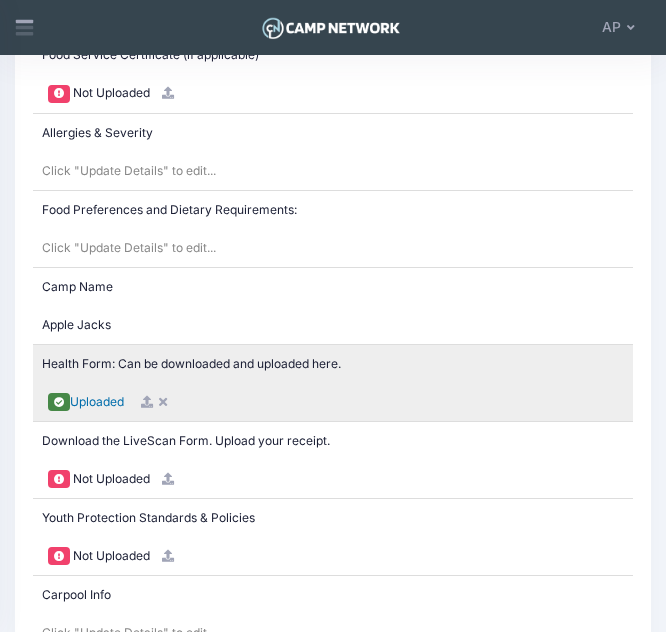 click on "Uploaded" at bounding box center (97, 401) 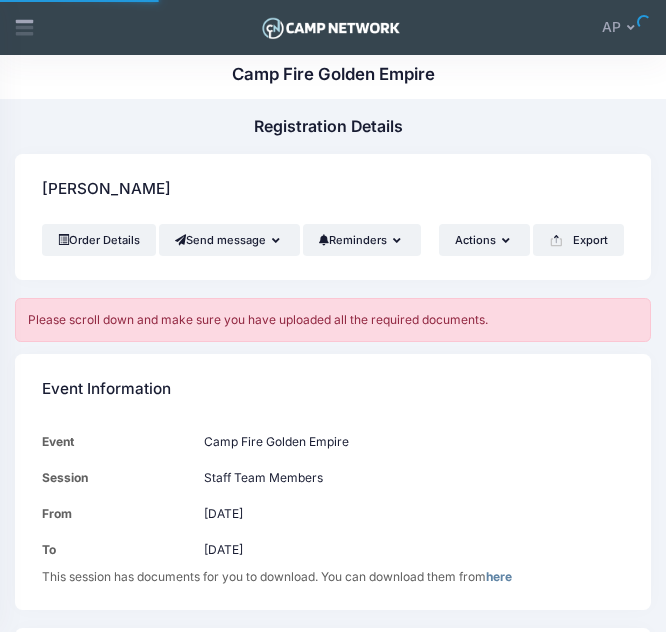 scroll, scrollTop: 0, scrollLeft: 0, axis: both 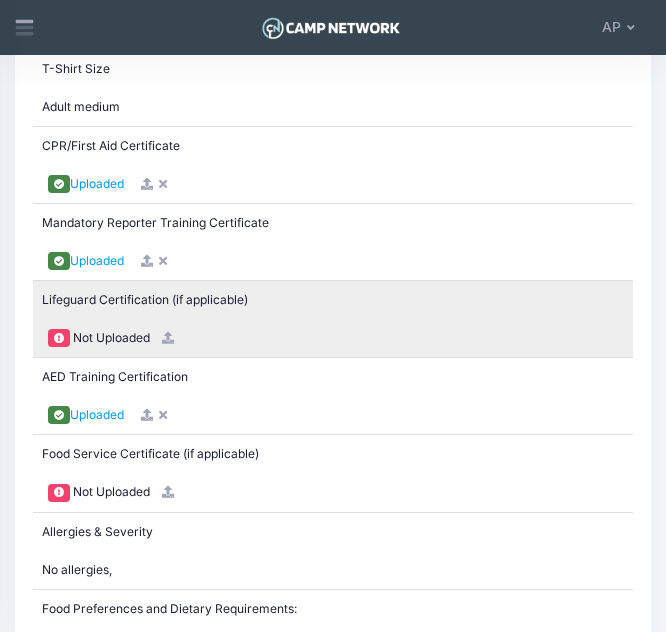 click on "Lifeguard Certification (if applicable)" at bounding box center (333, 300) 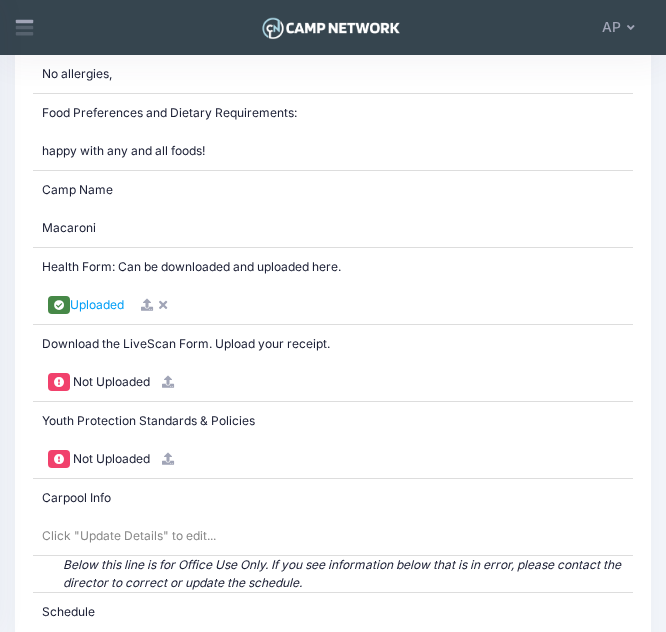 scroll, scrollTop: 3449, scrollLeft: 0, axis: vertical 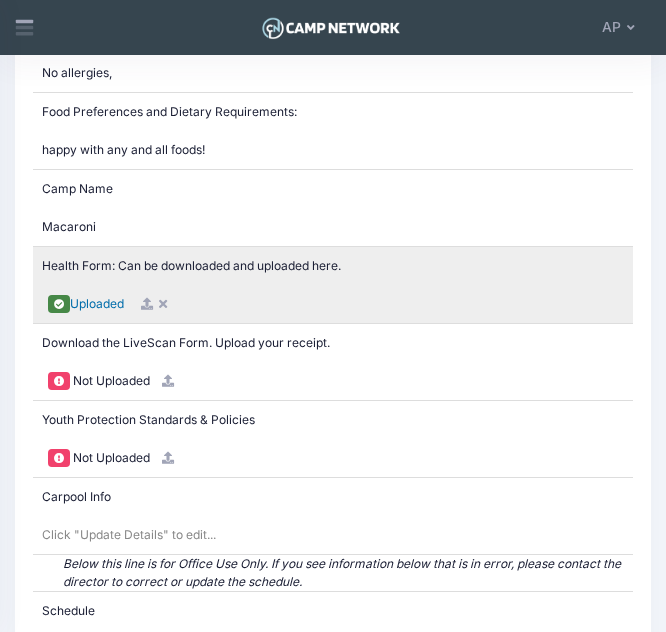 click on "Uploaded" at bounding box center (97, 303) 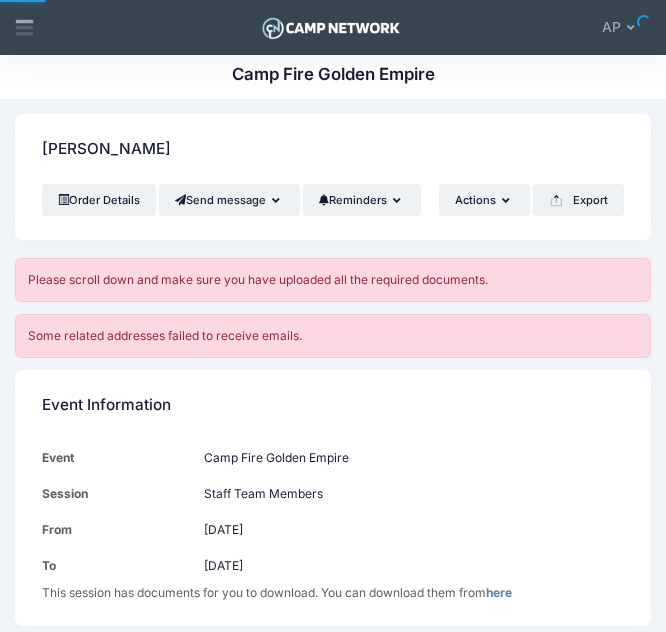 scroll, scrollTop: 0, scrollLeft: 0, axis: both 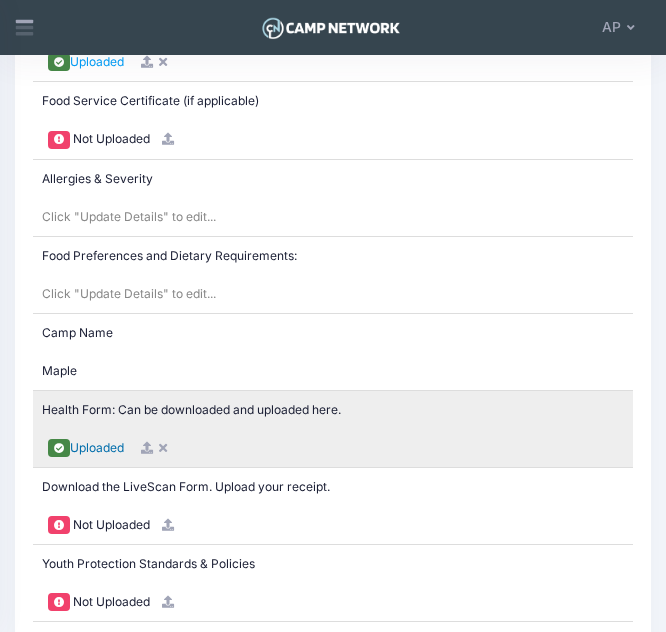 click on "Uploaded" at bounding box center (97, 447) 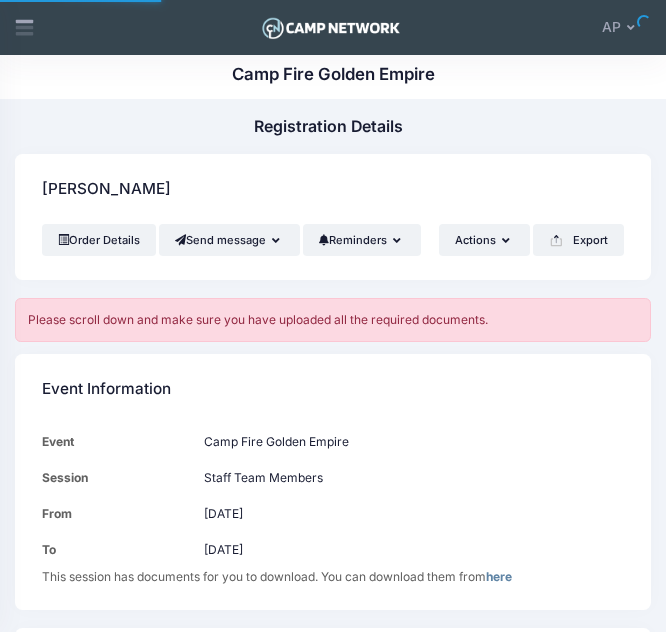 scroll, scrollTop: 0, scrollLeft: 0, axis: both 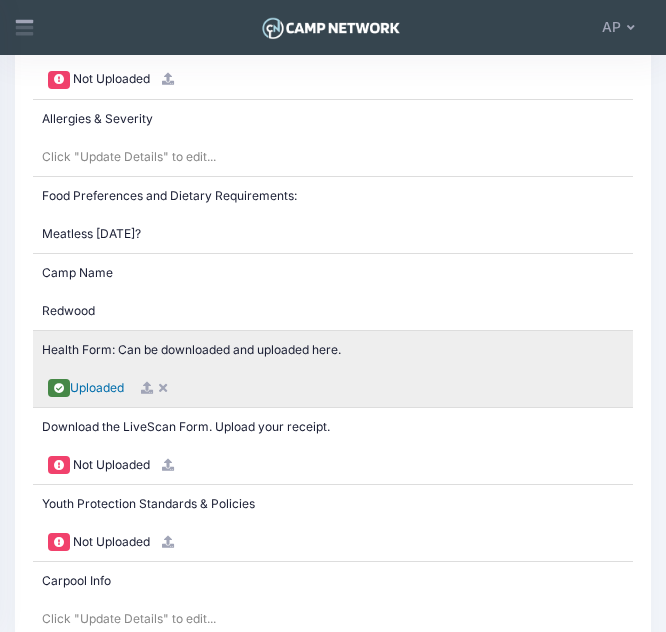 click on "Uploaded" at bounding box center (97, 387) 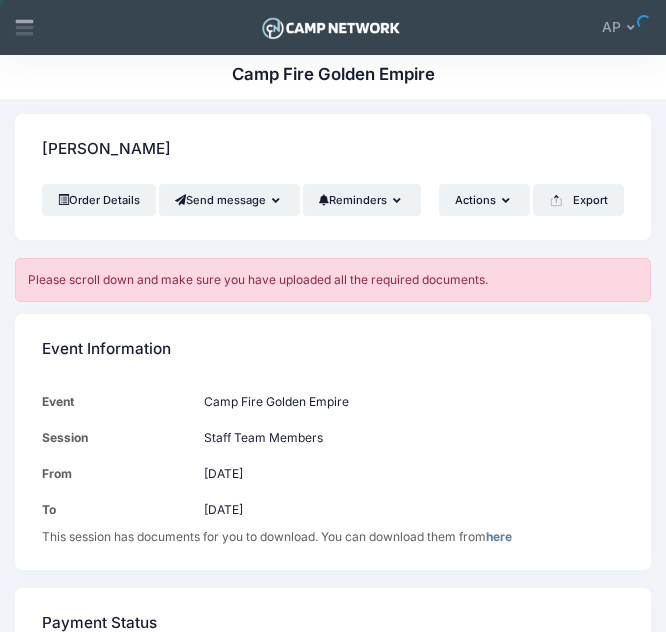 scroll, scrollTop: 0, scrollLeft: 0, axis: both 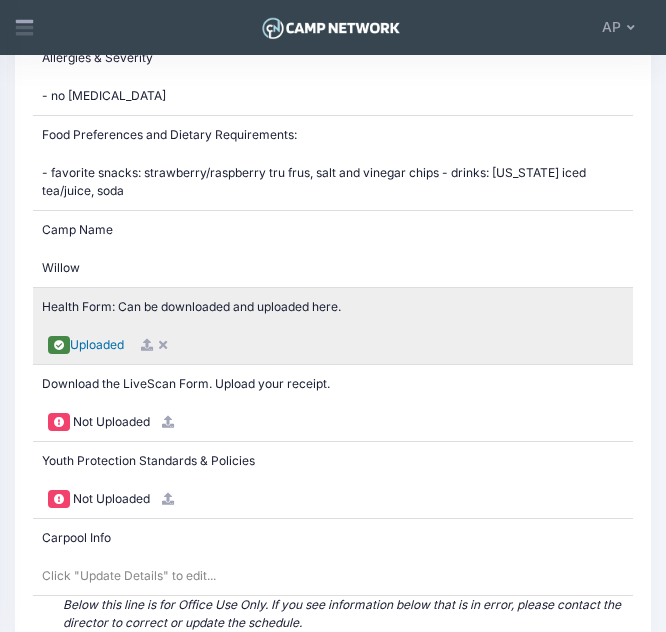 click on "Uploaded" at bounding box center (97, 344) 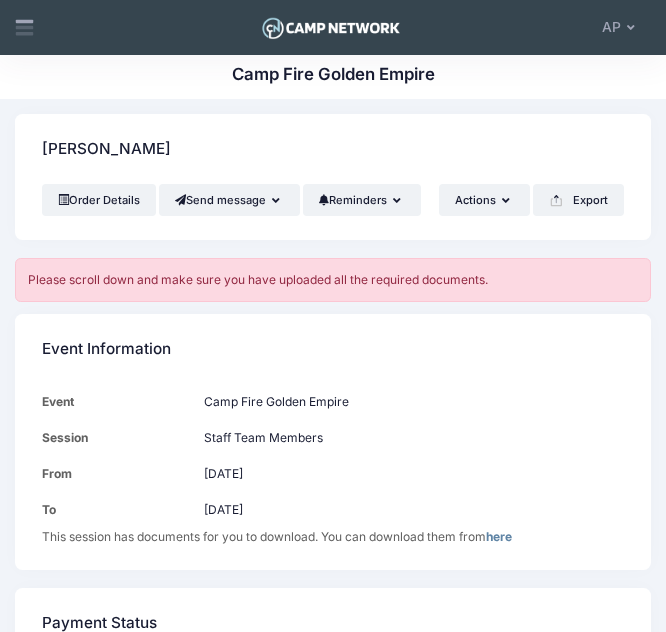 scroll, scrollTop: 0, scrollLeft: 0, axis: both 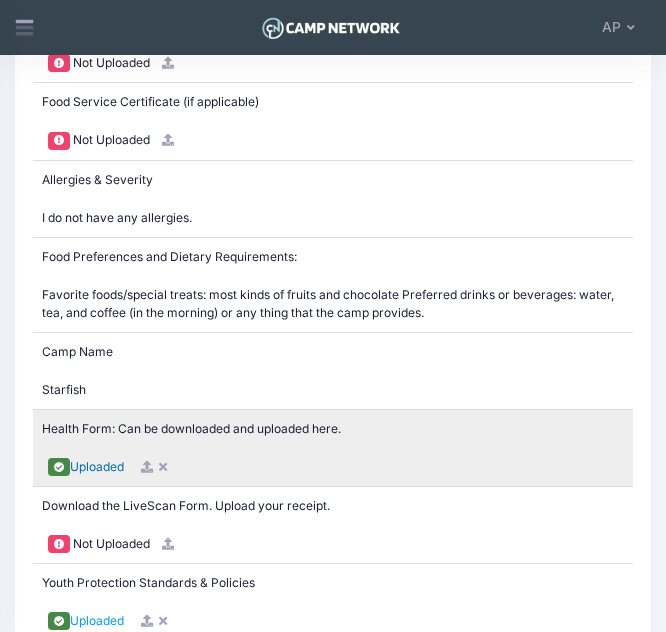 click on "Uploaded" at bounding box center (97, 466) 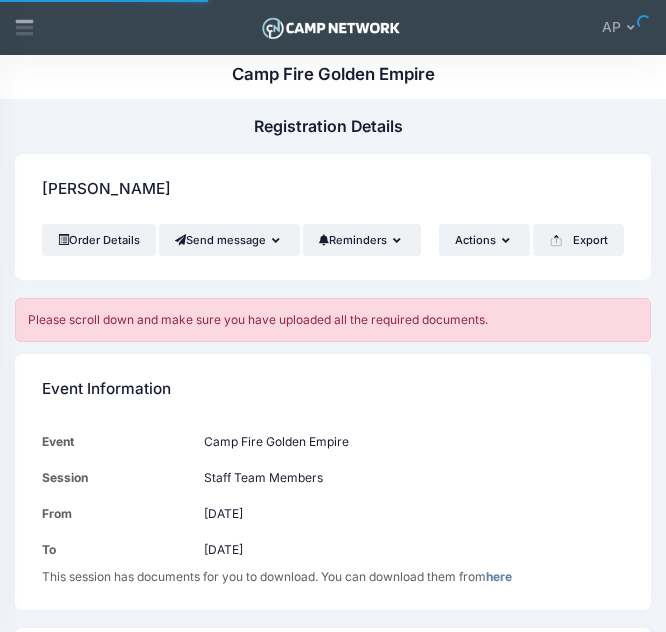 scroll, scrollTop: 0, scrollLeft: 0, axis: both 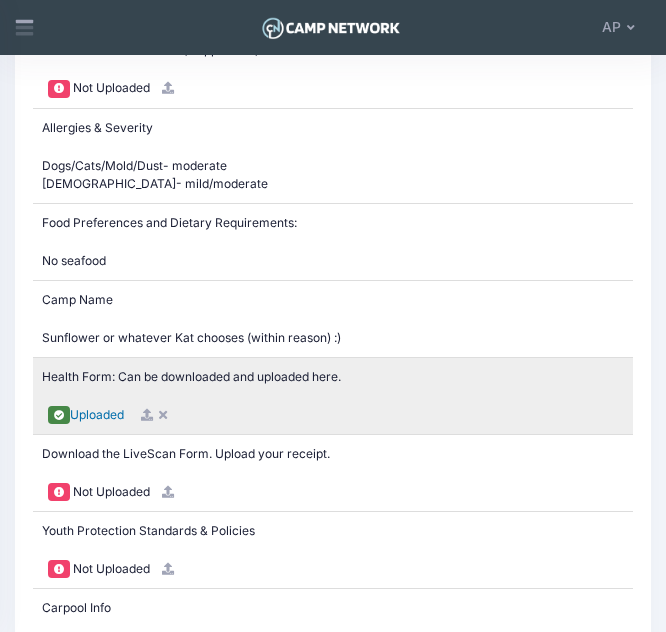 click on "Uploaded" at bounding box center [97, 414] 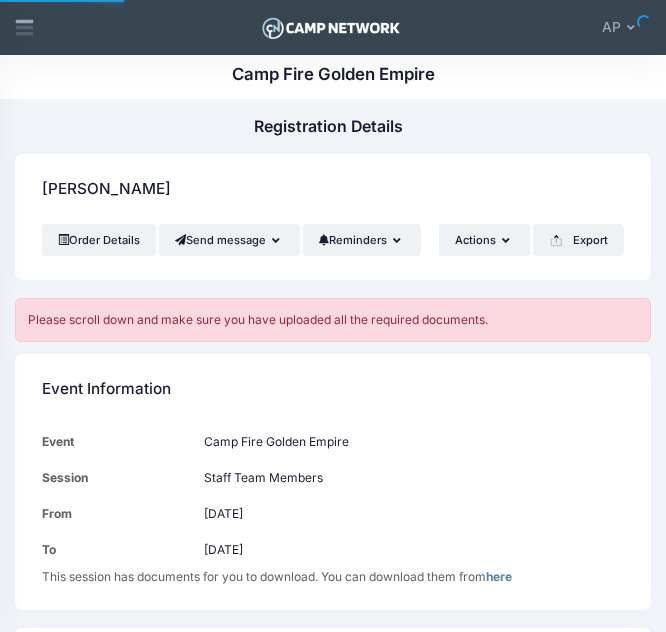 scroll, scrollTop: 0, scrollLeft: 0, axis: both 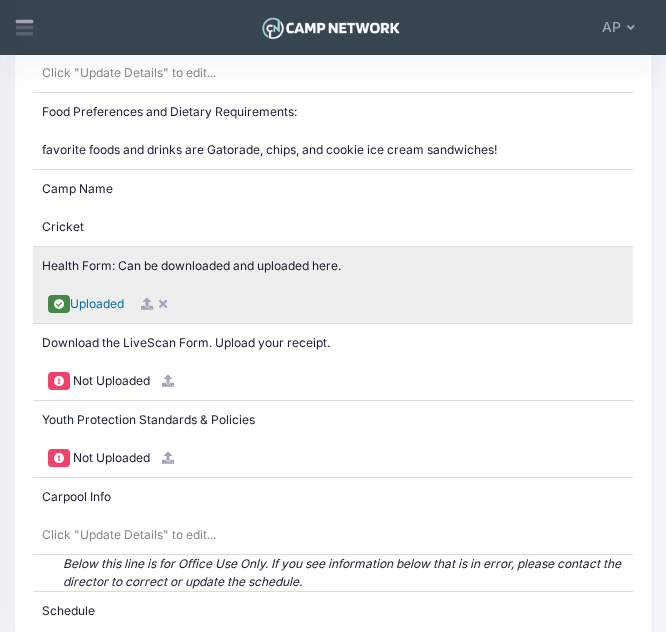 click on "Uploaded" at bounding box center [97, 303] 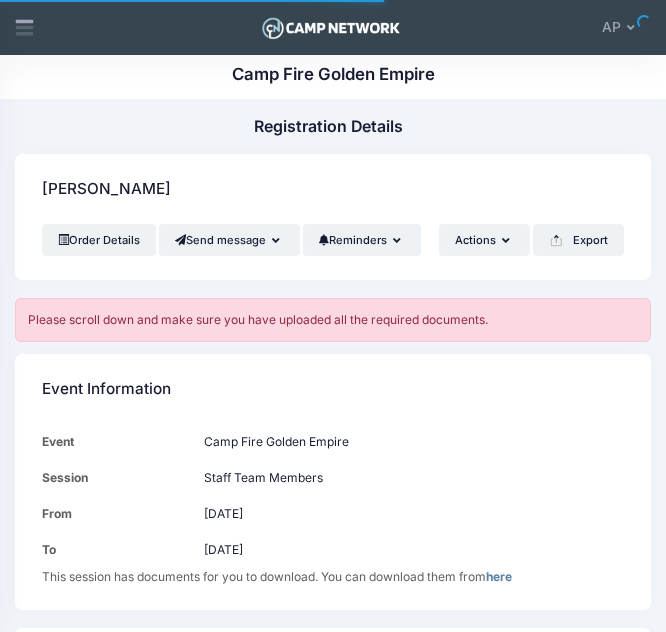 scroll, scrollTop: 0, scrollLeft: 0, axis: both 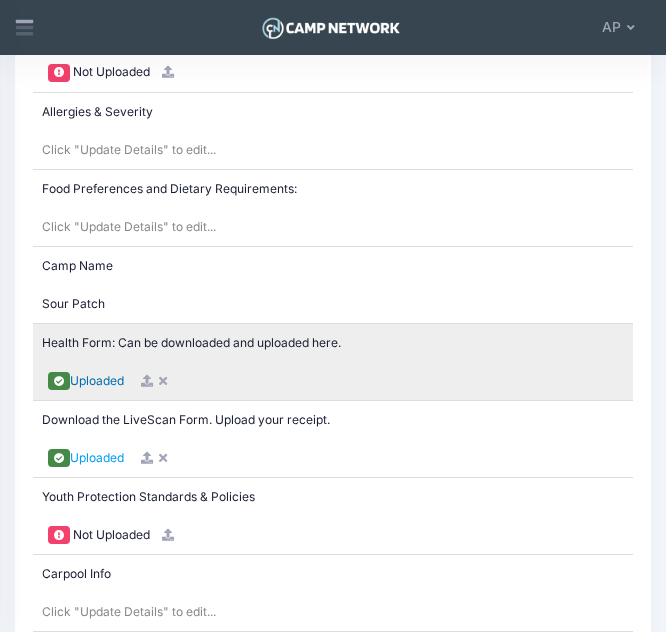 click on "Uploaded" at bounding box center (97, 380) 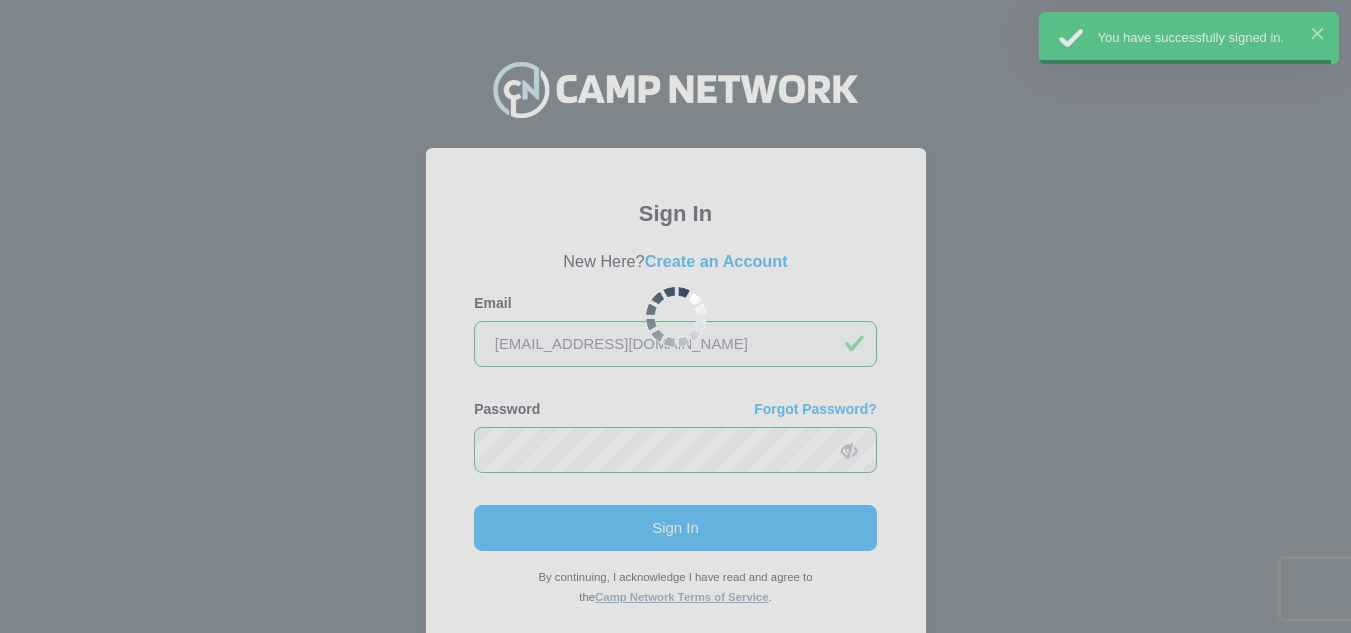 scroll, scrollTop: 0, scrollLeft: 0, axis: both 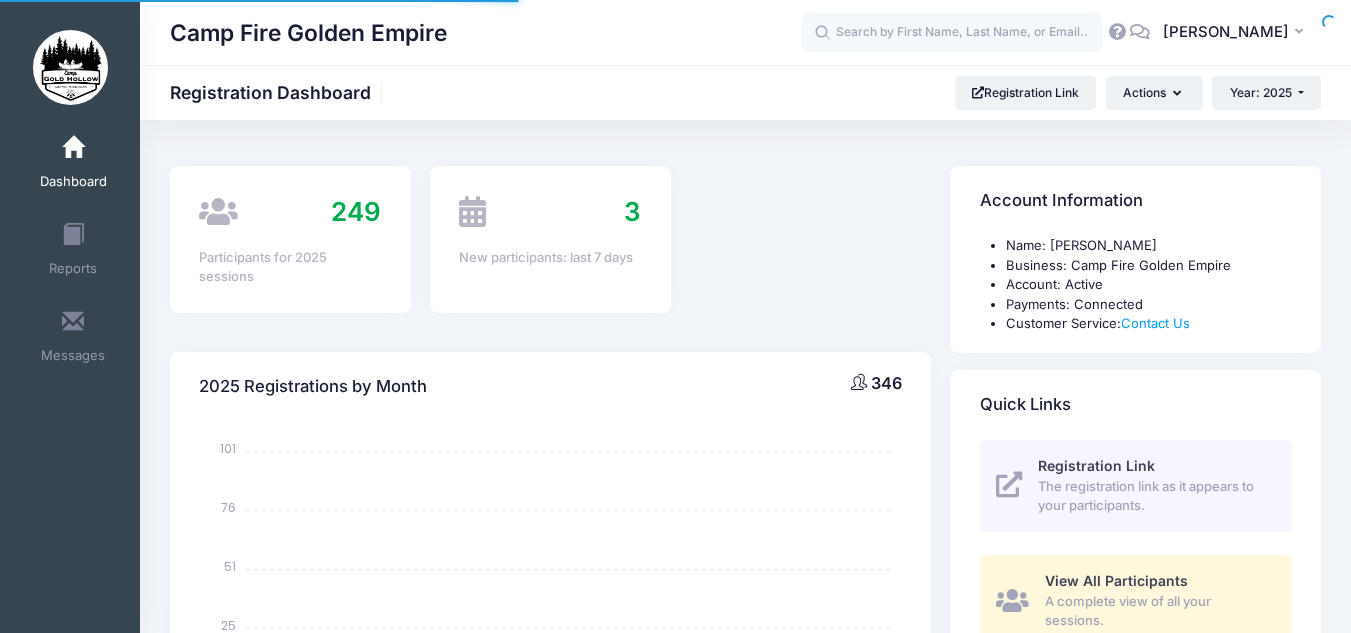 select 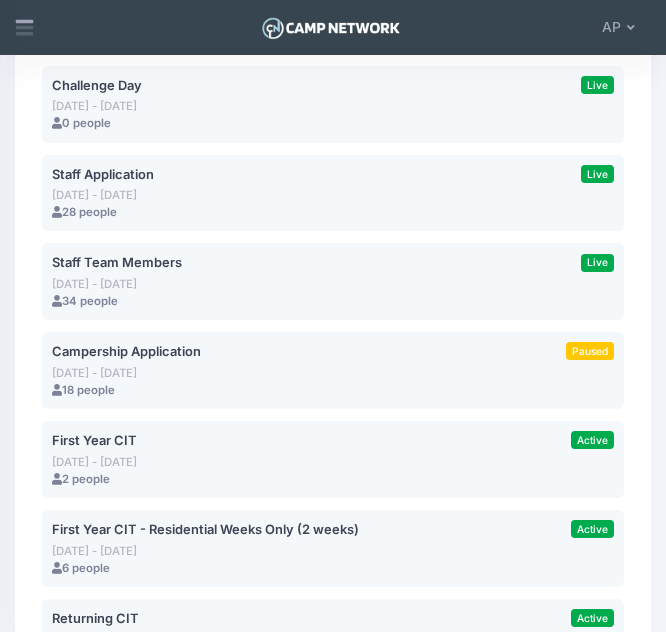 scroll, scrollTop: 1475, scrollLeft: 0, axis: vertical 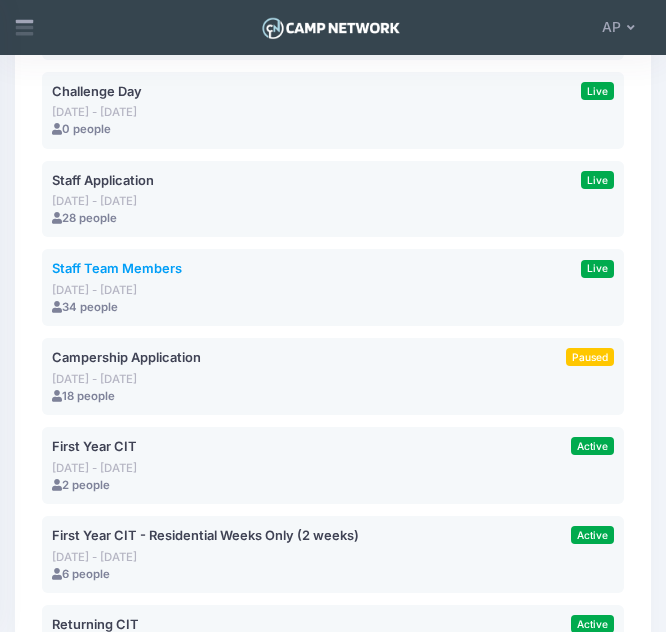 click on "Staff Team Members" at bounding box center [117, 268] 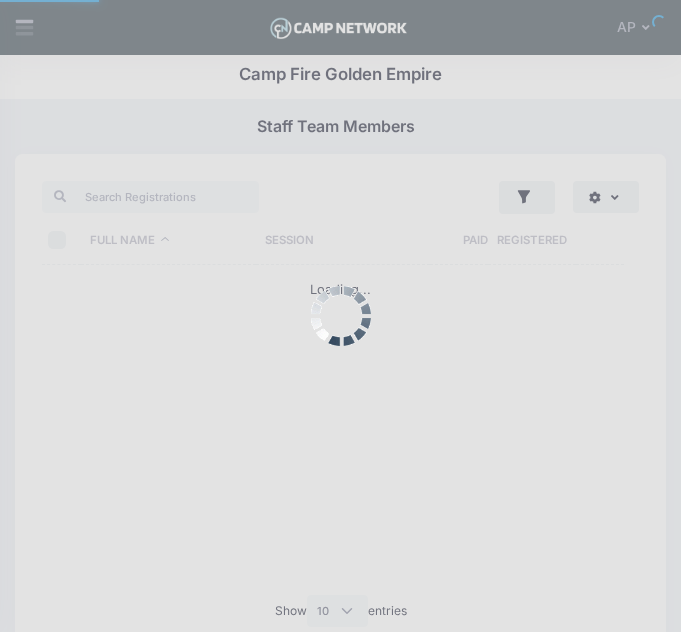 select on "10" 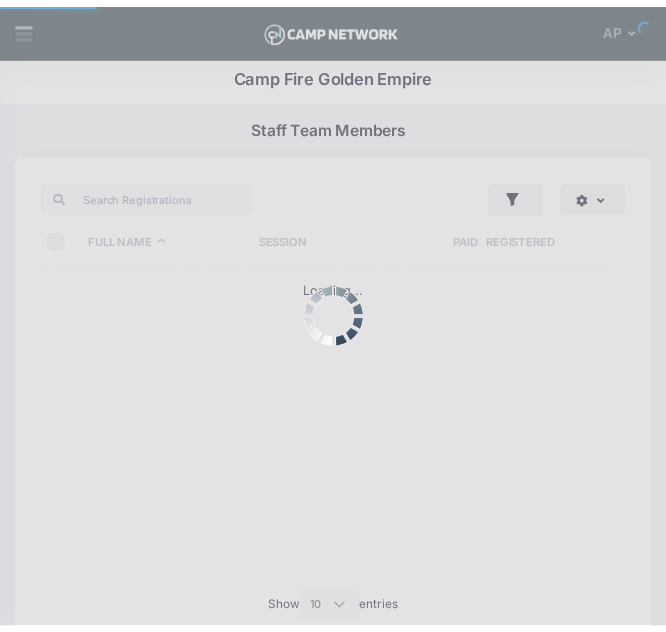 scroll, scrollTop: 0, scrollLeft: 0, axis: both 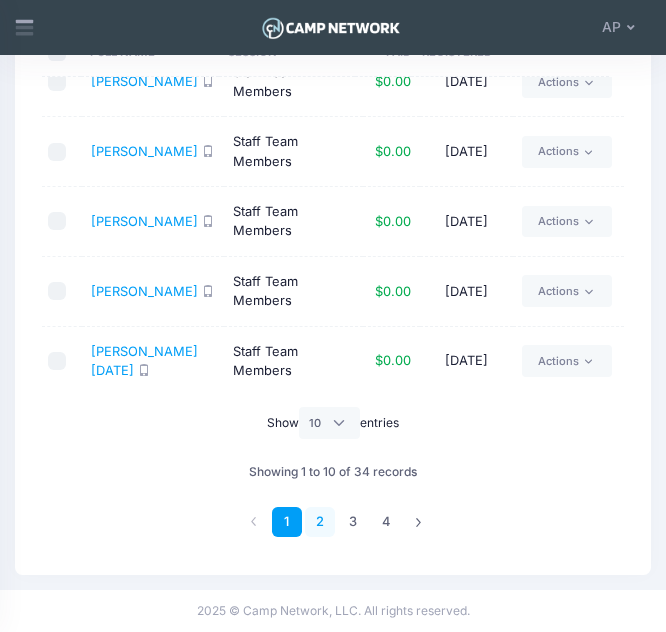 click on "2" at bounding box center (320, 522) 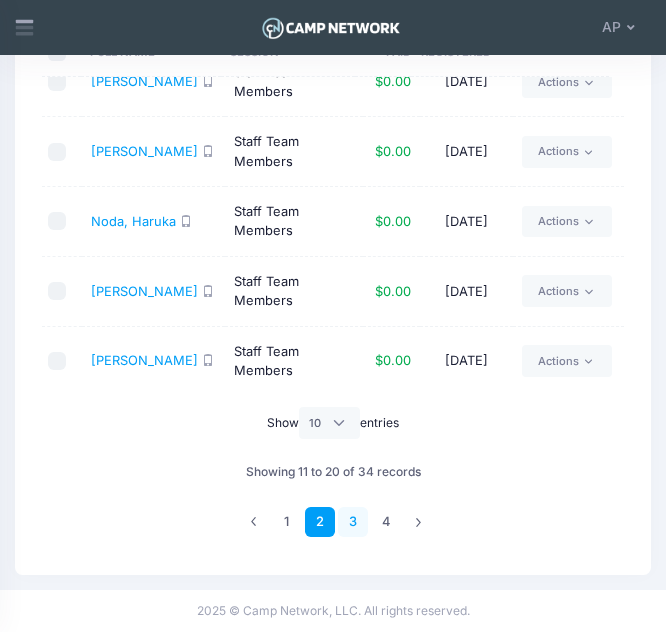 click on "3" at bounding box center [353, 522] 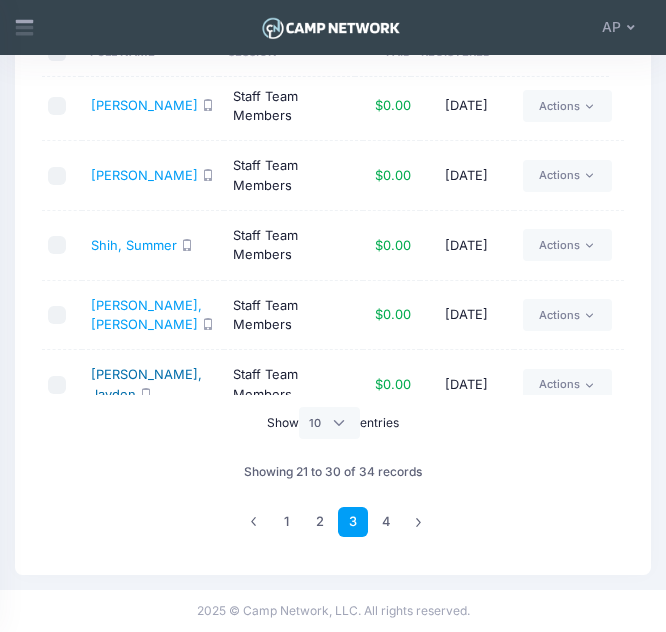 scroll, scrollTop: 145, scrollLeft: 0, axis: vertical 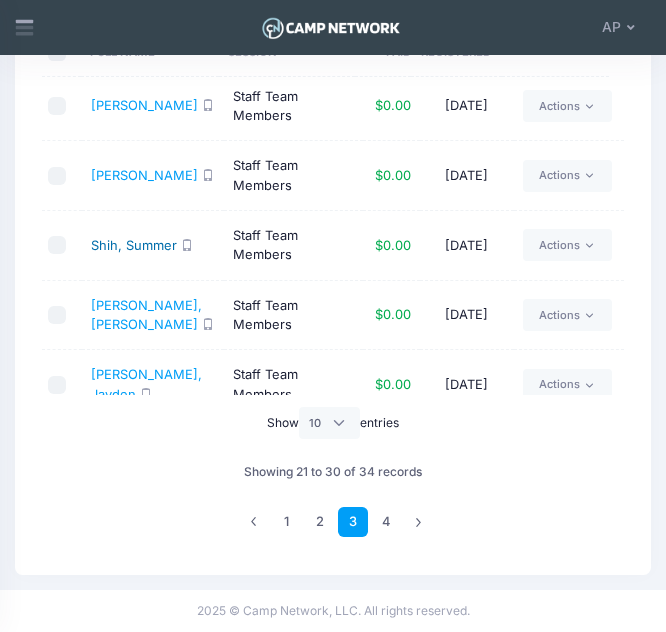 click on "Shih, Summer" at bounding box center [134, 245] 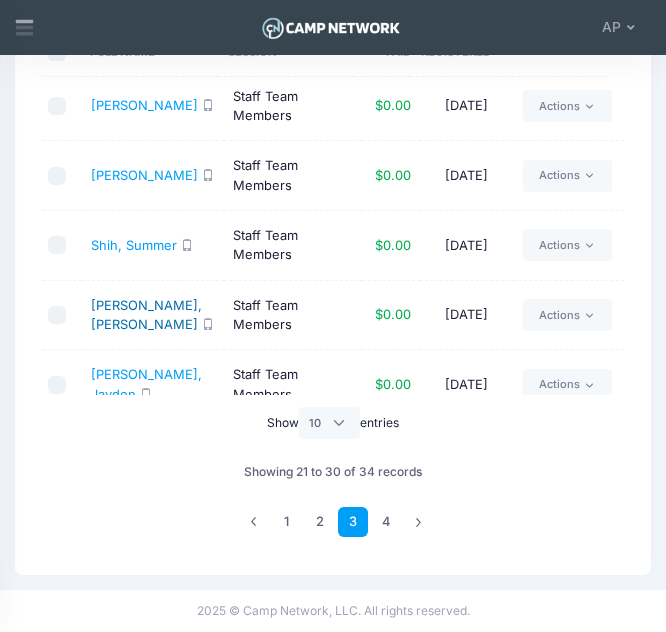 click on "Soltero Walker, Killian" at bounding box center [146, 315] 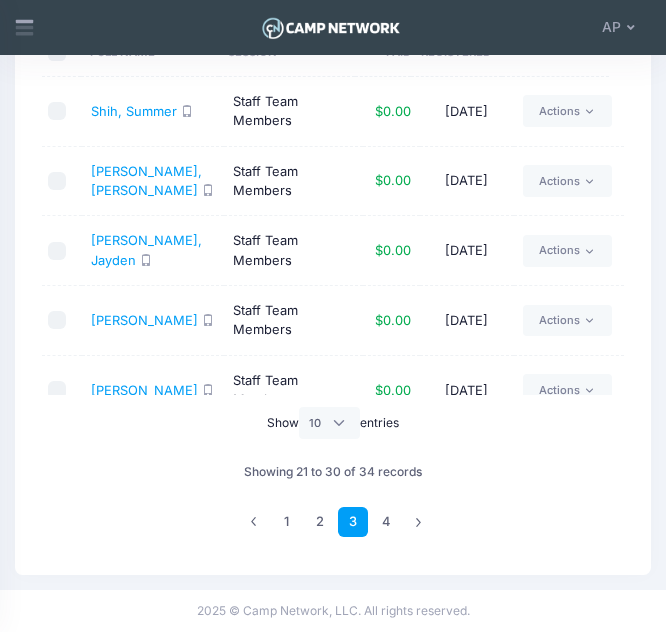 scroll, scrollTop: 279, scrollLeft: 0, axis: vertical 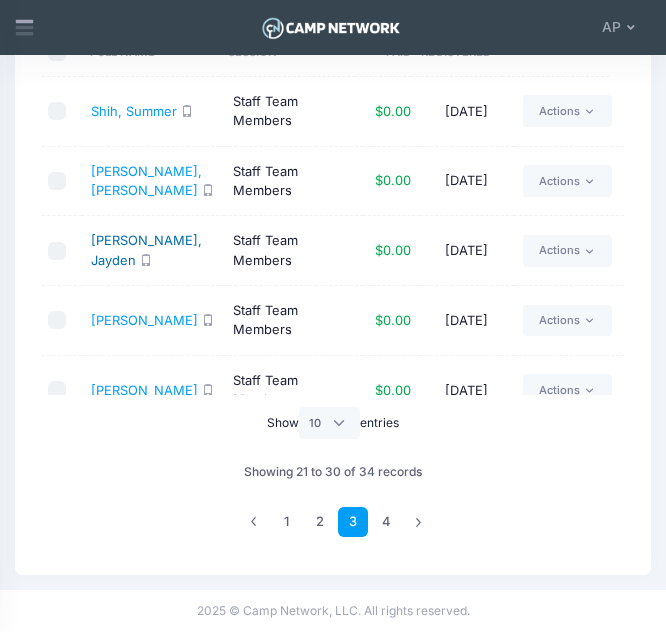 click on "Stratton-Quirk, Jayden" at bounding box center [146, 250] 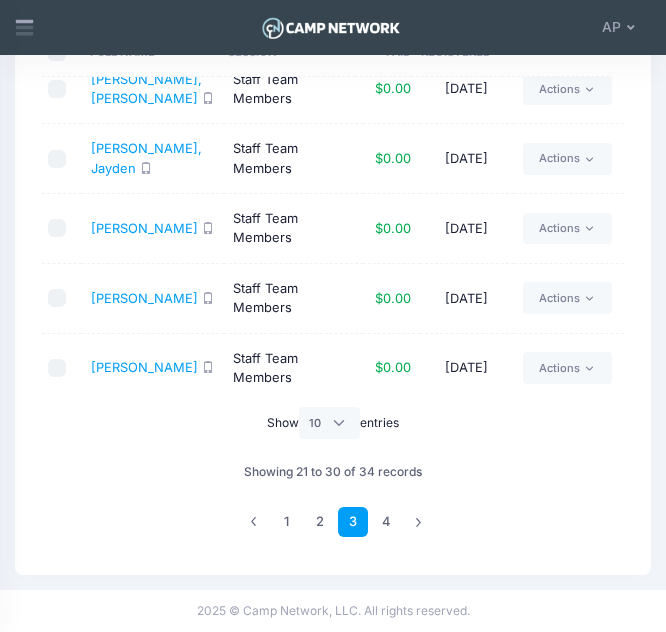 scroll, scrollTop: 378, scrollLeft: 0, axis: vertical 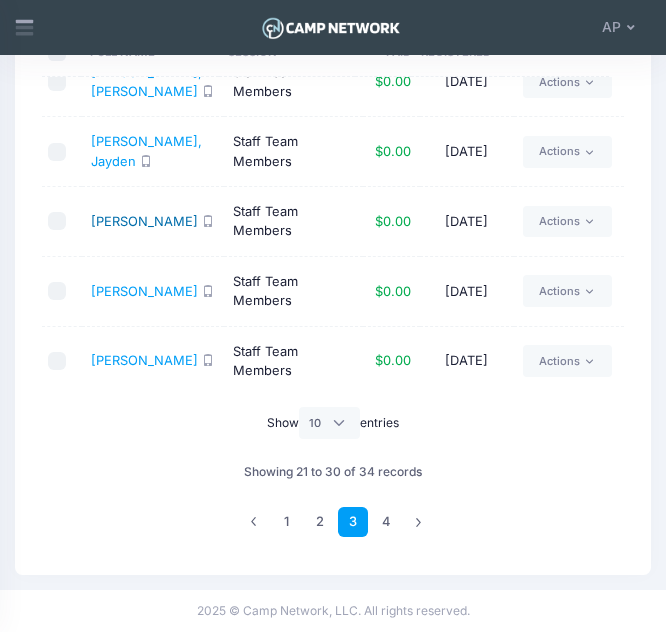 click on "Stratton-Quirk, Sean" at bounding box center (144, 221) 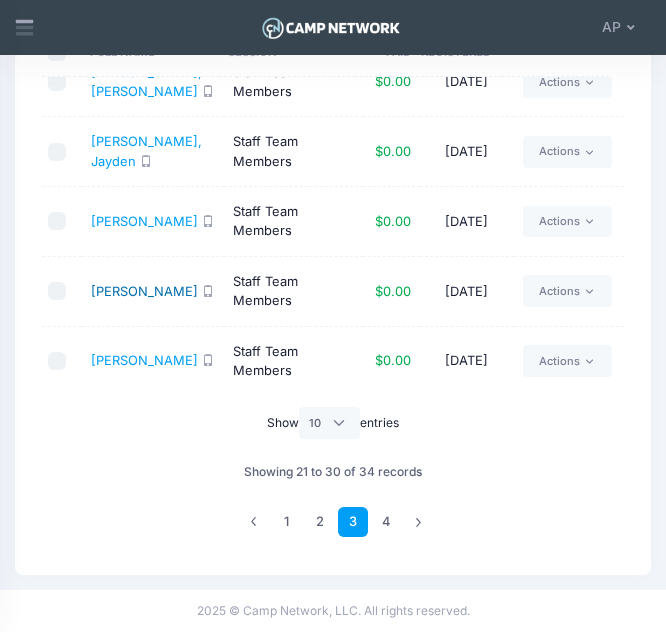 click on "Stratton-Quirk, Shasta" at bounding box center [144, 291] 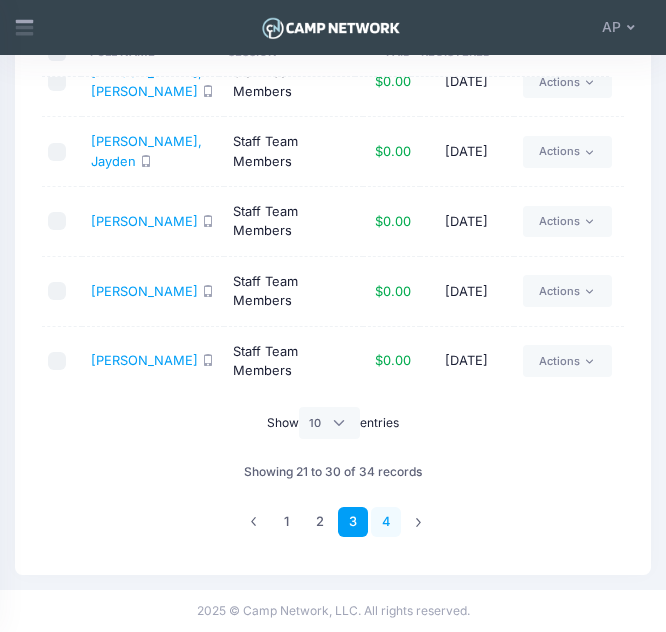 click on "4" at bounding box center (386, 522) 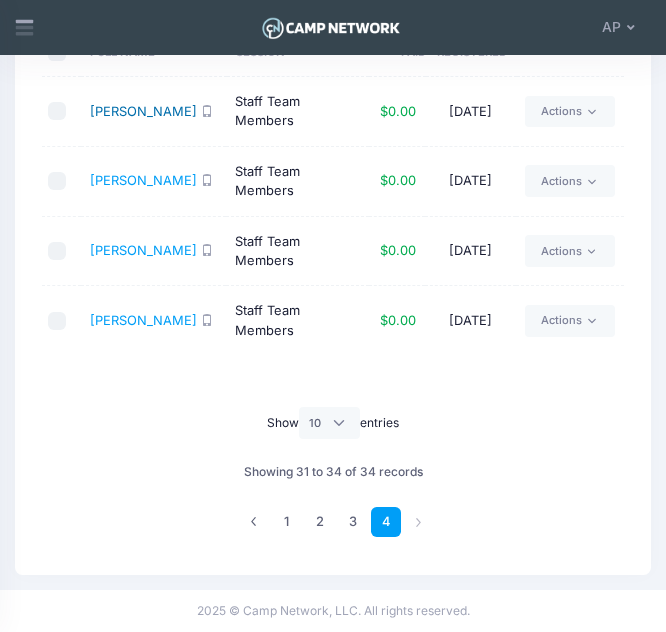 click on "Wells, Jeffrey" at bounding box center (143, 111) 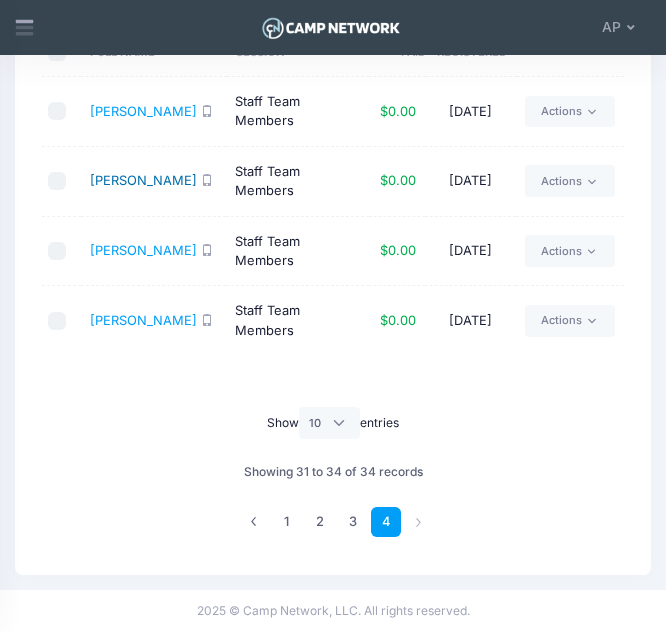 click on "Wortmann, Jacob" at bounding box center (143, 180) 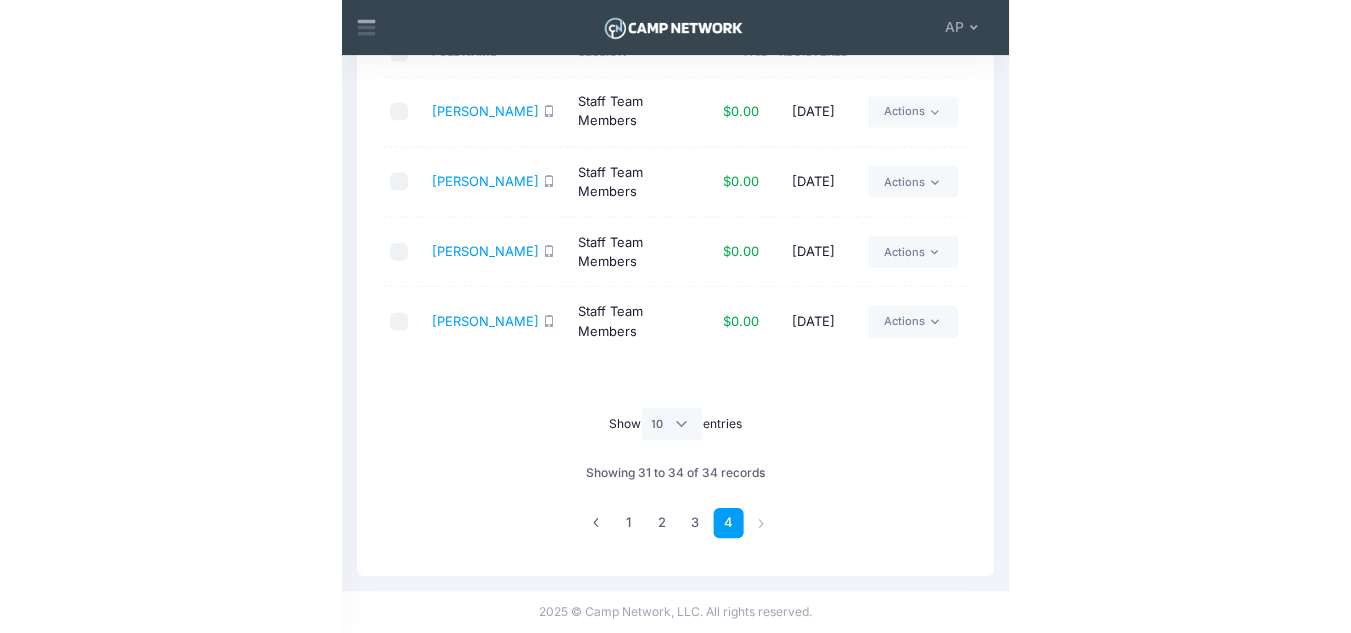 scroll, scrollTop: 0, scrollLeft: 0, axis: both 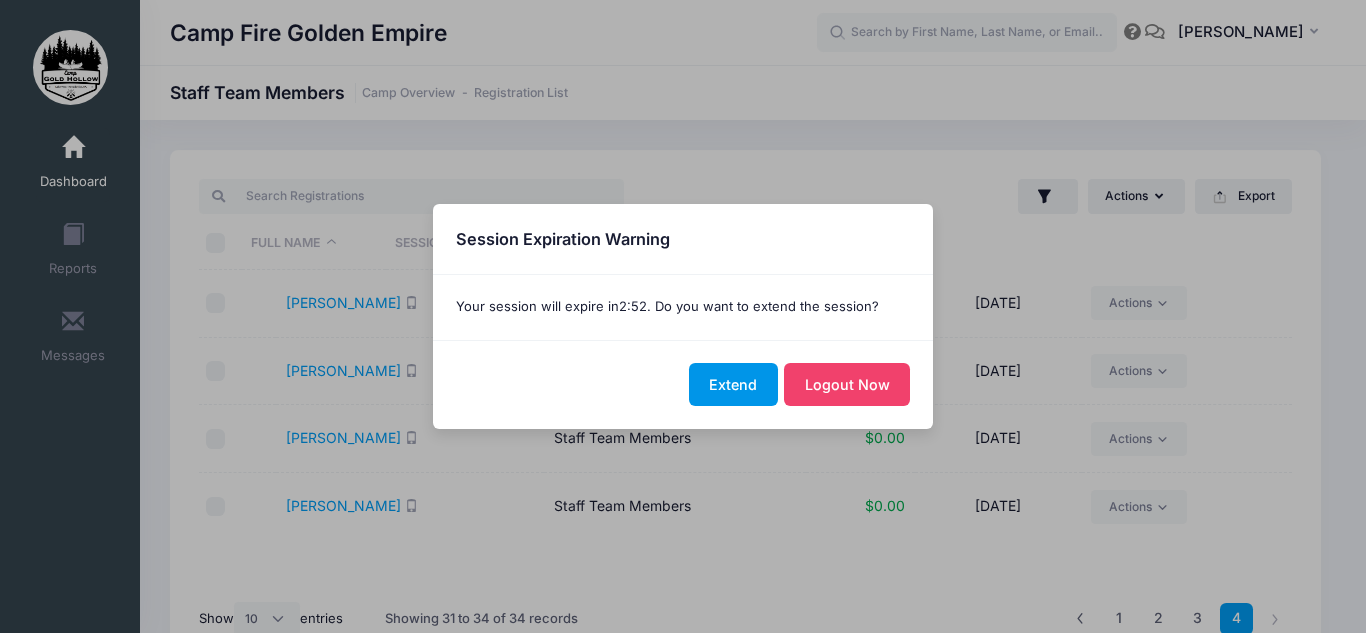 click on "Extend" at bounding box center [733, 384] 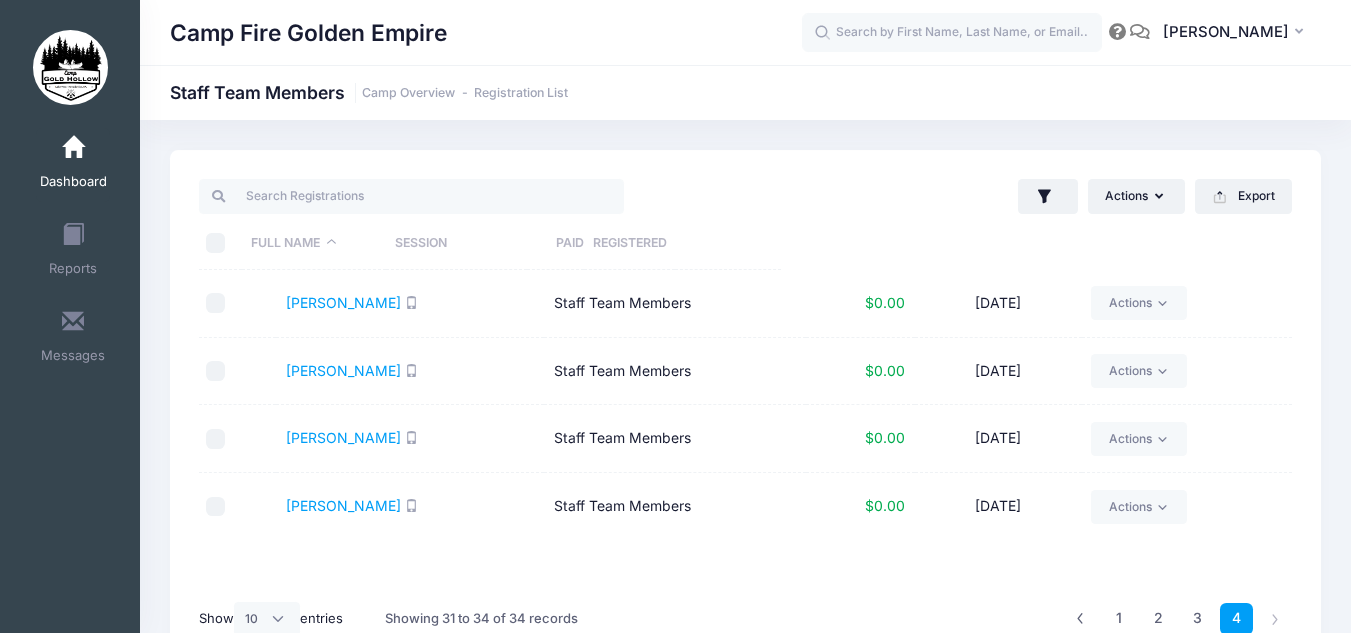 click on "Dashboard" at bounding box center (73, 182) 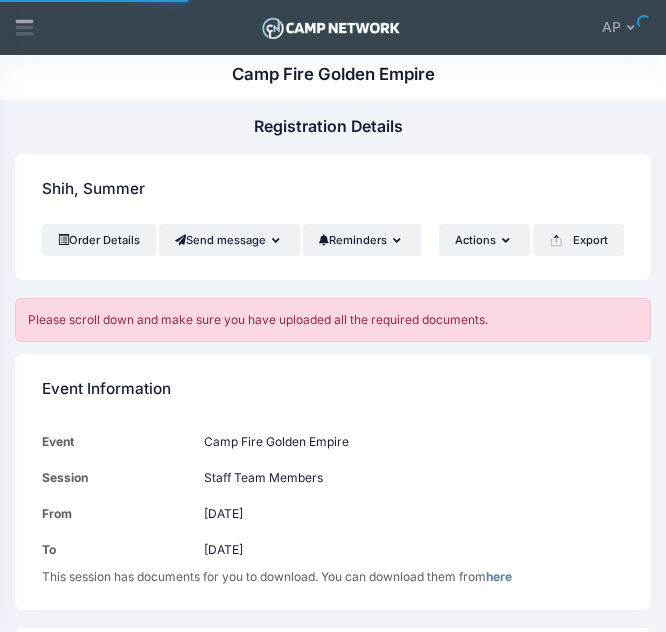 scroll, scrollTop: 0, scrollLeft: 0, axis: both 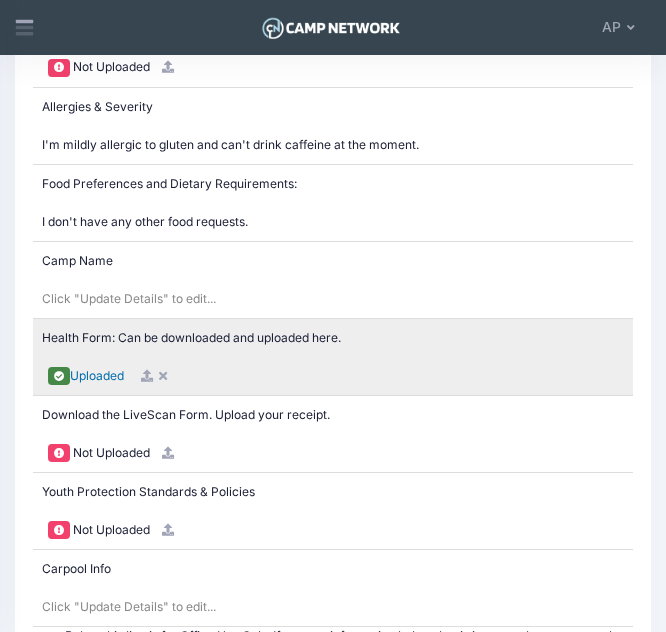 click on "Uploaded" at bounding box center [97, 375] 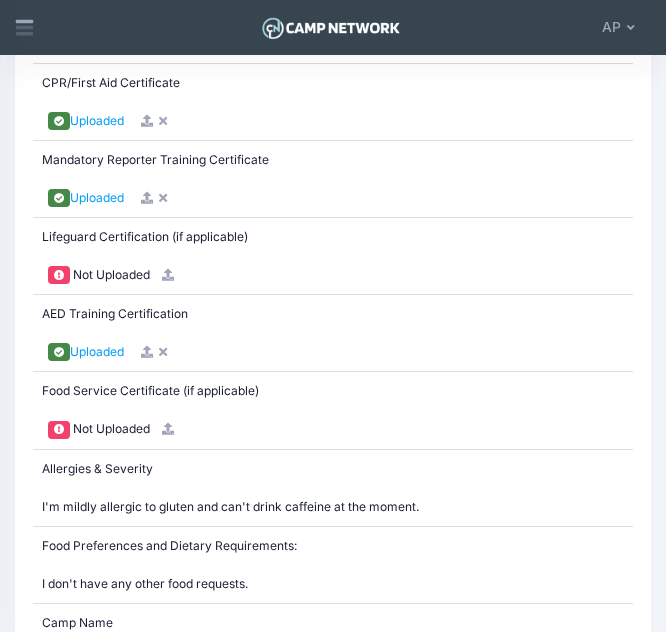 scroll, scrollTop: 3539, scrollLeft: 0, axis: vertical 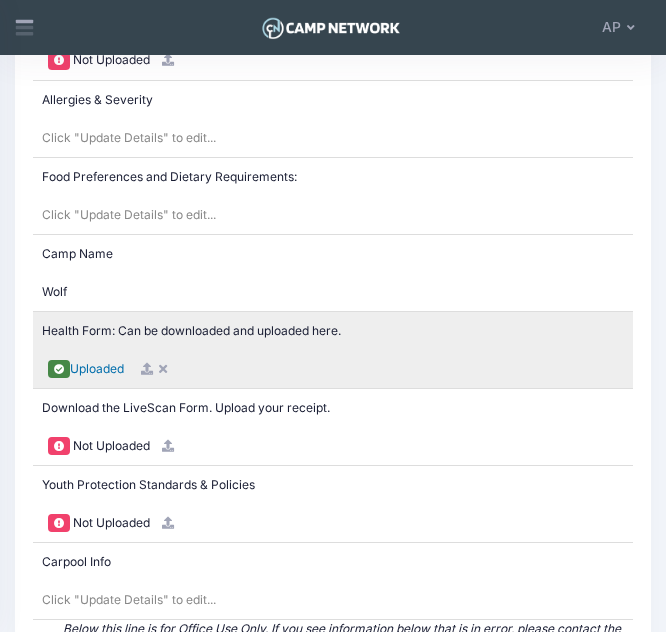 click on "Uploaded" at bounding box center [97, 368] 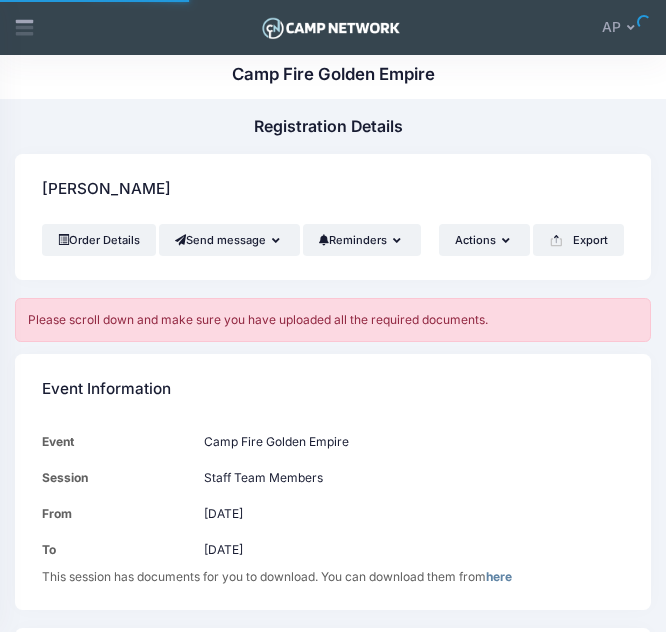 scroll, scrollTop: 0, scrollLeft: 0, axis: both 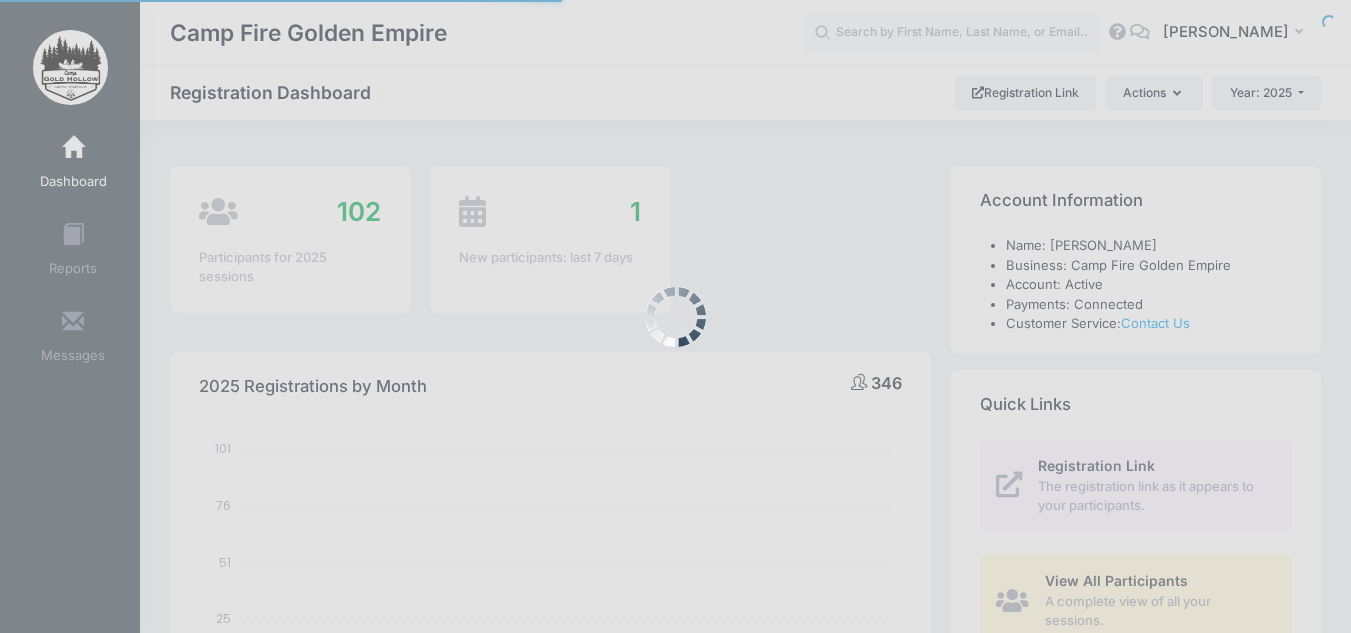 select 